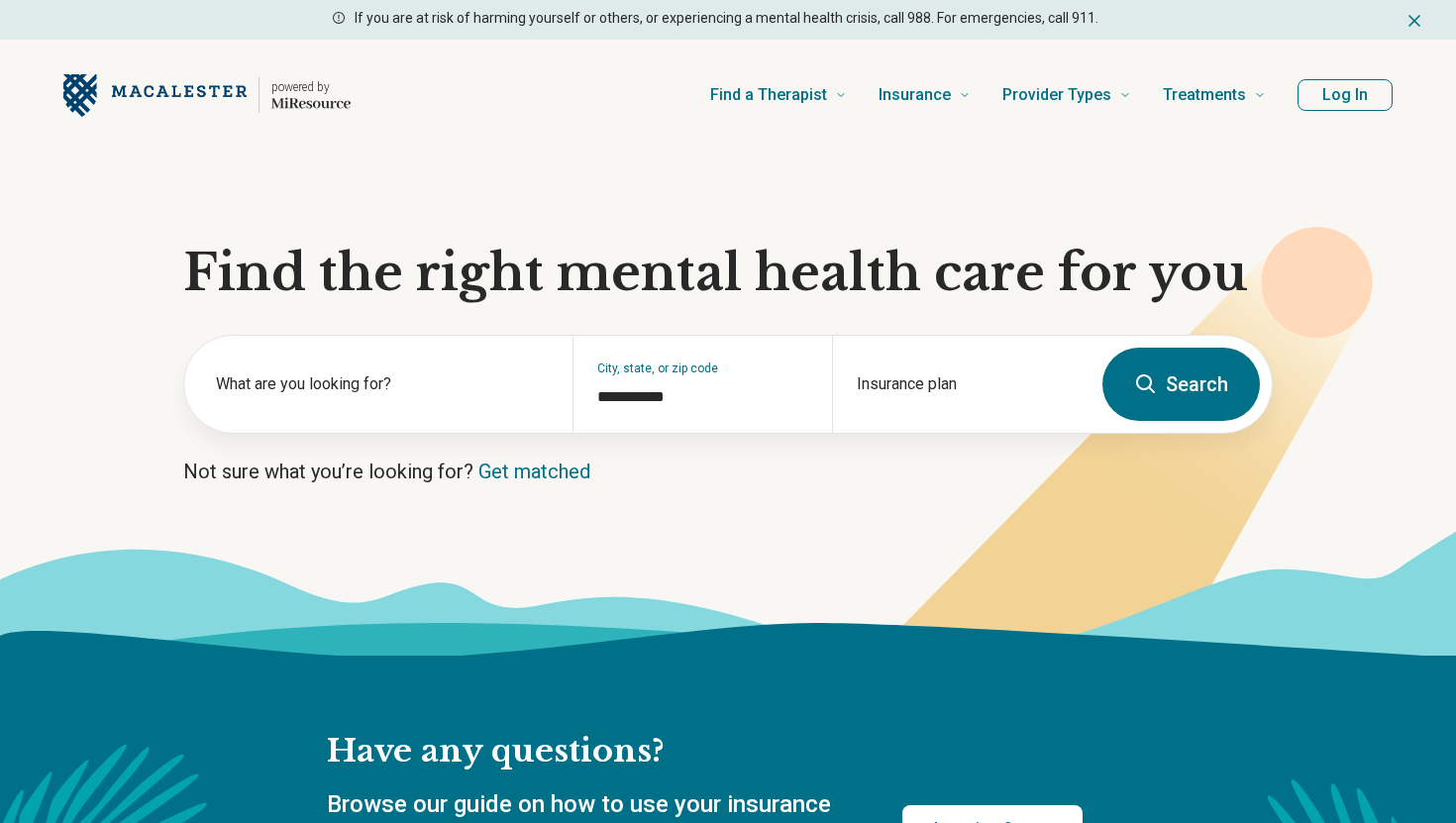 scroll, scrollTop: 0, scrollLeft: 0, axis: both 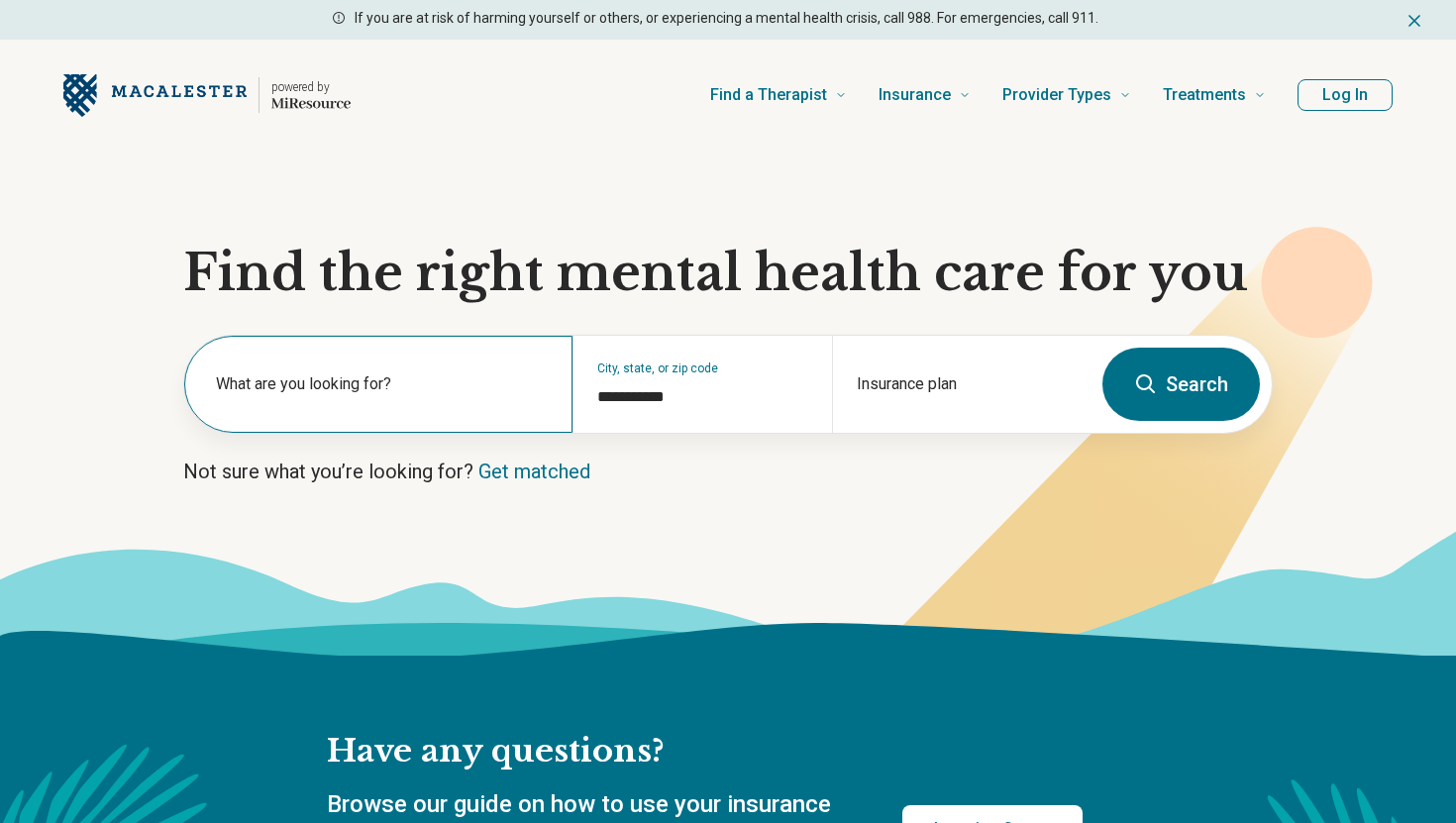 click on "What are you looking for?" at bounding box center (382, 384) 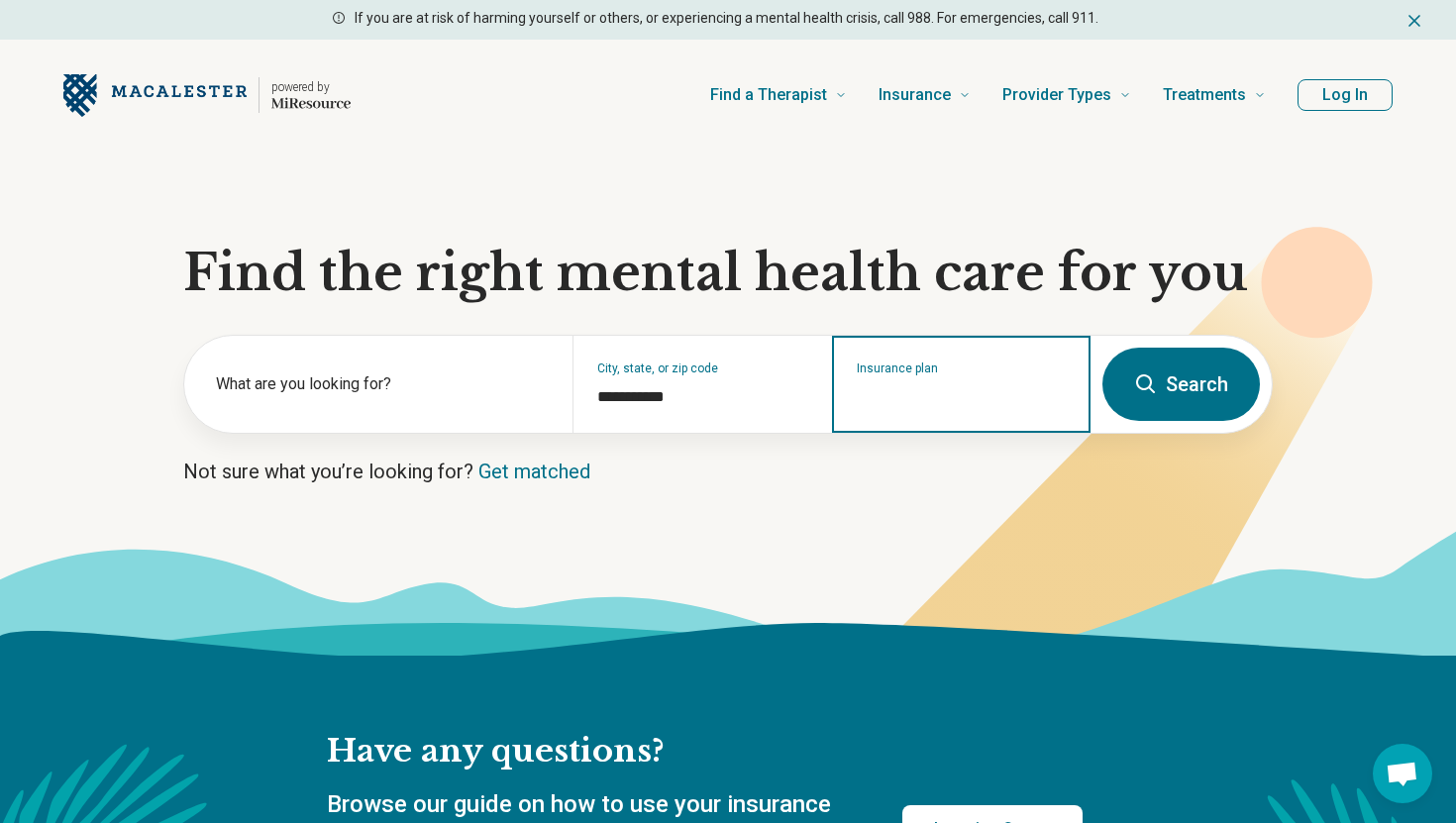 click on "Insurance plan" at bounding box center (962, 397) 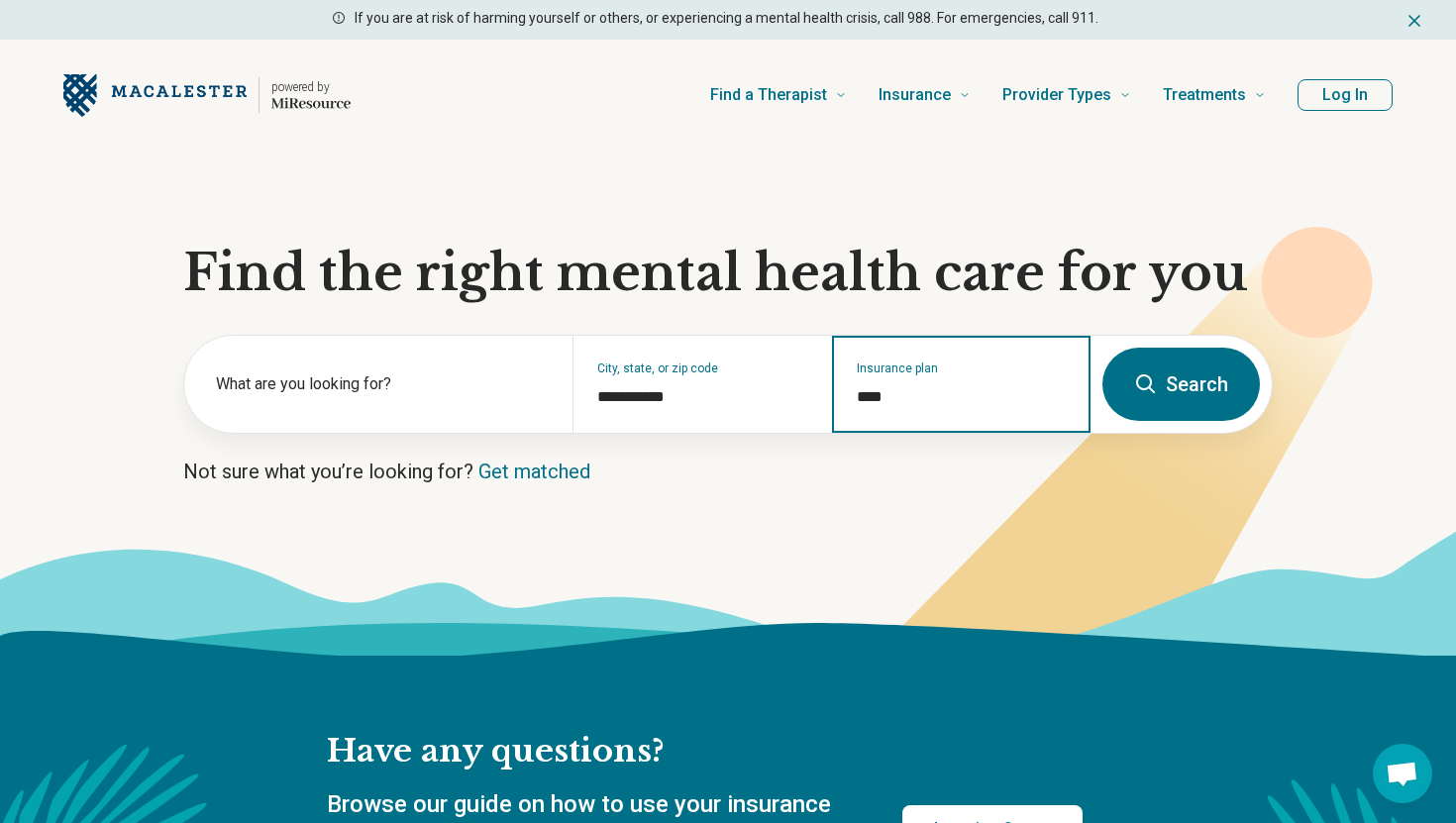 type on "*****" 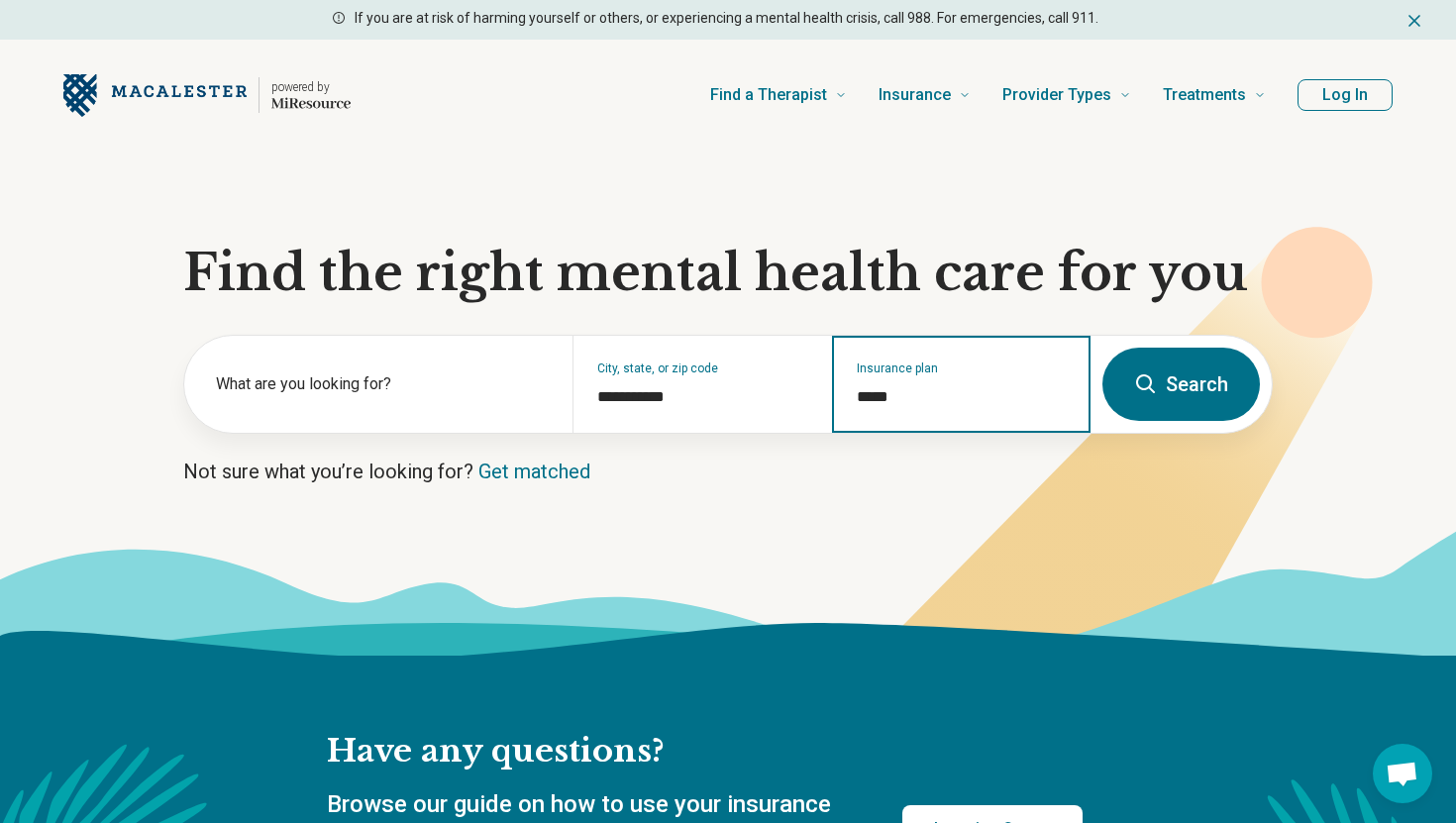 click on "Search" at bounding box center [1181, 384] 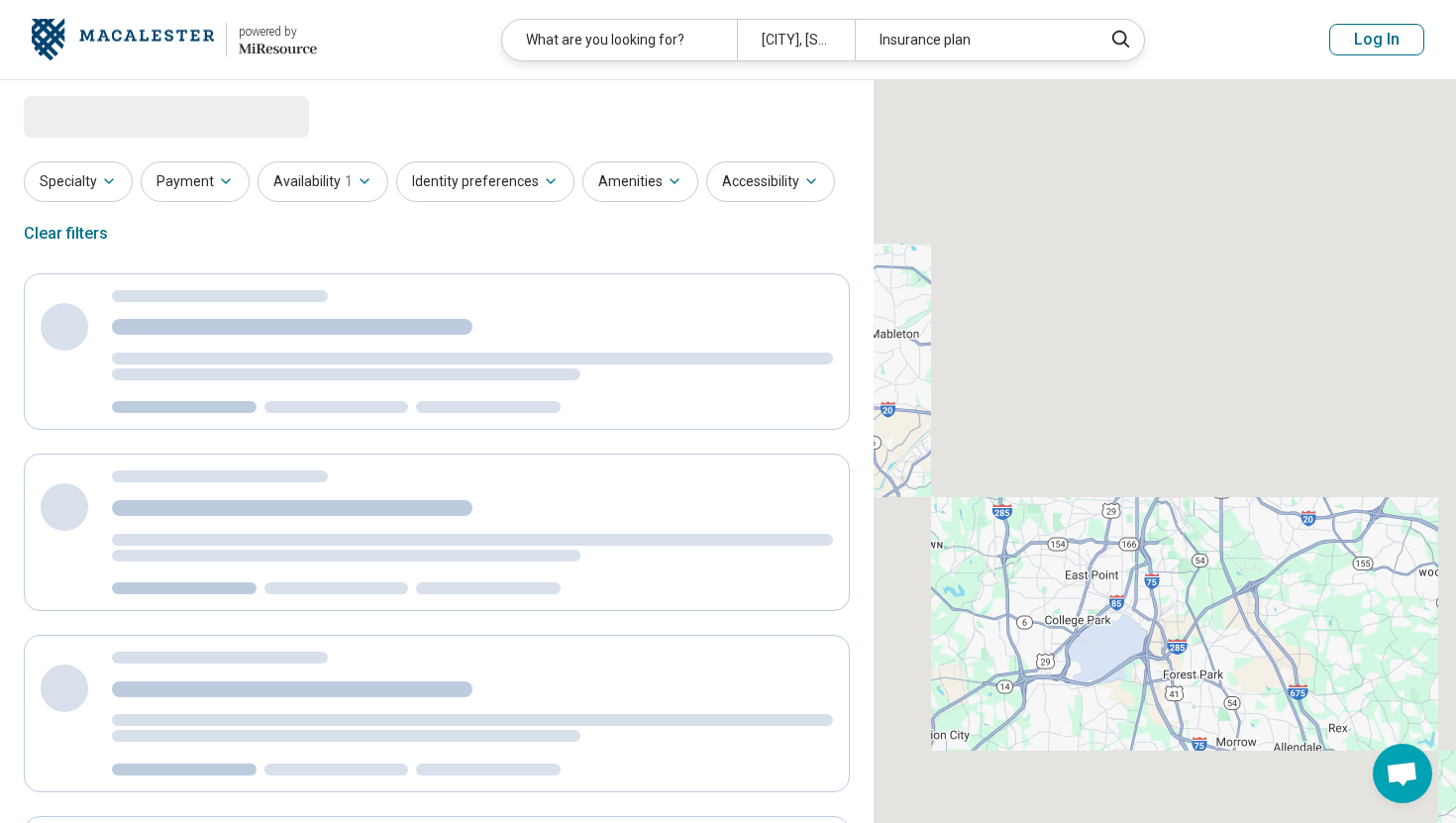 select on "***" 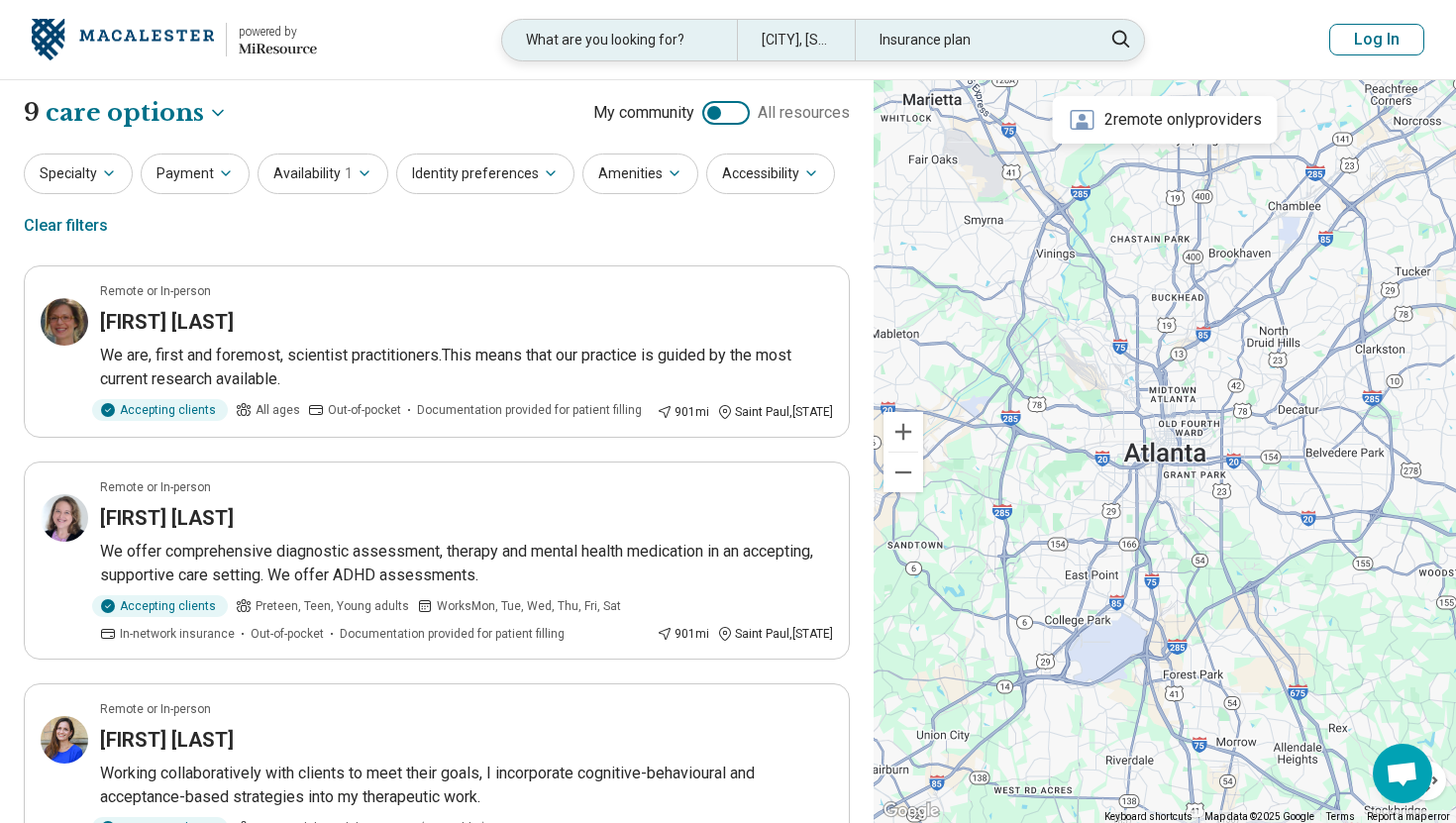 click on "Insurance plan" at bounding box center (972, 40) 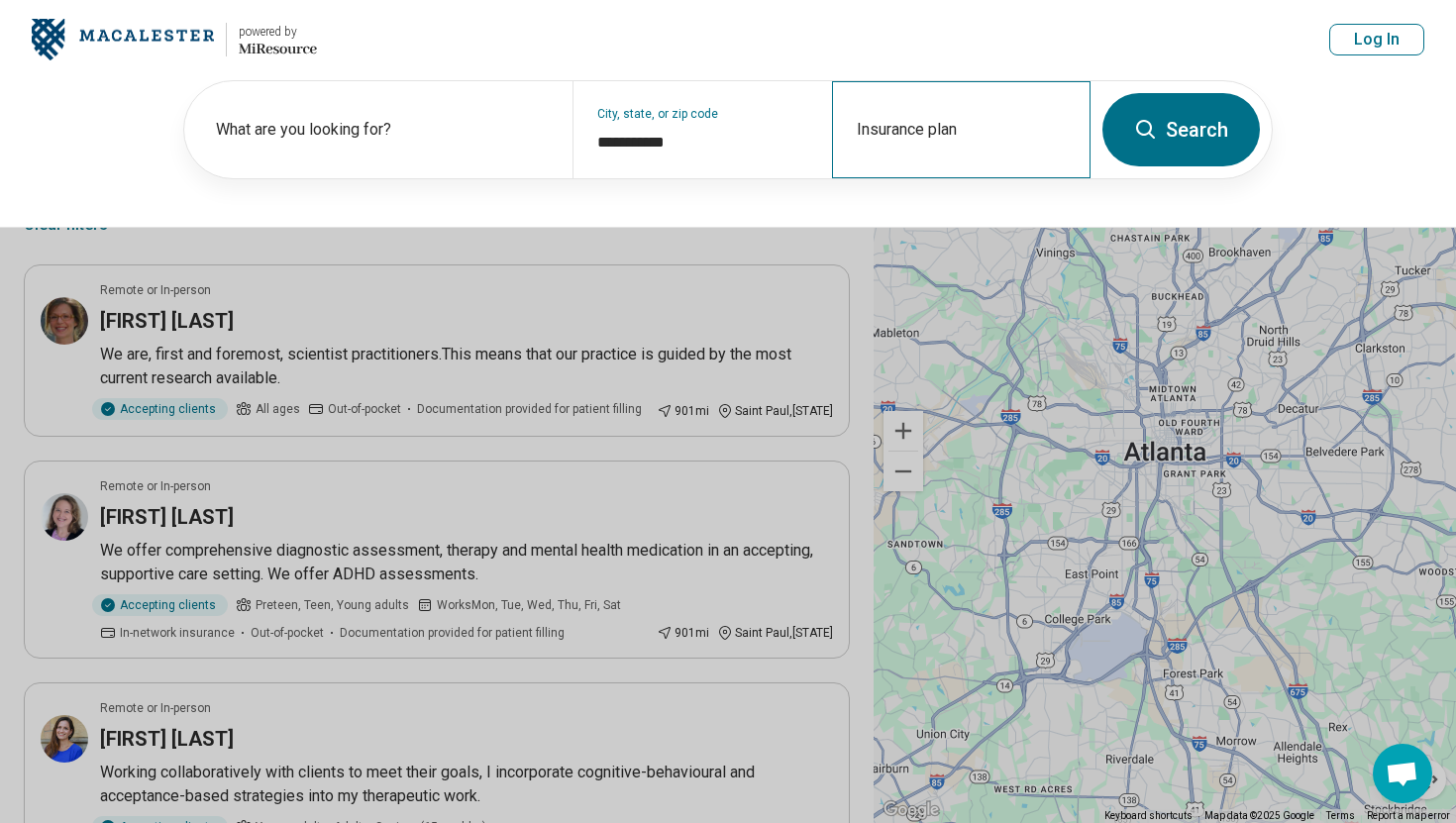 click on "Insurance plan" at bounding box center [961, 130] 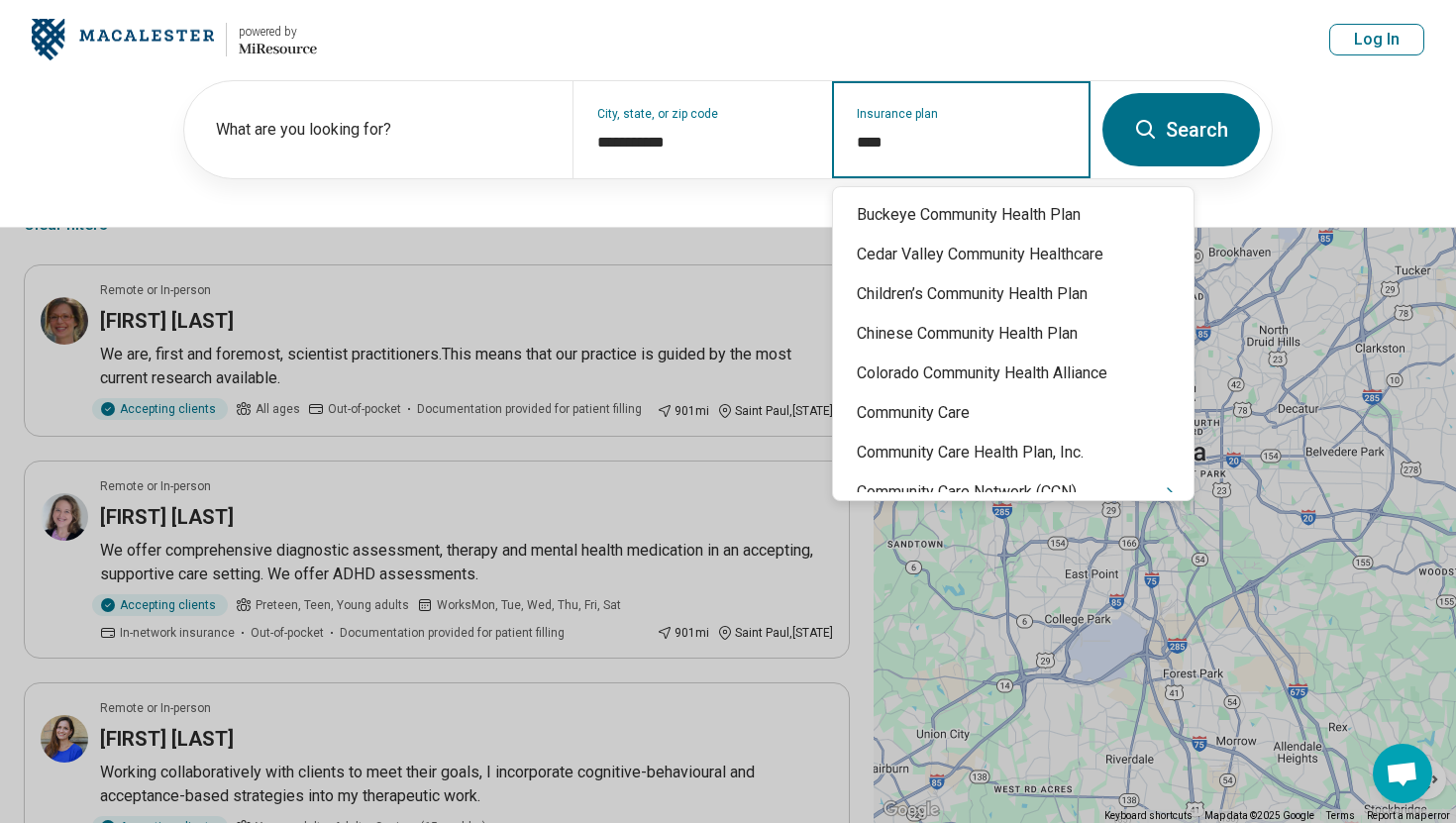 type on "*****" 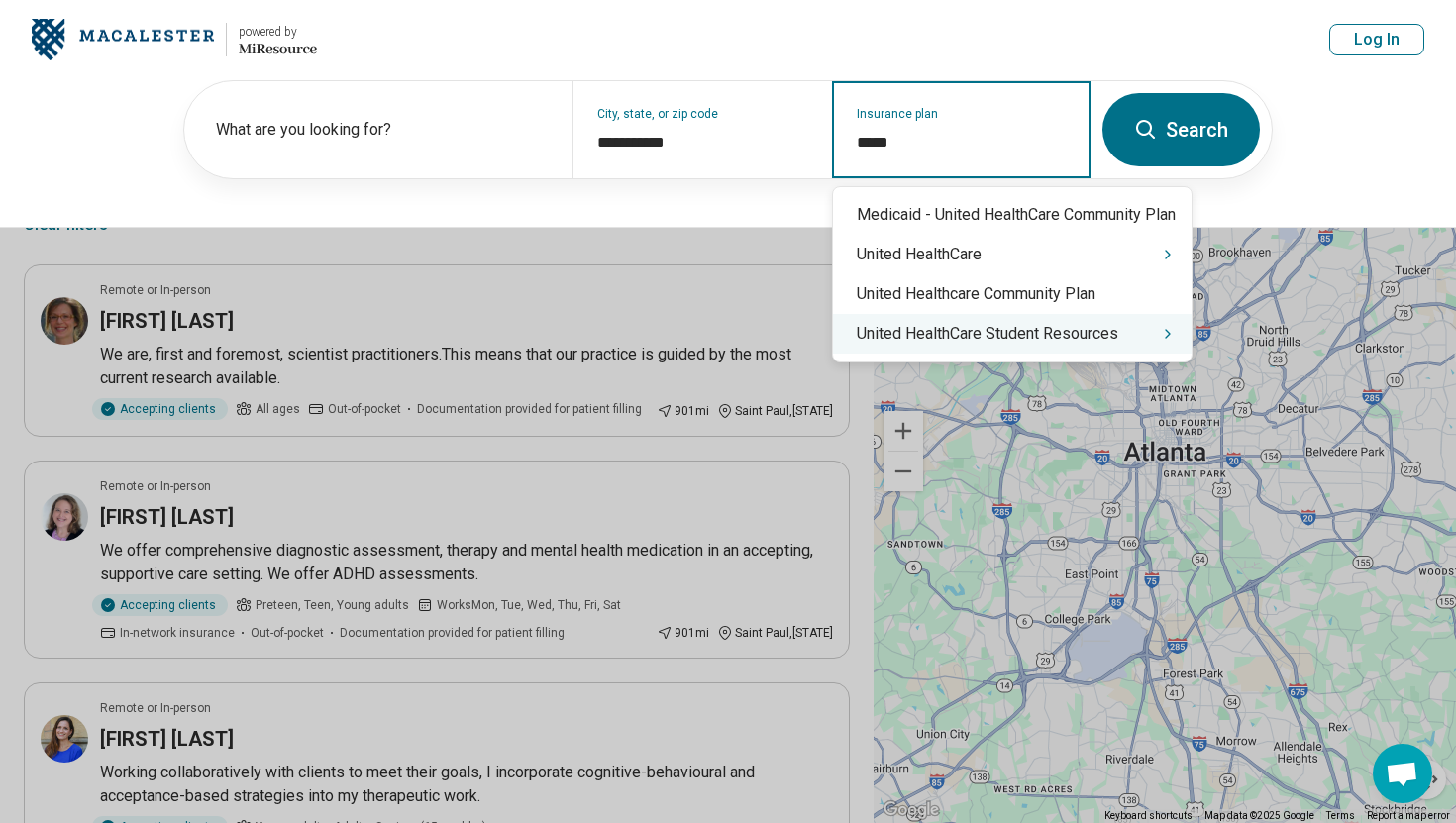 click on "United HealthCare Student Resources" at bounding box center [1012, 334] 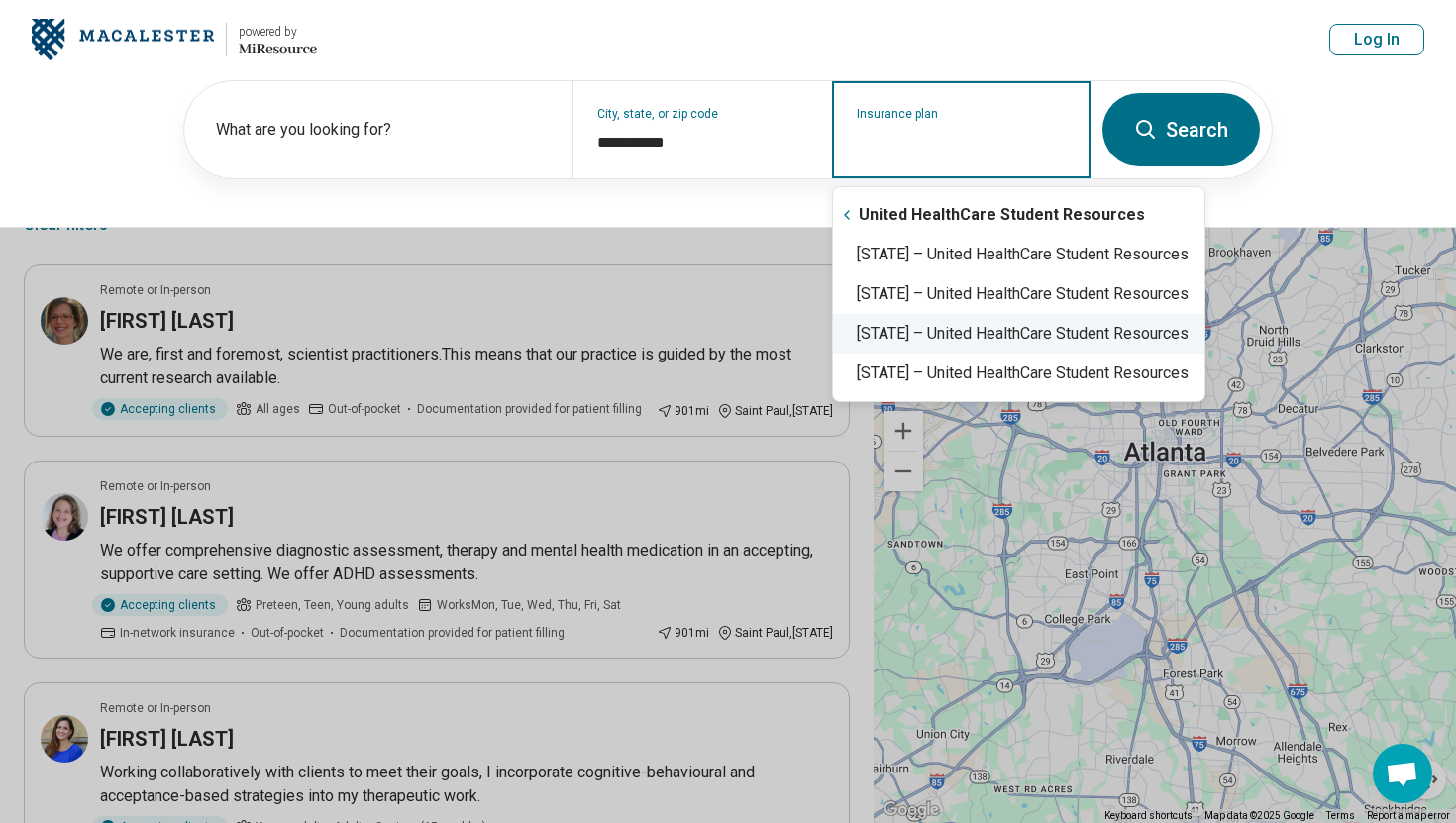 click on "[STATE] – United HealthCare Student Resources" at bounding box center [1018, 334] 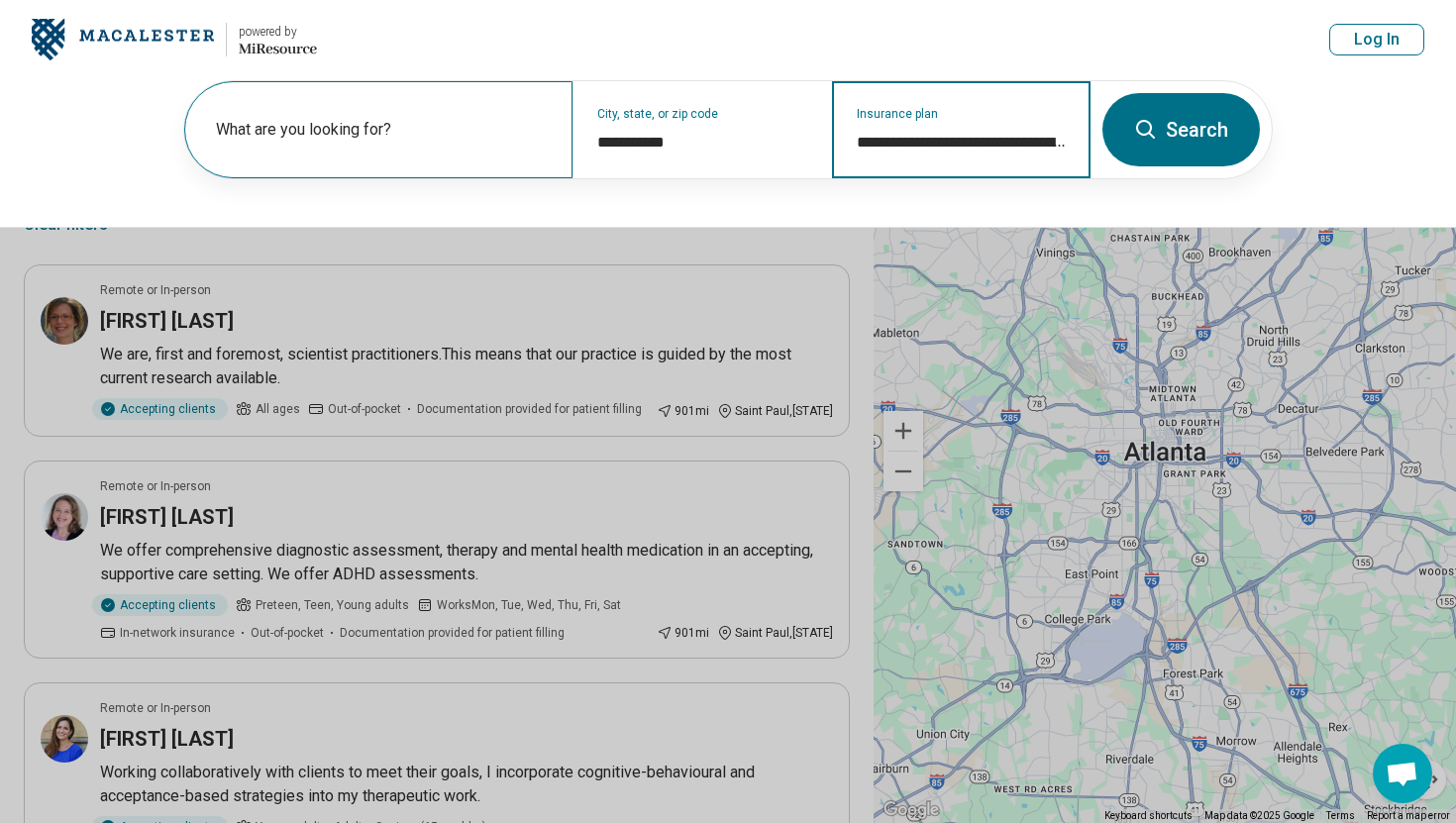 type on "**********" 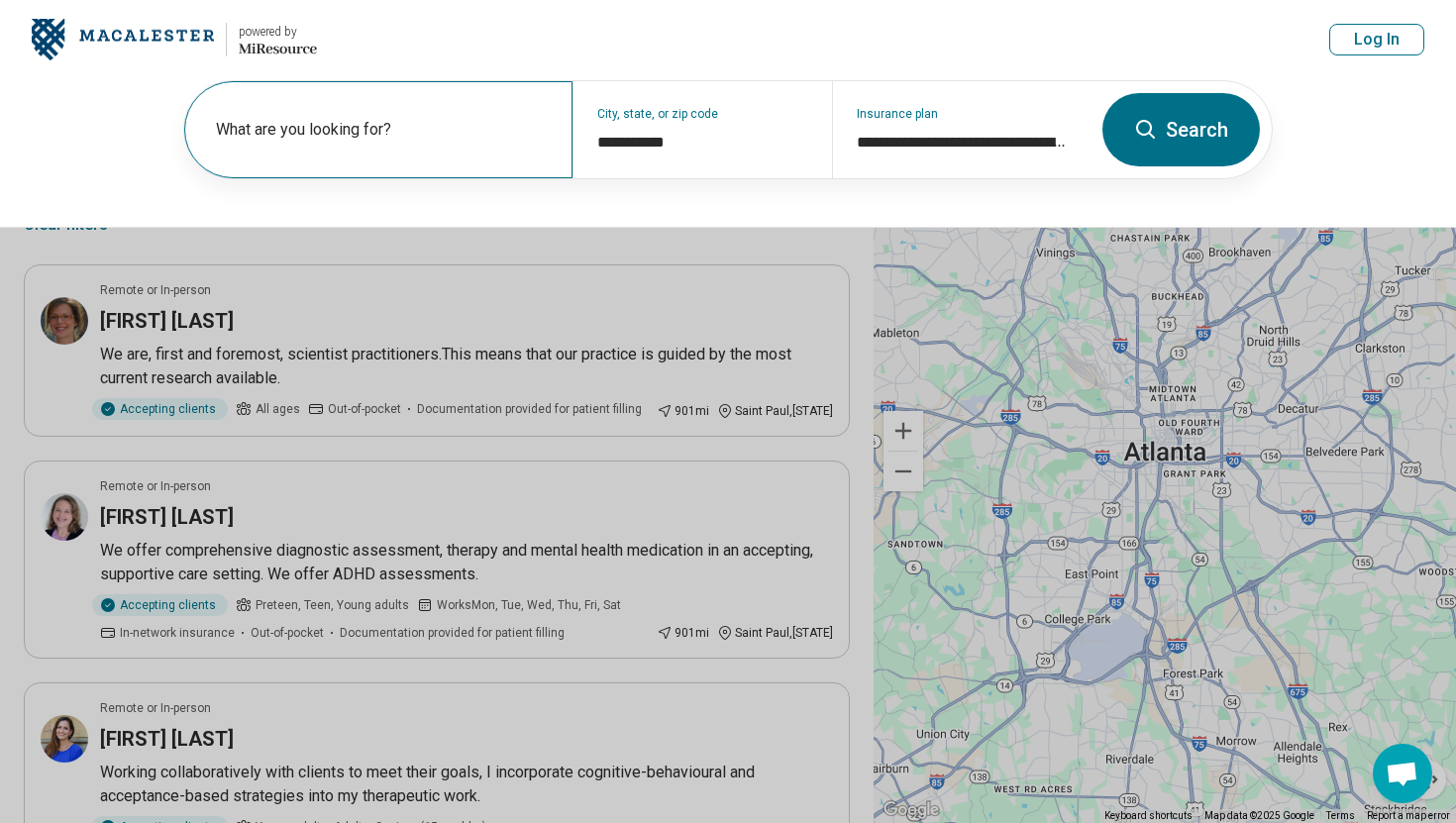 click on "What are you looking for?" at bounding box center [382, 130] 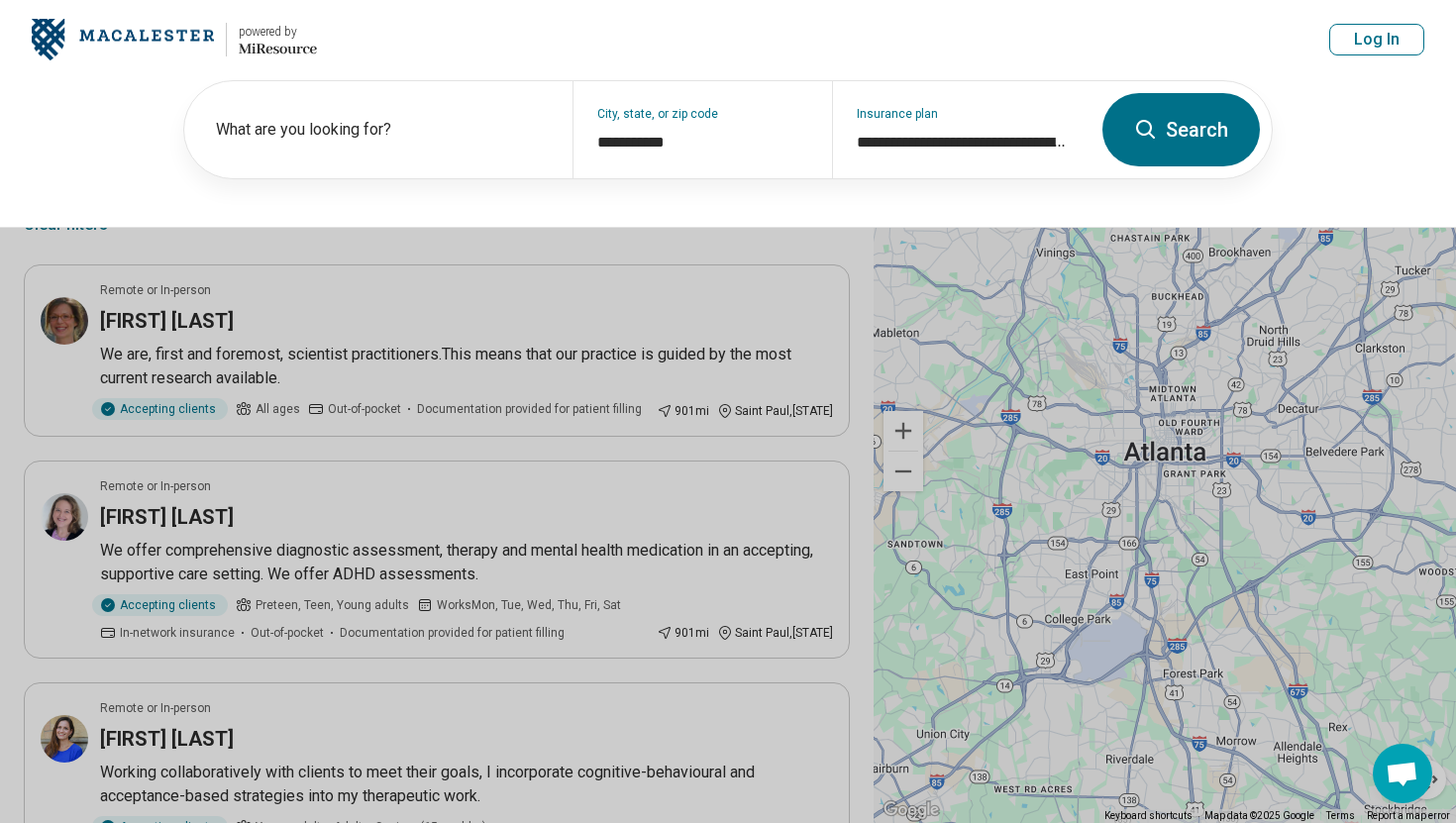 click on "Search" at bounding box center [1181, 130] 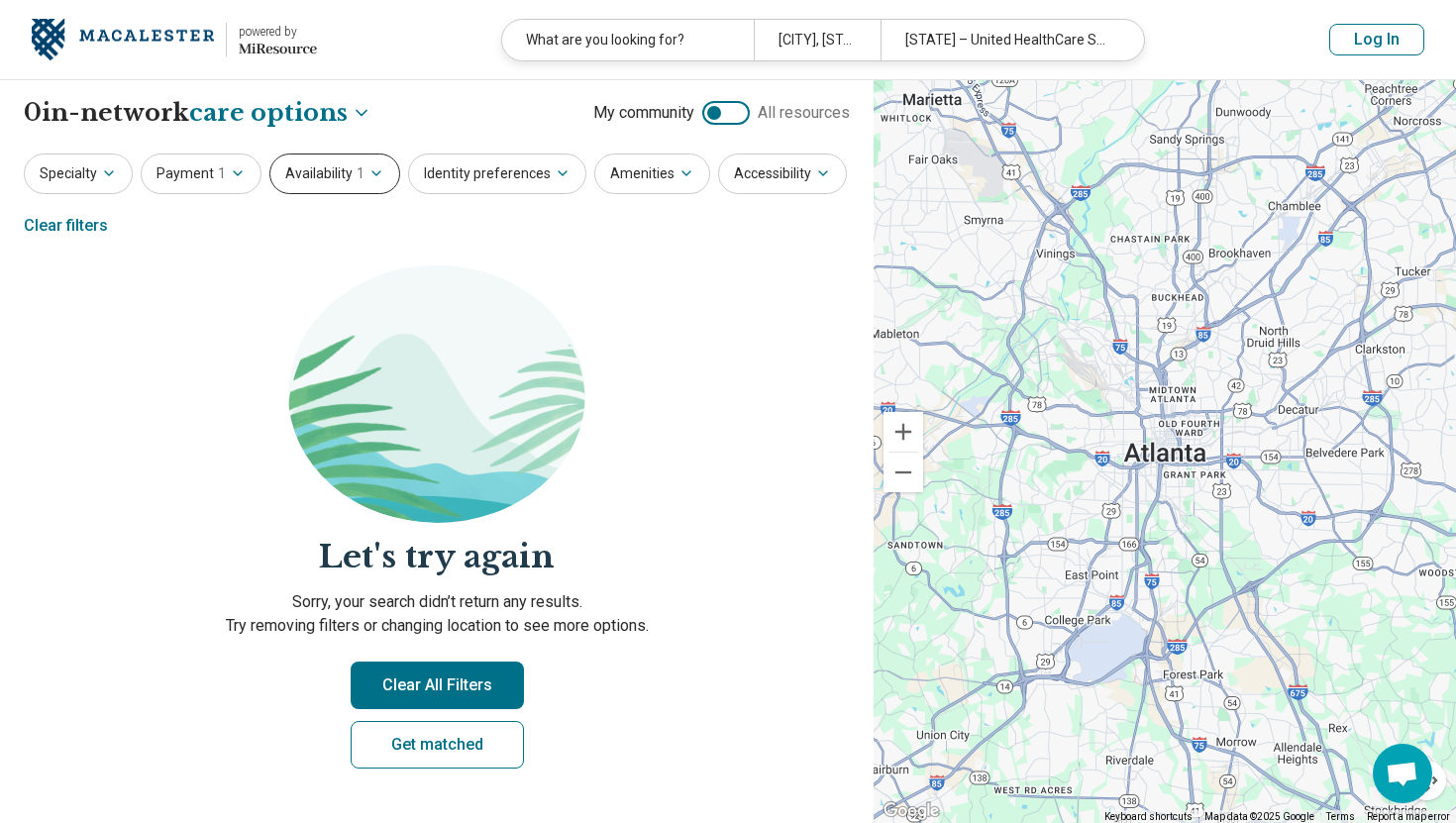 click on "Availability 1" at bounding box center [335, 173] 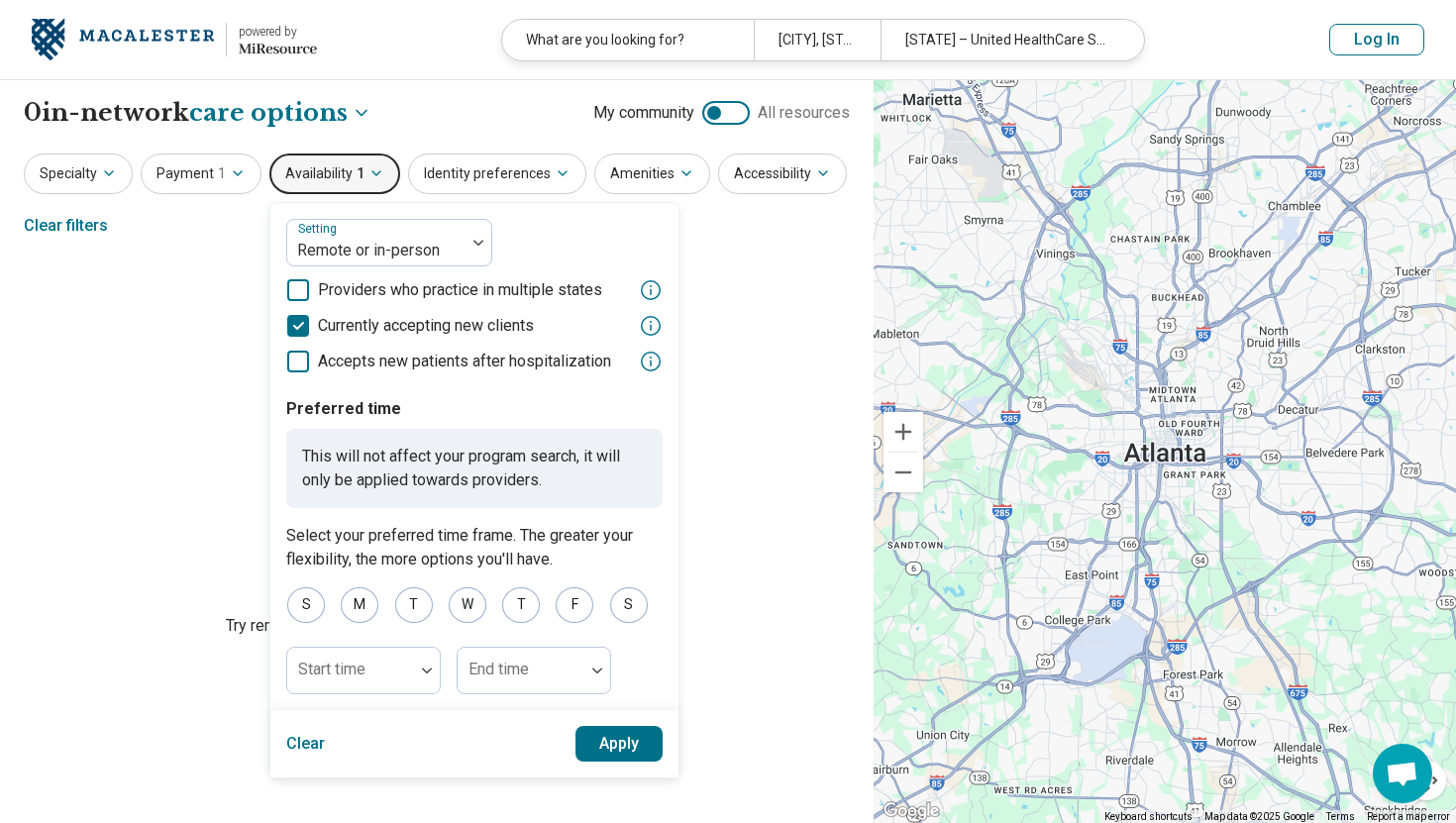 click on "Let's try again Sorry, your search didn’t return any results. Try removing filters or changing location to see more options. Clear All Filters Get matched" at bounding box center (437, 533) 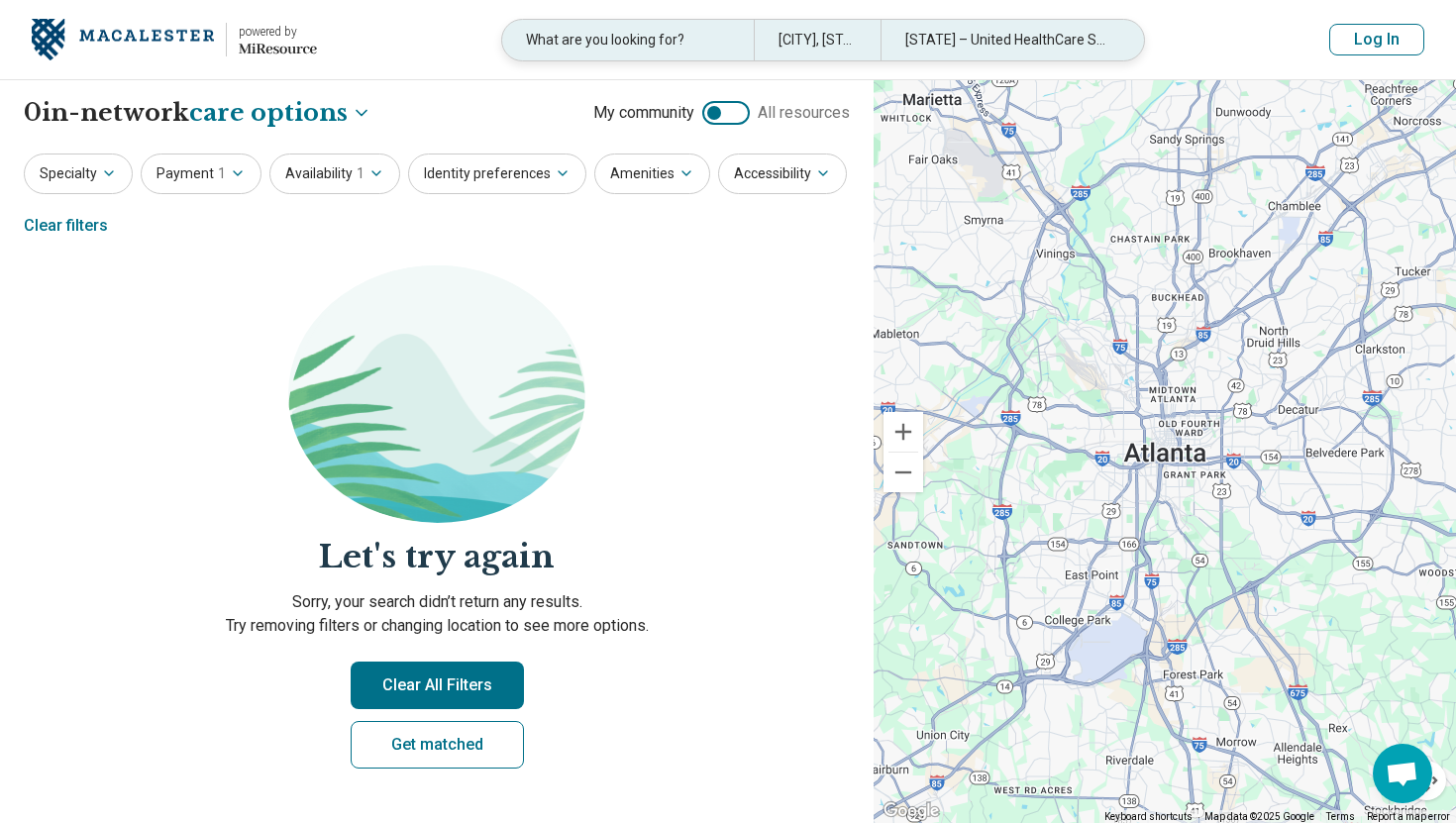 click on "[STATE] – United HealthCare Student Resources" at bounding box center [1006, 40] 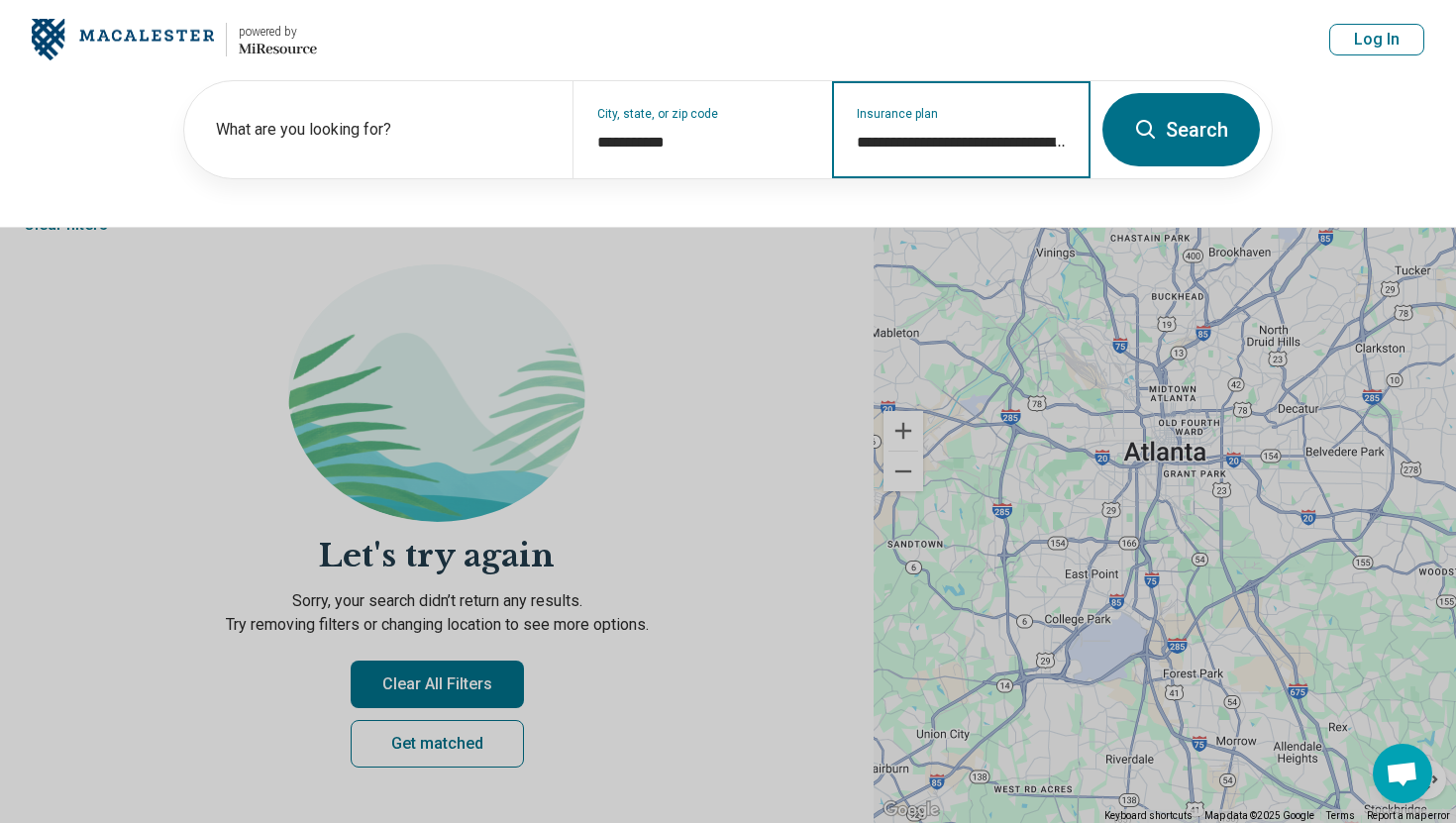click on "**********" at bounding box center [962, 143] 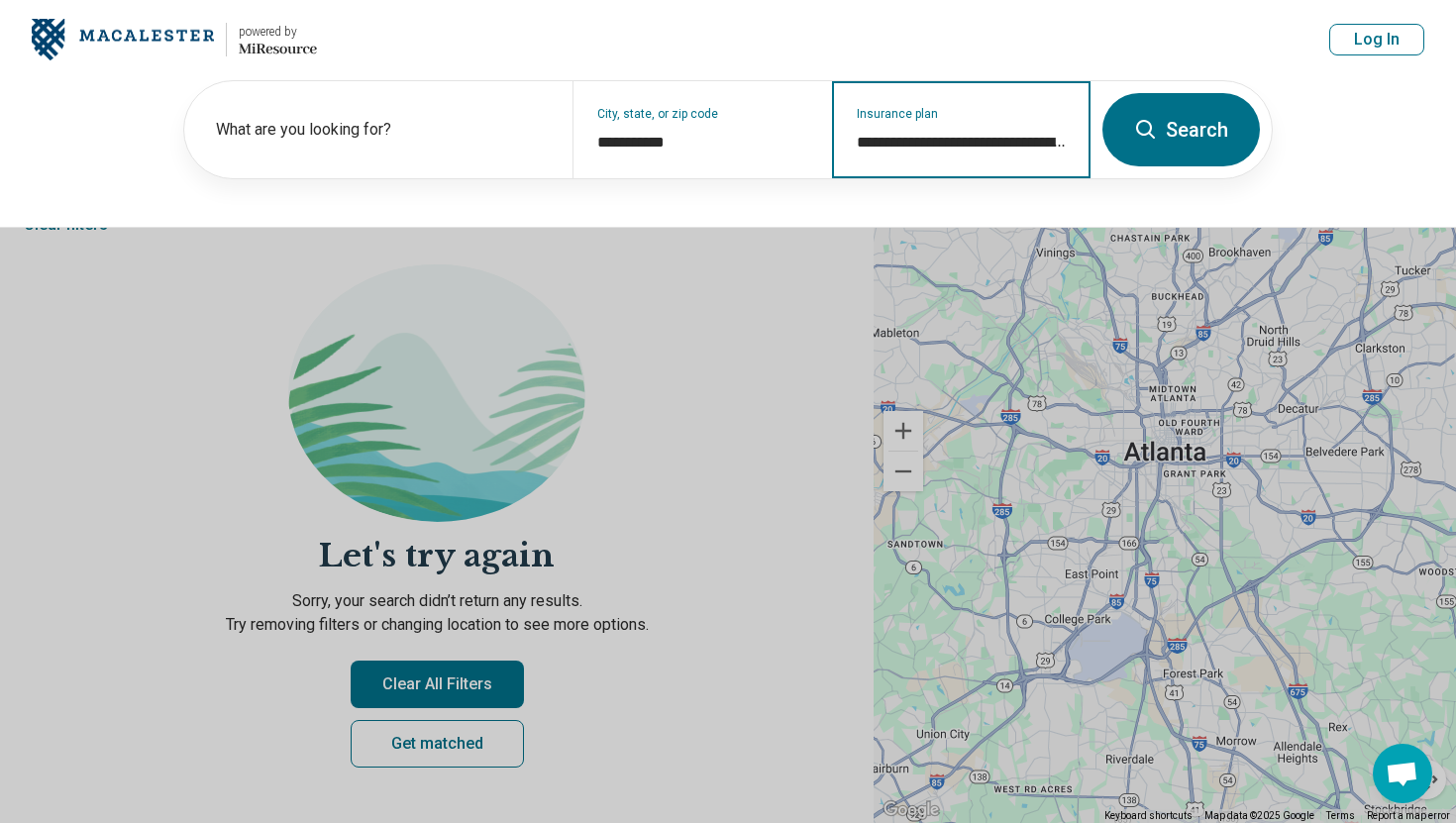 scroll, scrollTop: 0, scrollLeft: 147, axis: horizontal 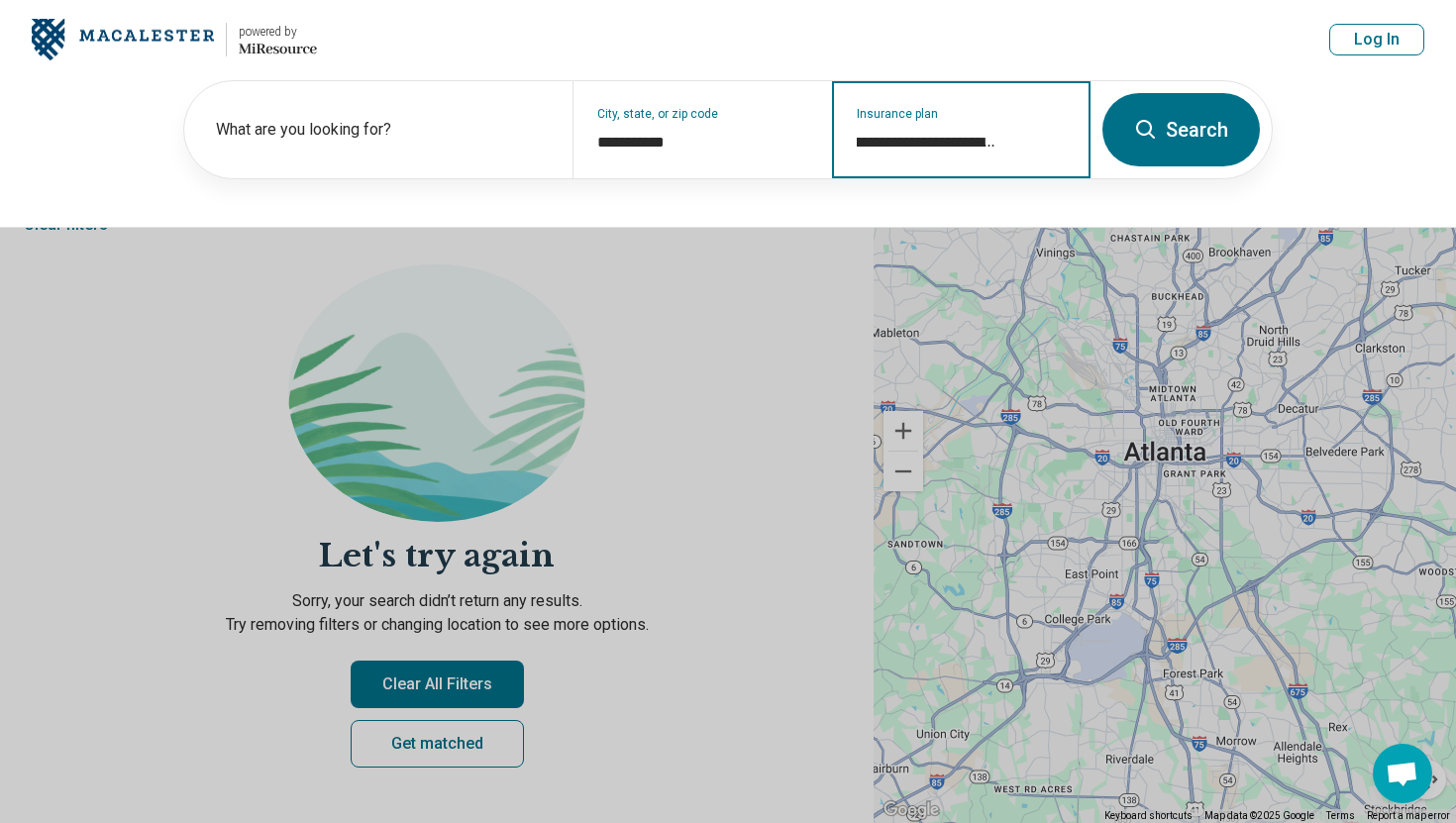 drag, startPoint x: 859, startPoint y: 145, endPoint x: 1207, endPoint y: 143, distance: 348.00575 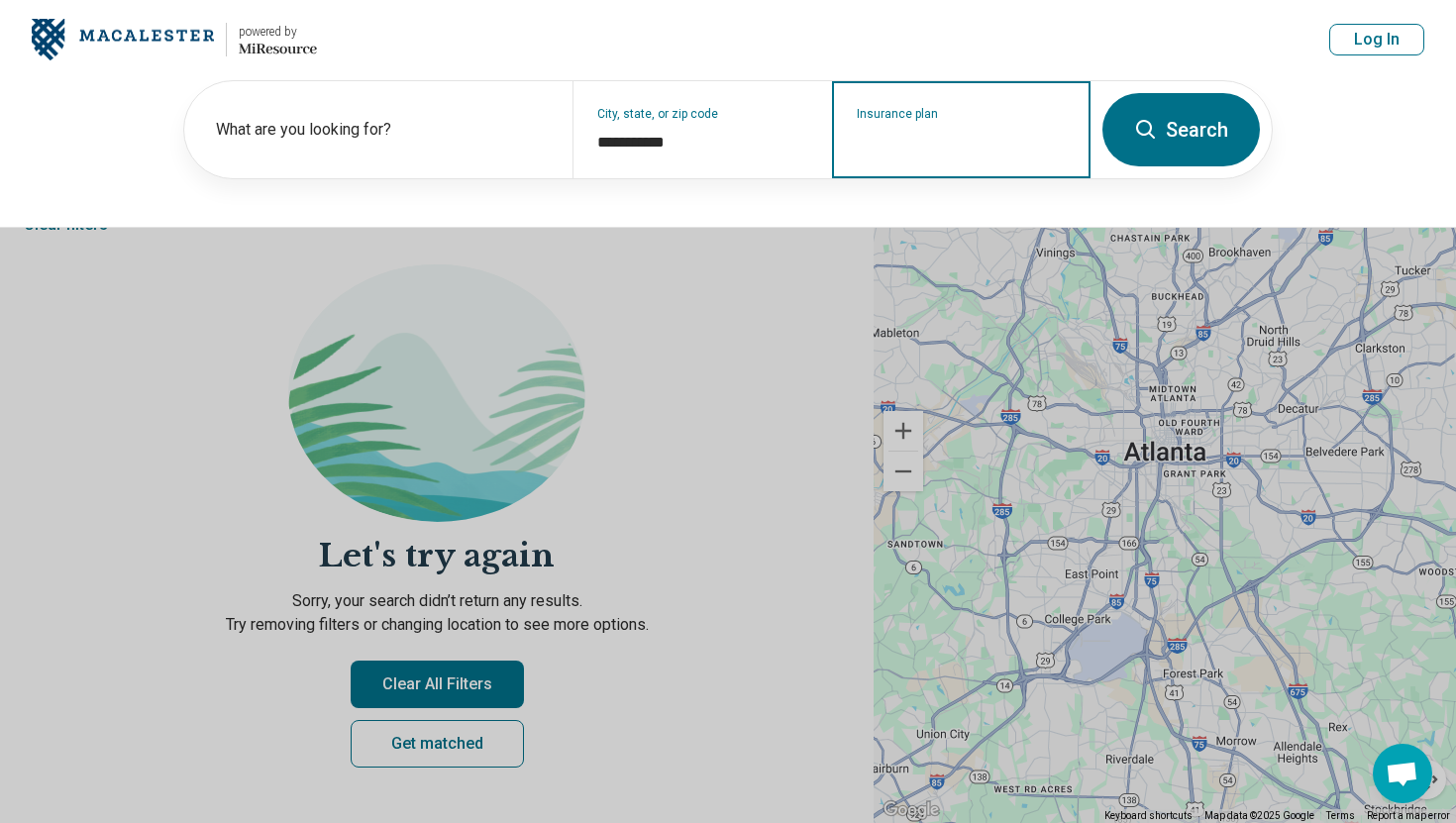 scroll, scrollTop: 0, scrollLeft: 0, axis: both 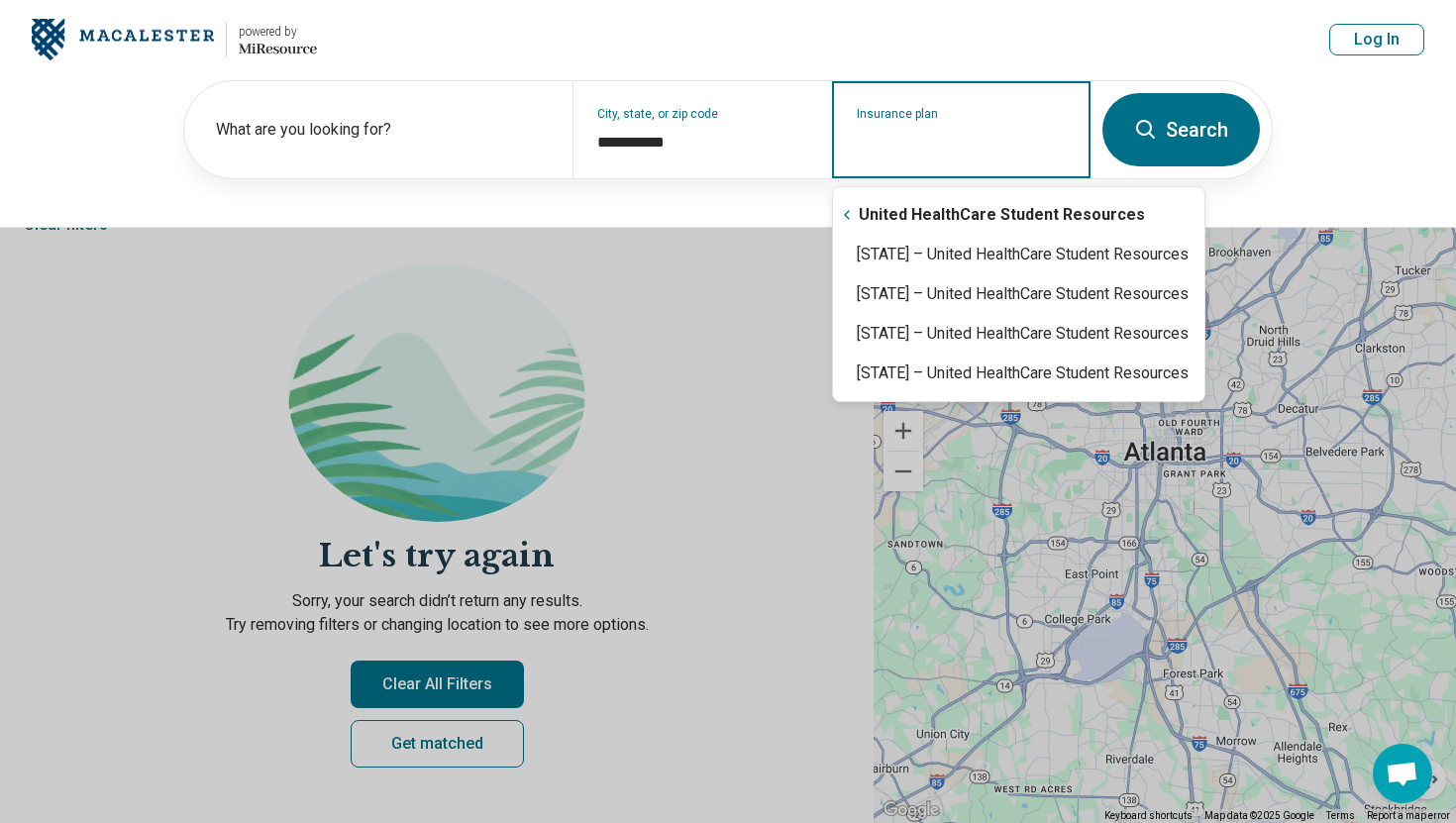 type 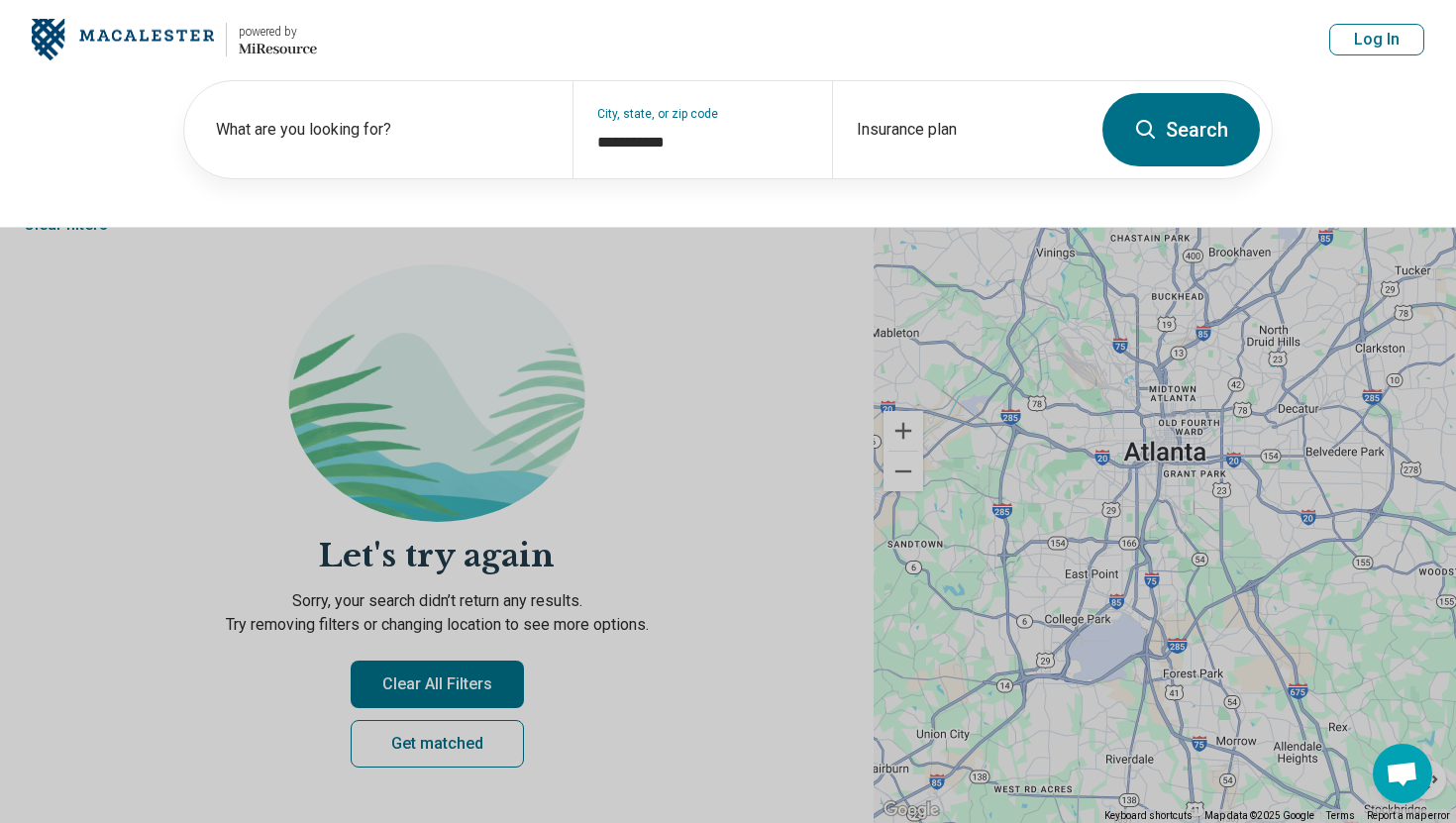 click on "Search" at bounding box center (1181, 130) 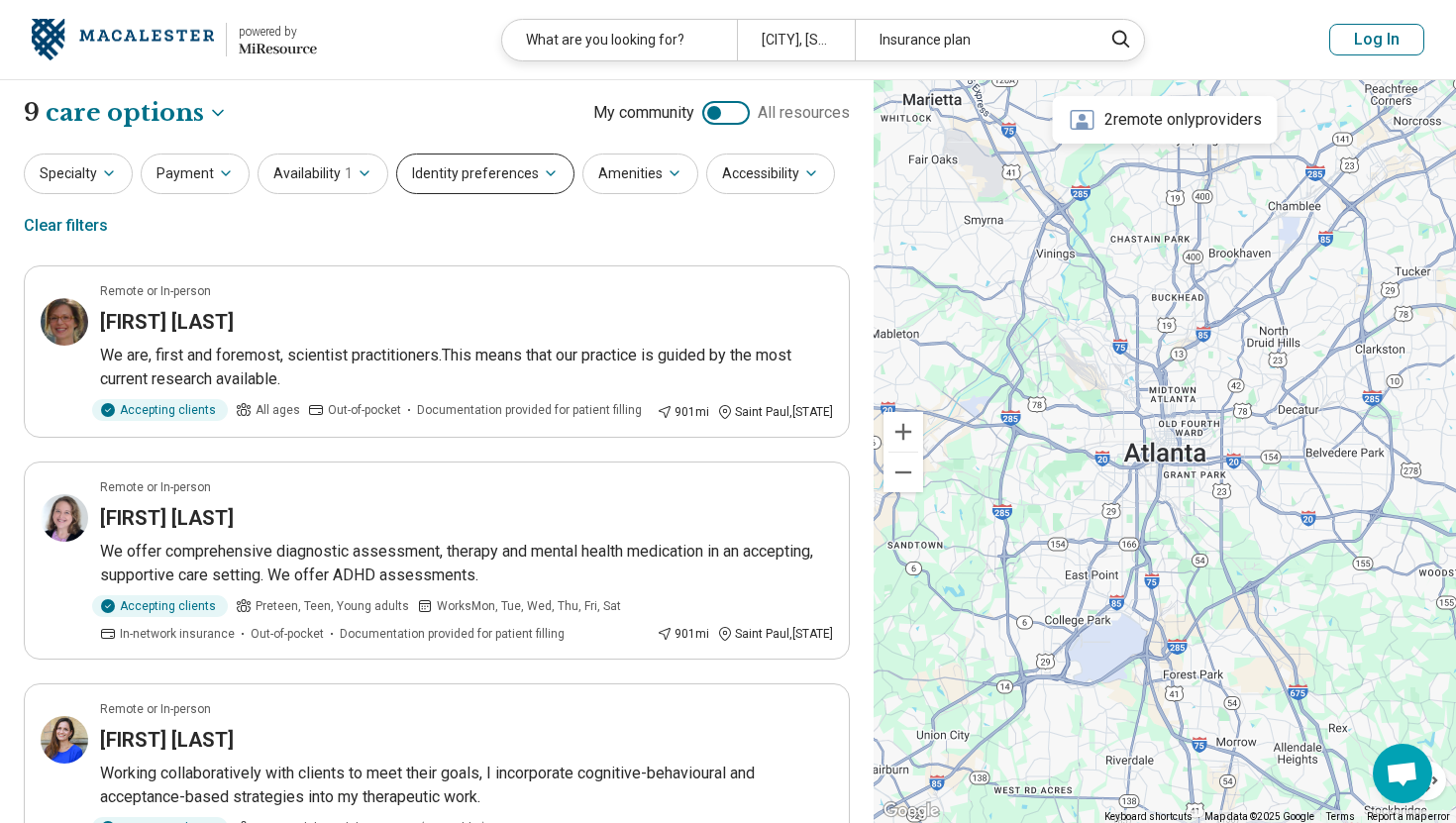 click on "Identity preferences" at bounding box center (485, 173) 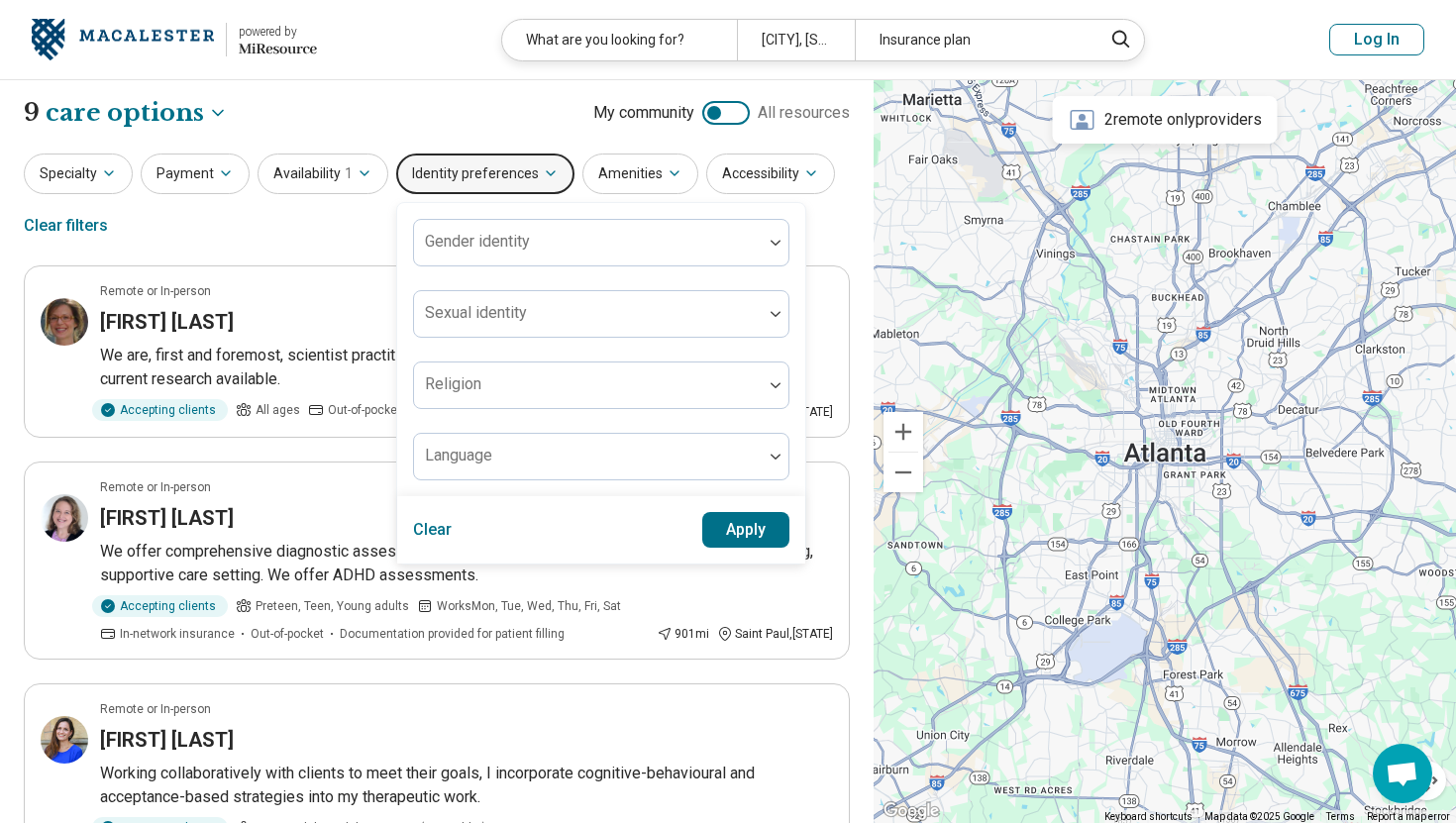 click on "Apply" at bounding box center (746, 530) 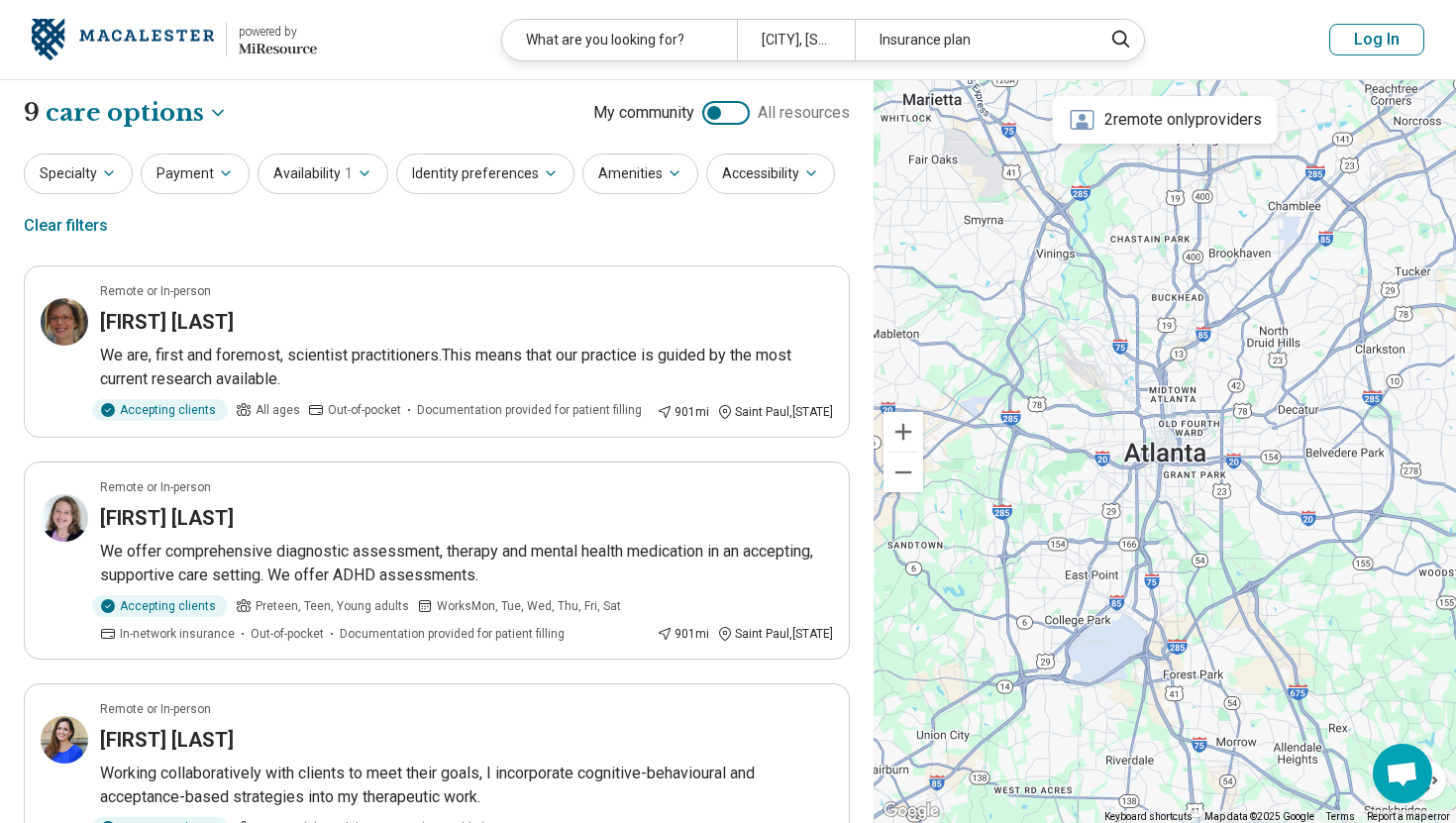 click on "Specialty" at bounding box center (78, 173) 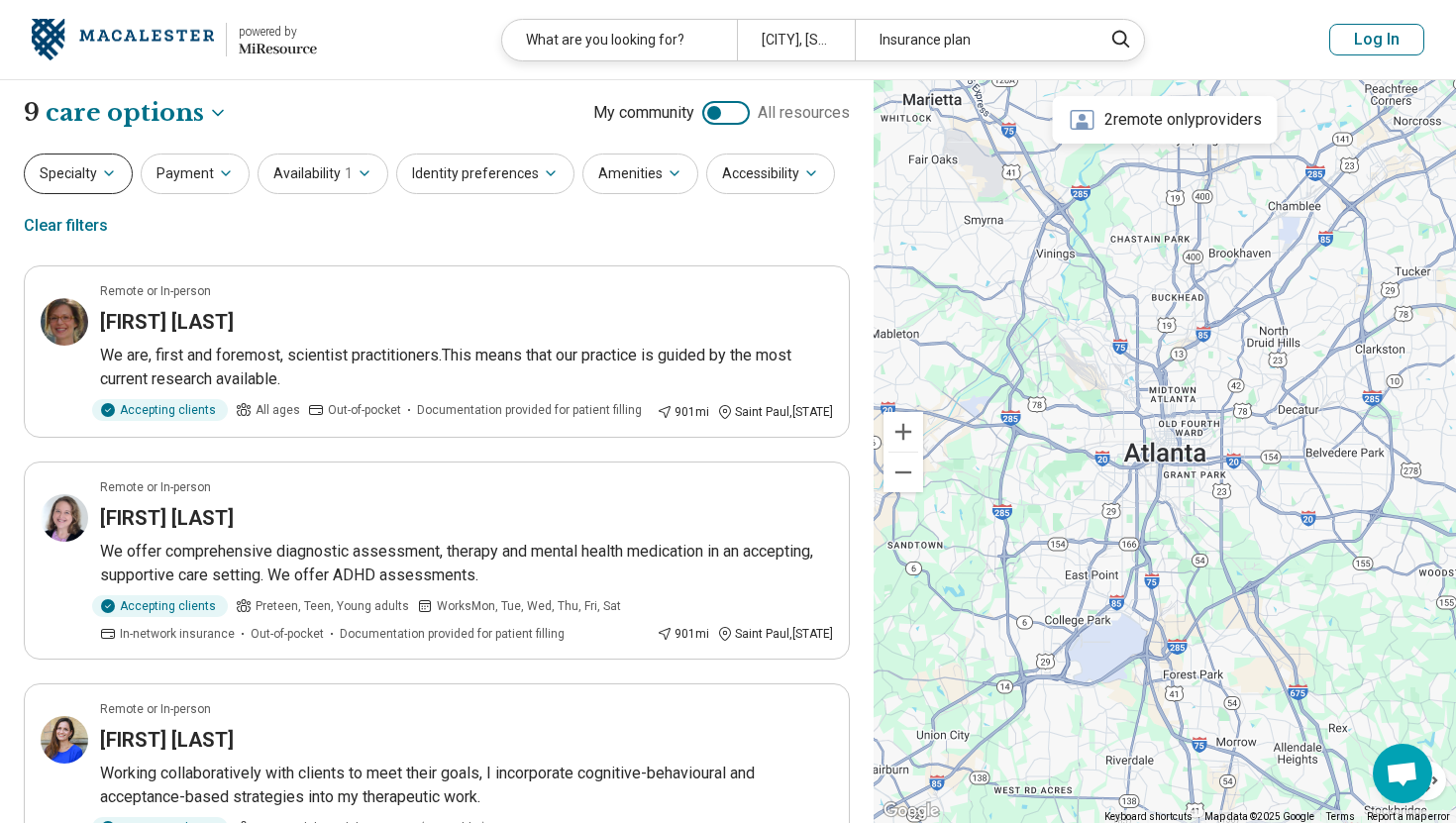 click 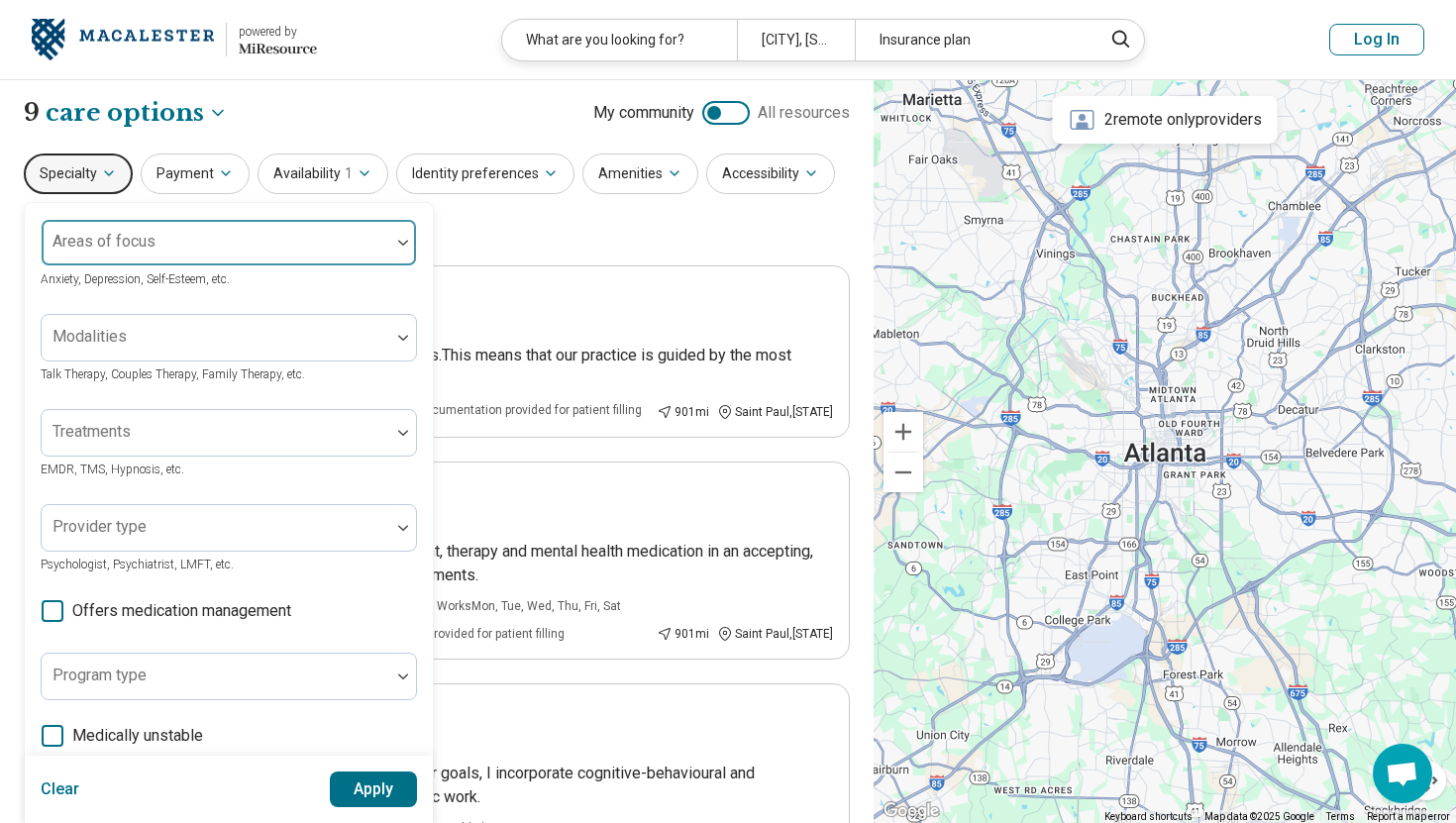 click on "Areas of focus" at bounding box center [229, 243] 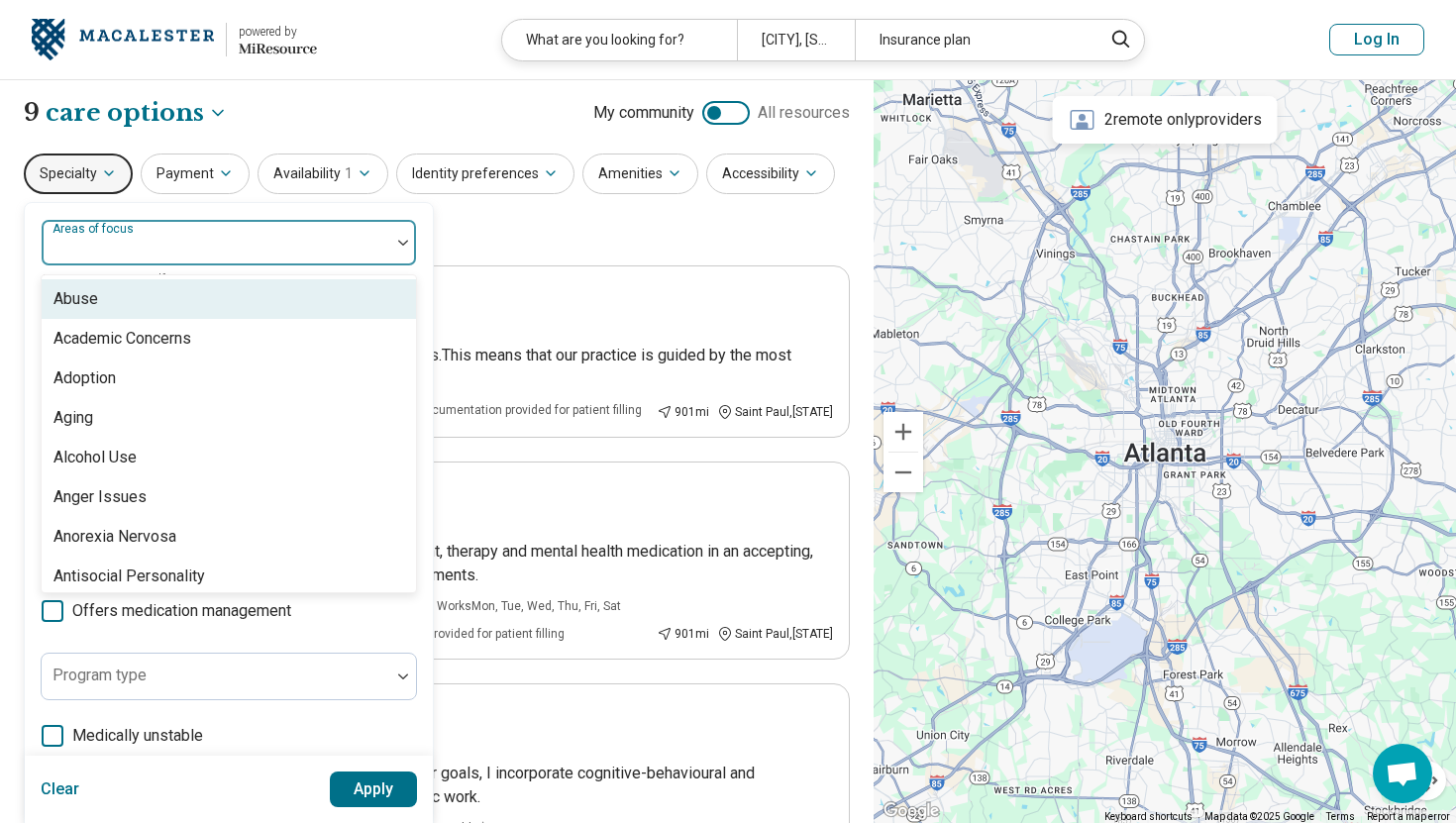 type on "*" 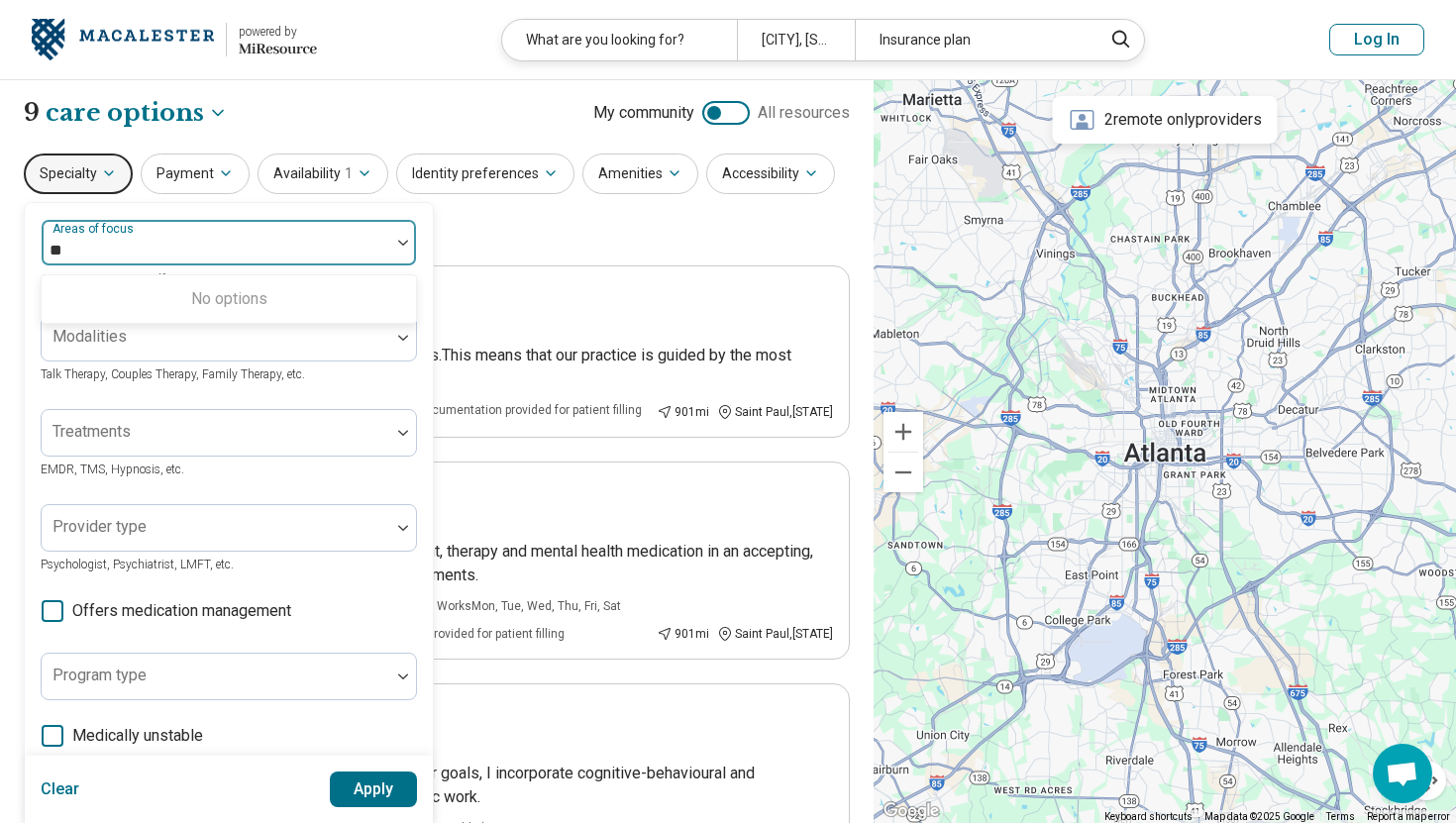 type on "*" 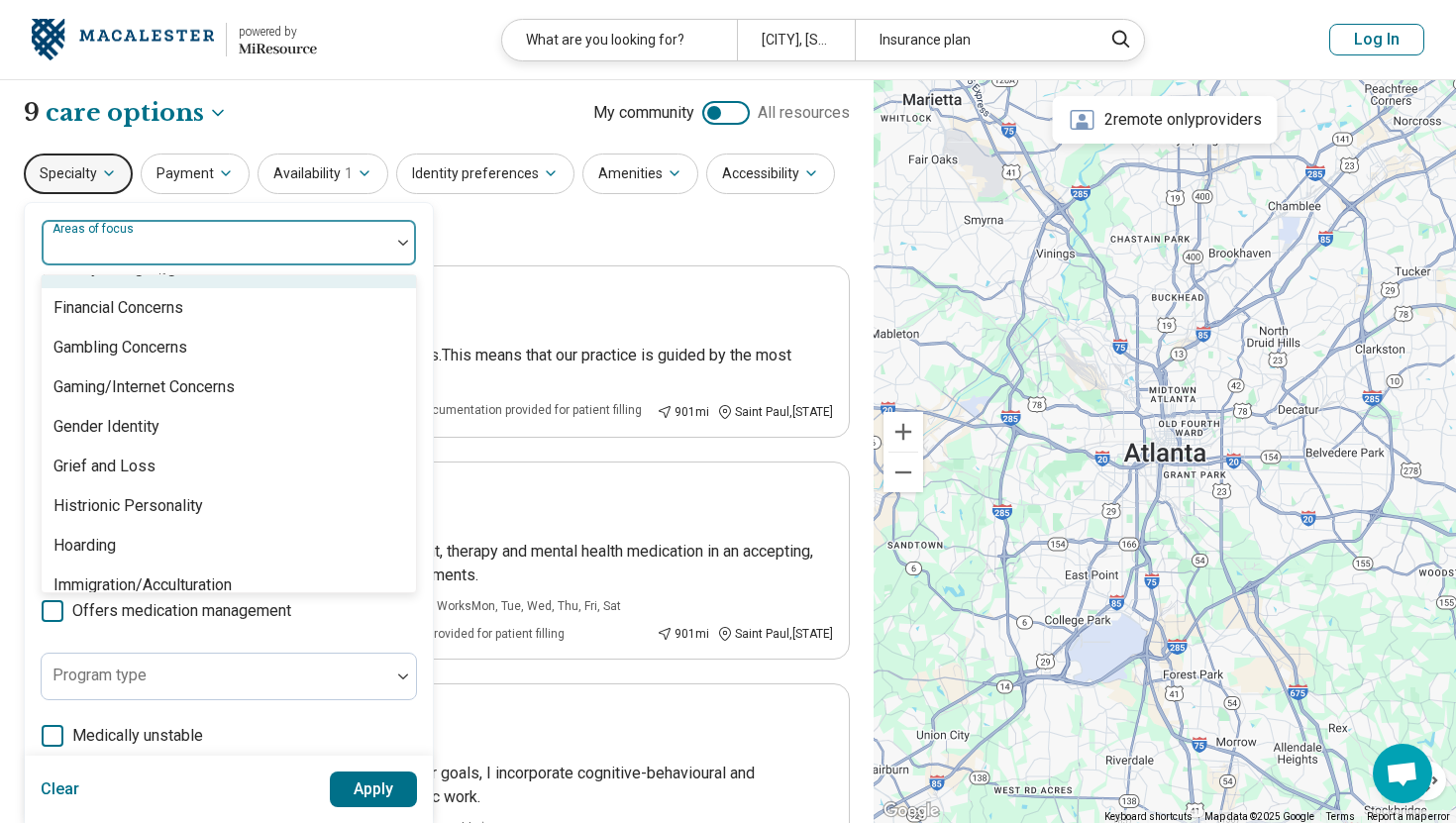 scroll, scrollTop: 1499, scrollLeft: 0, axis: vertical 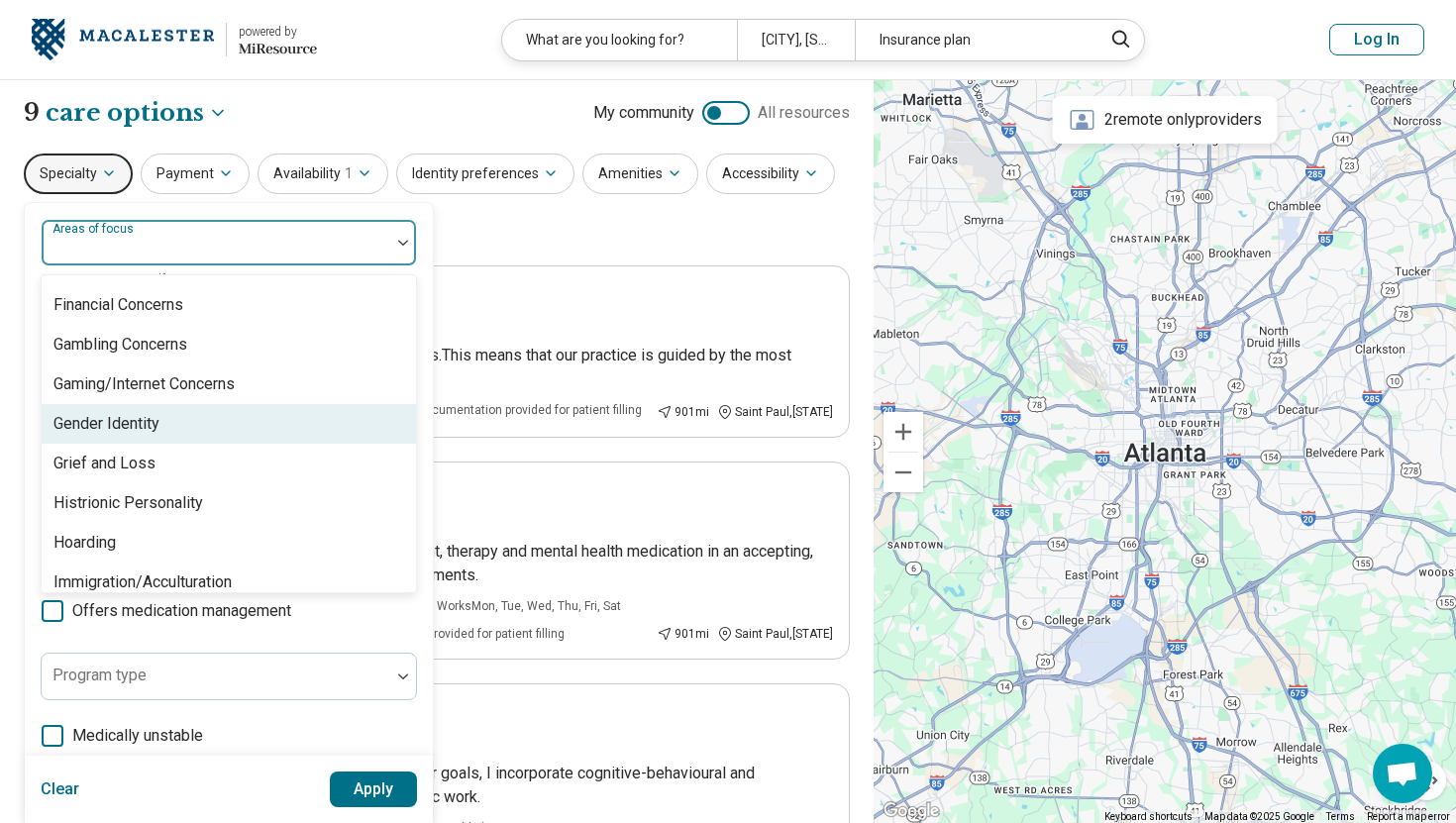 click on "Gender Identity" at bounding box center [229, 424] 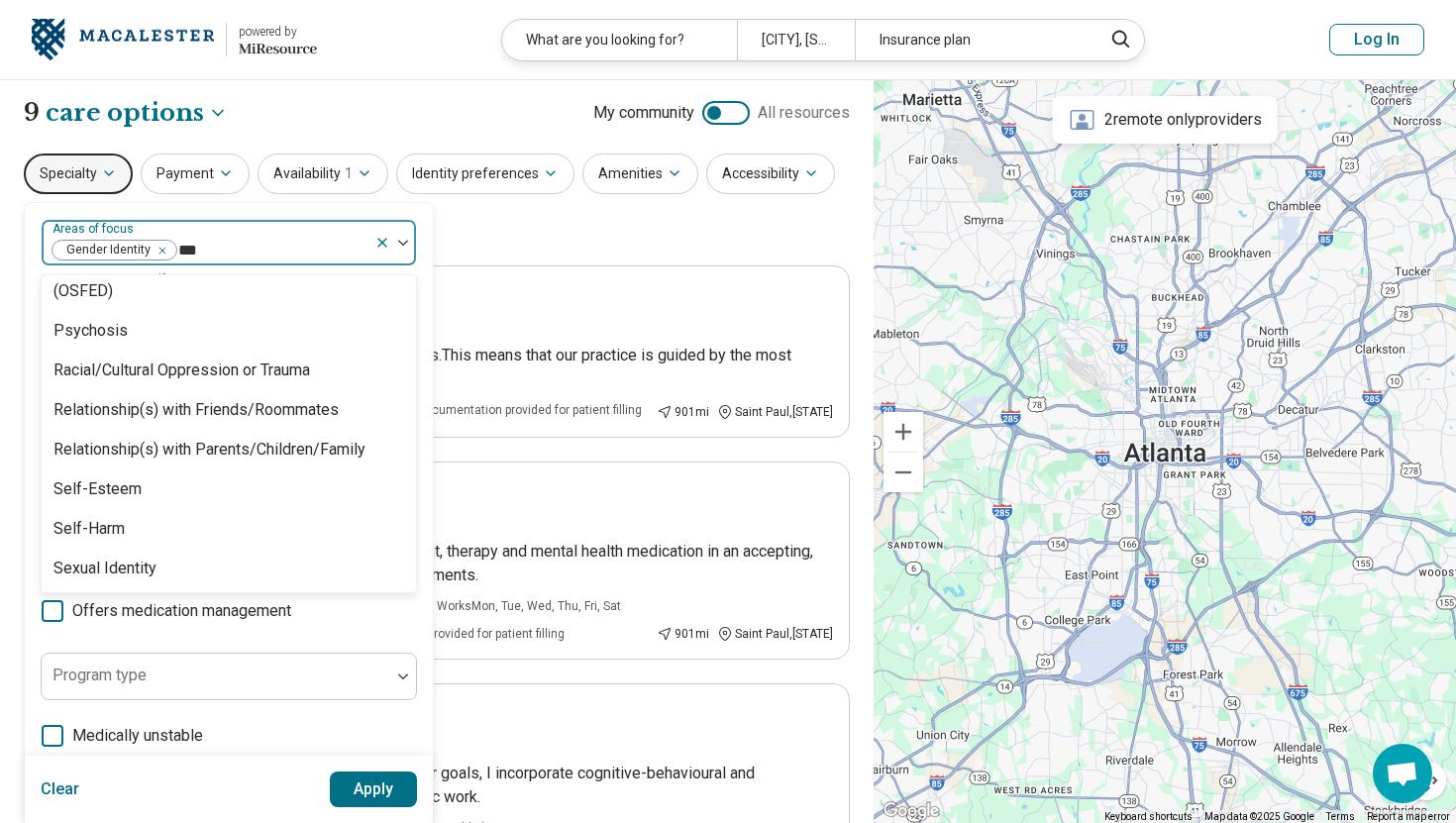scroll, scrollTop: 0, scrollLeft: 0, axis: both 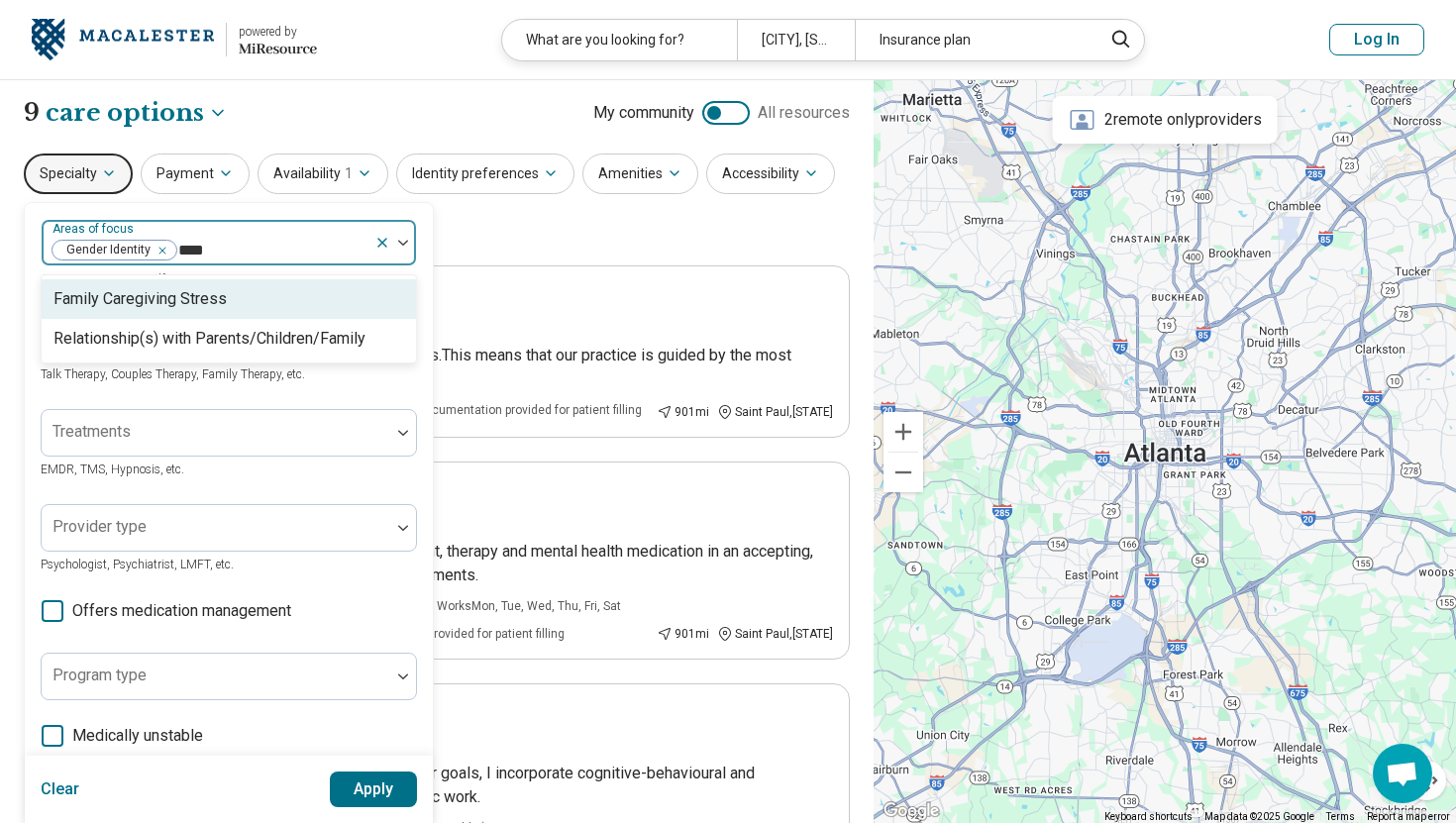 type on "*****" 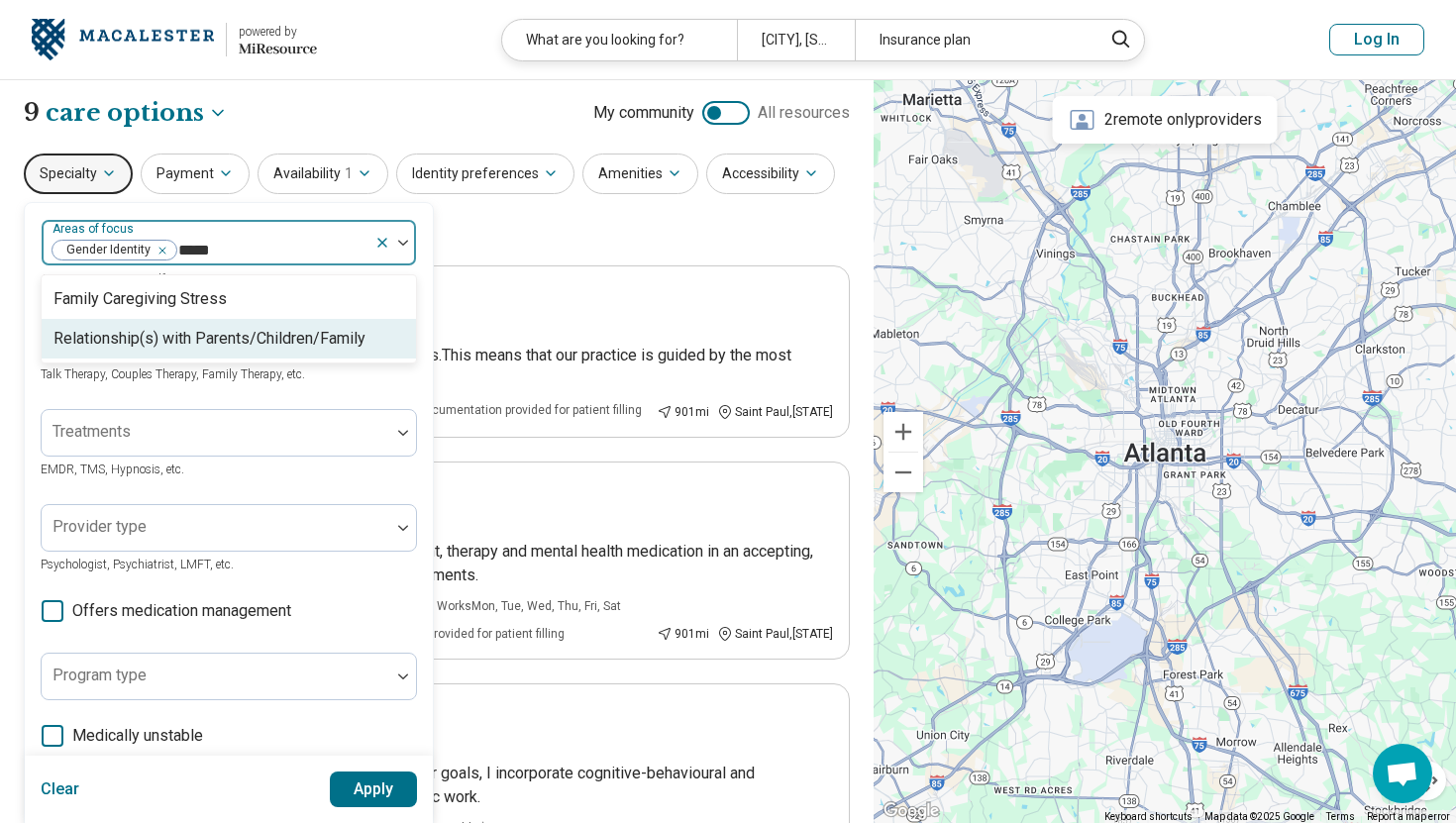 click on "Relationship(s) with Parents/Children/Family" at bounding box center (209, 339) 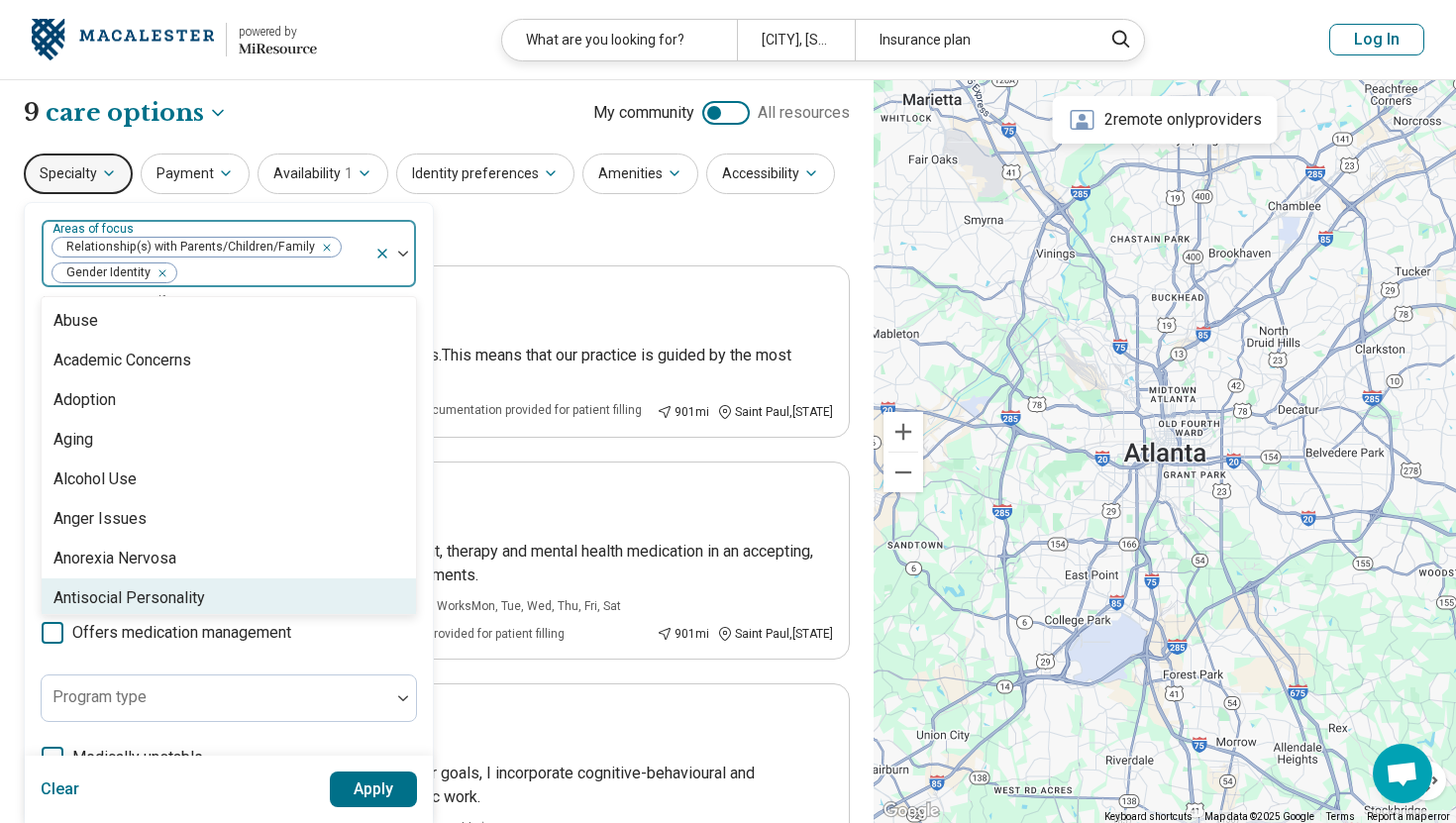 click on "Apply" at bounding box center [373, 789] 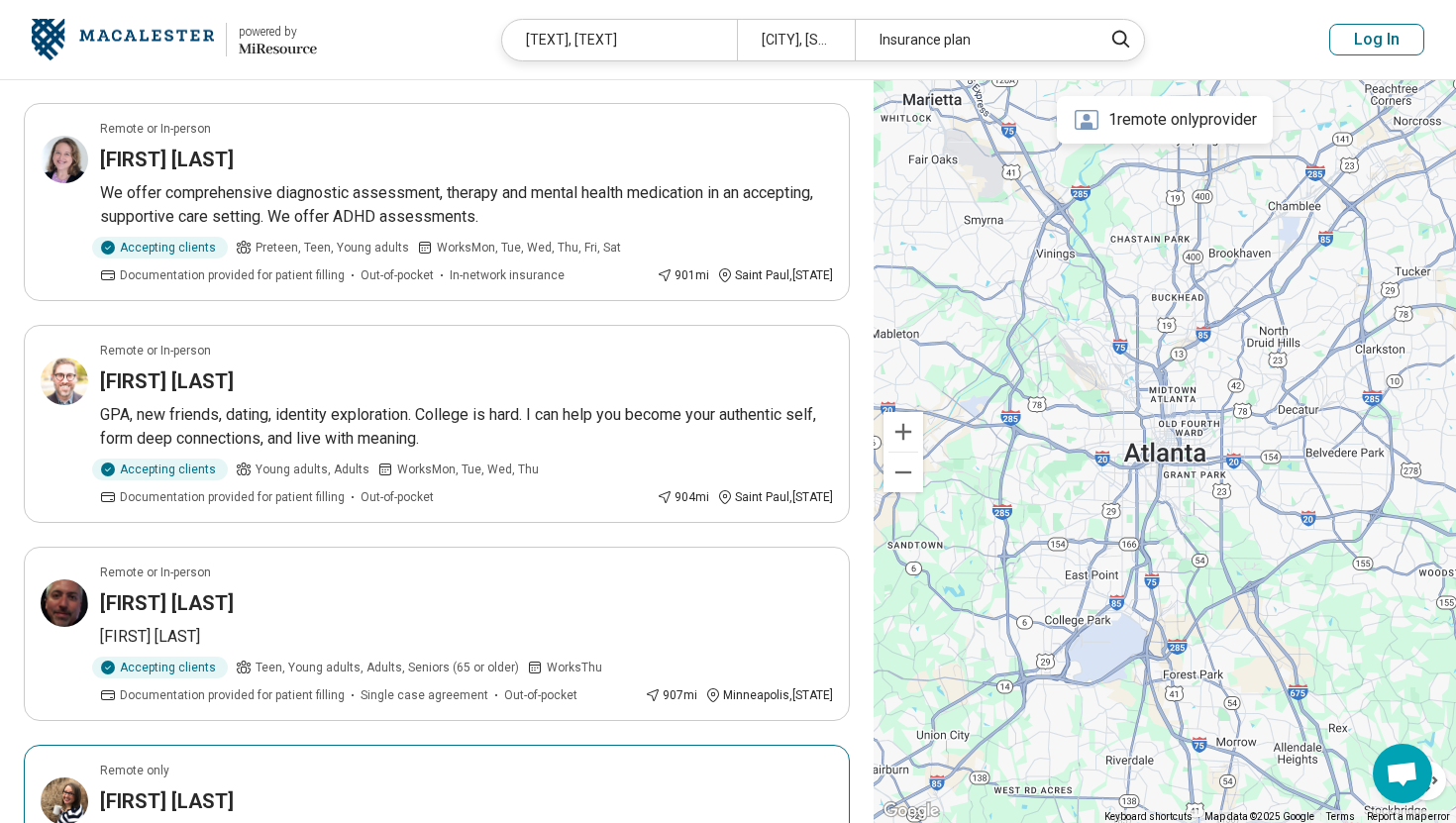 scroll, scrollTop: 0, scrollLeft: 0, axis: both 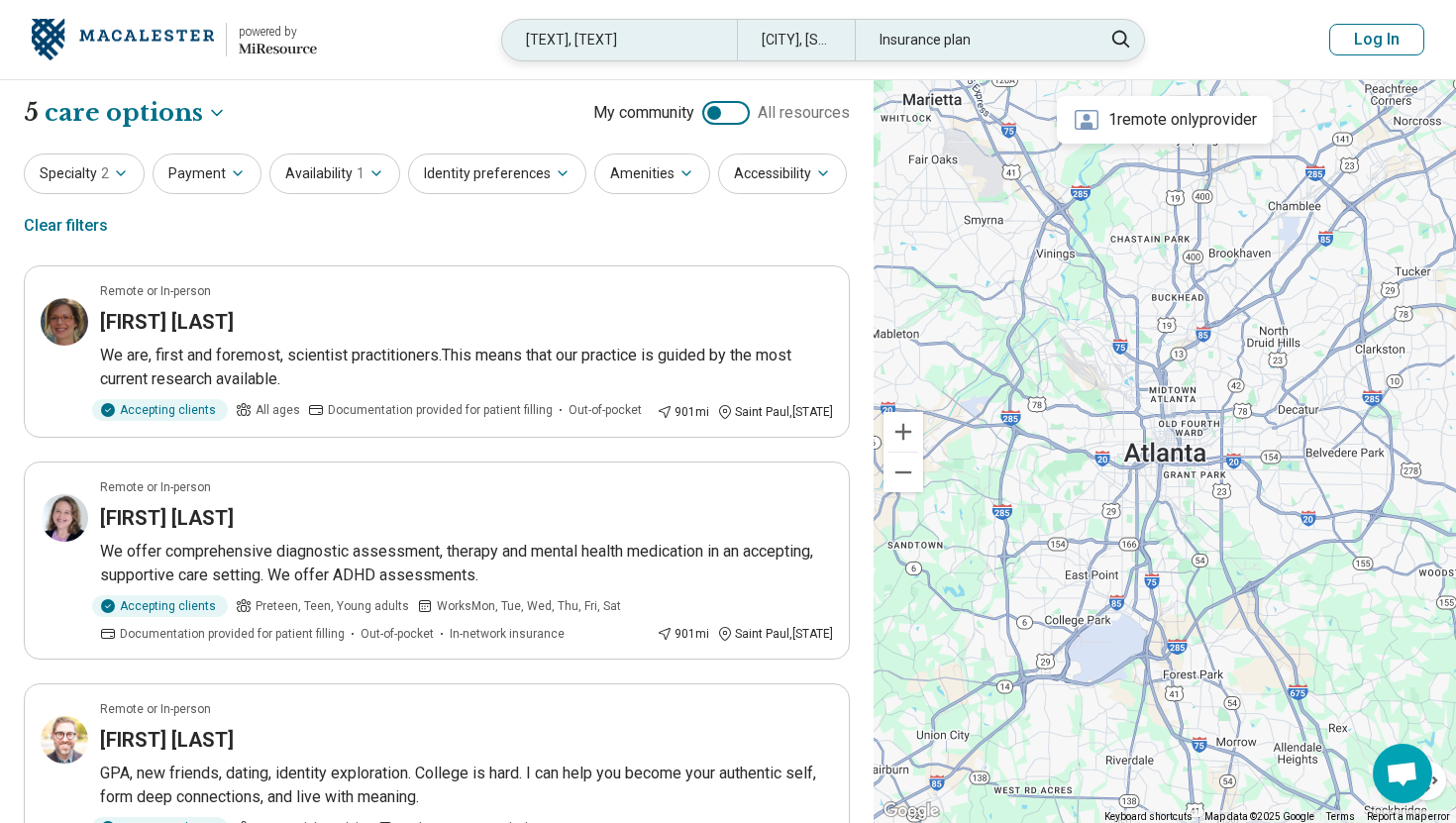 click on "[CITY], [STATE]" at bounding box center (795, 40) 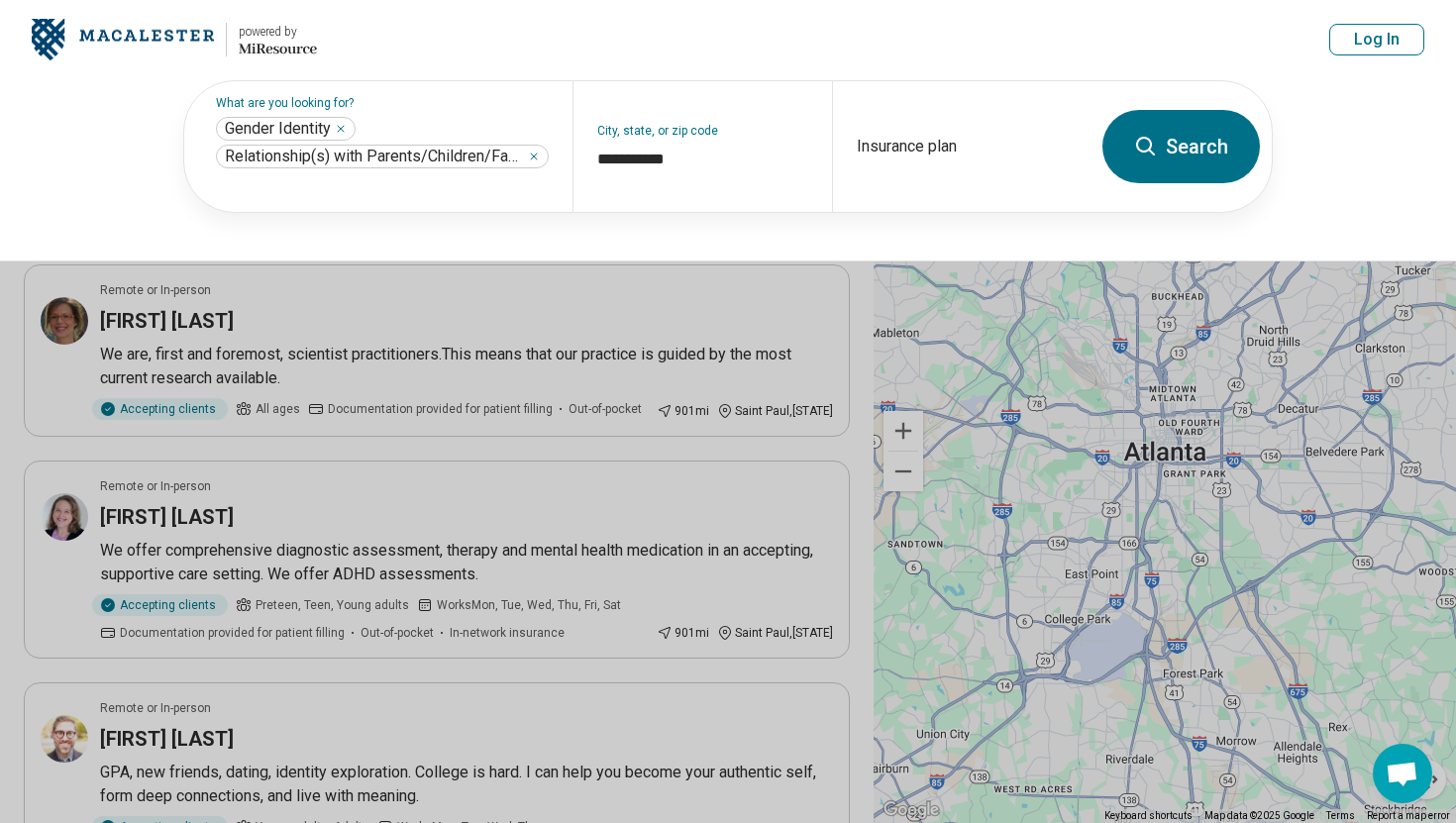 click on "Search" at bounding box center [1181, 147] 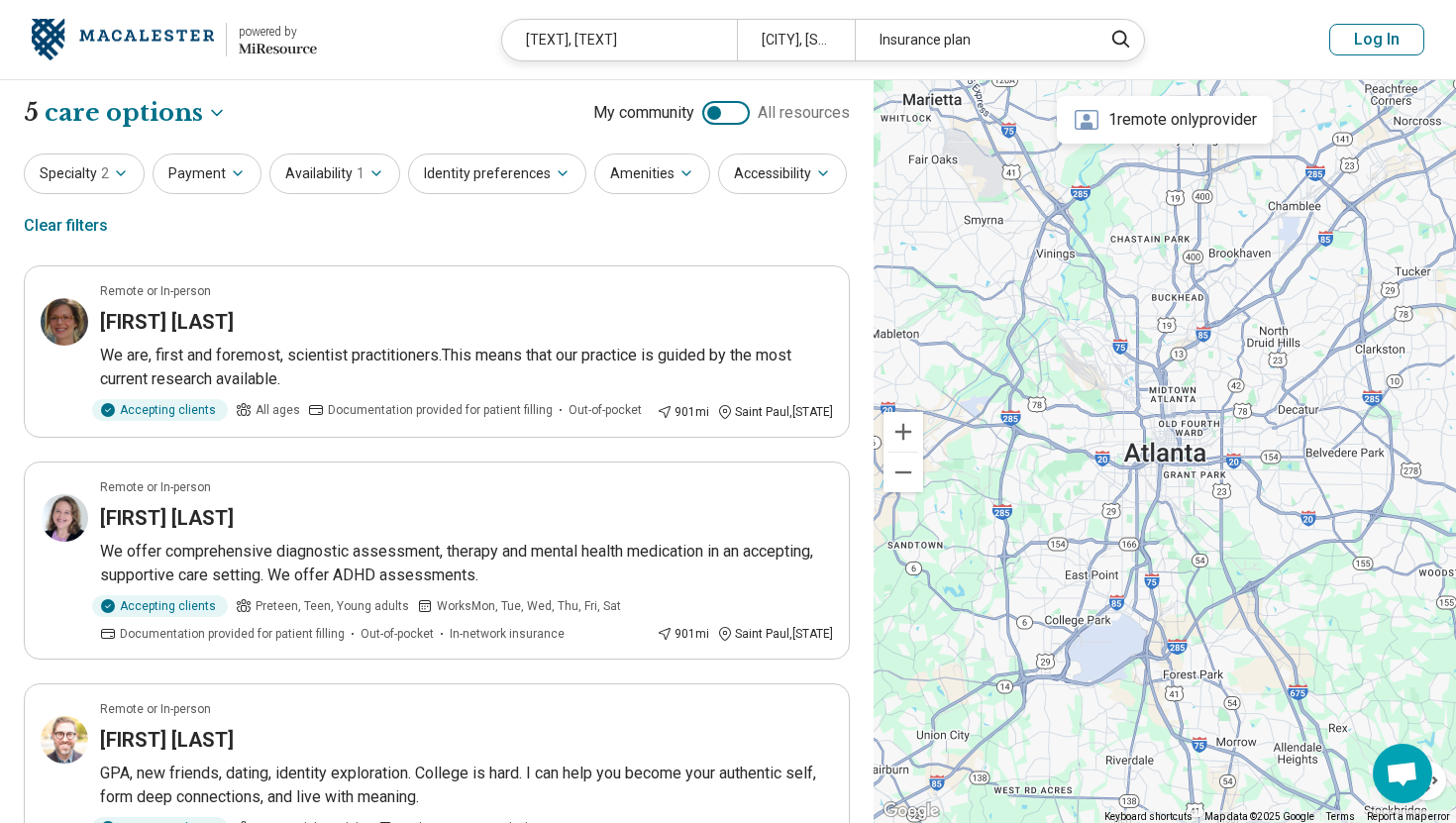 click at bounding box center (714, 113) 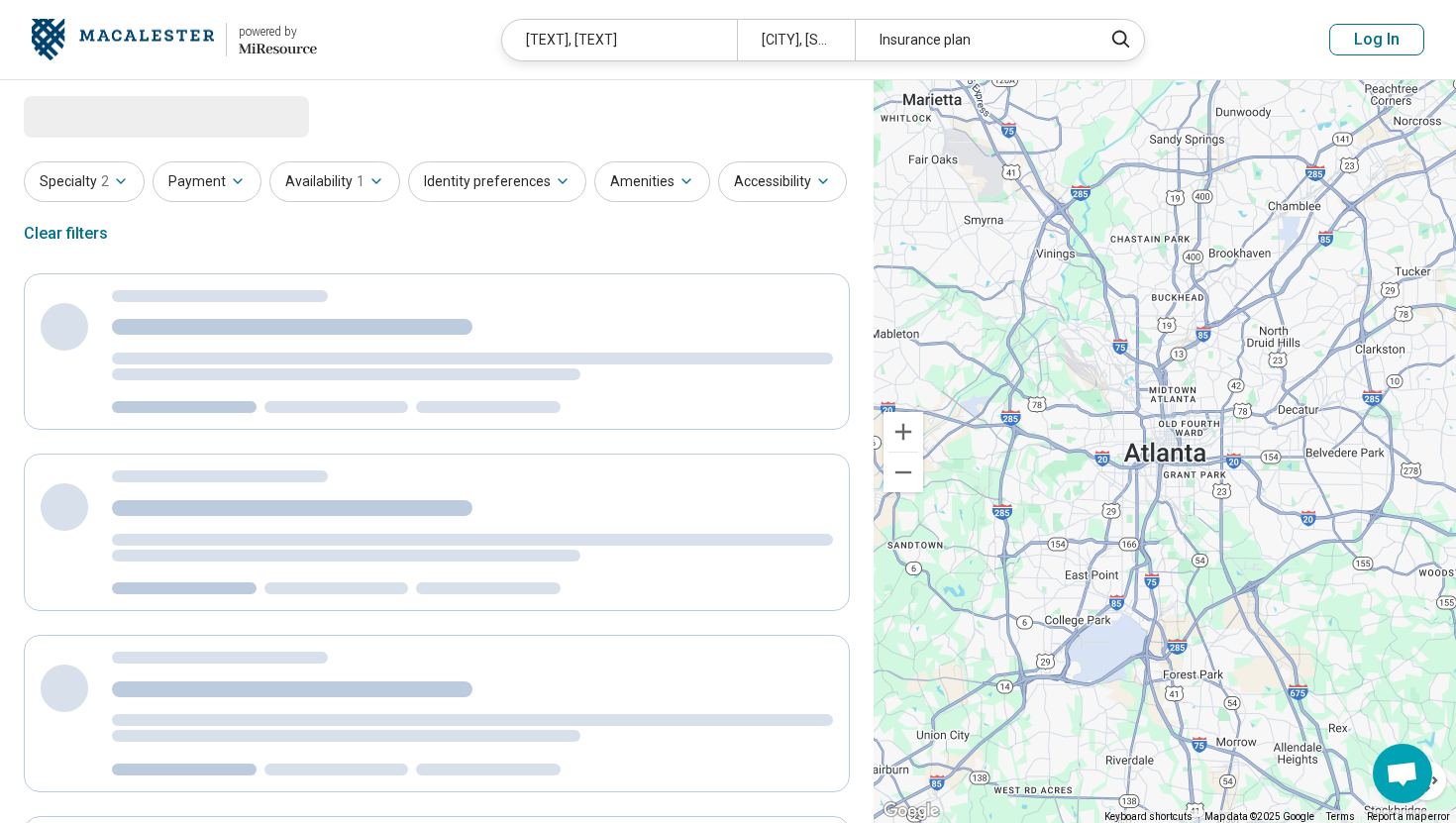 scroll, scrollTop: 0, scrollLeft: 0, axis: both 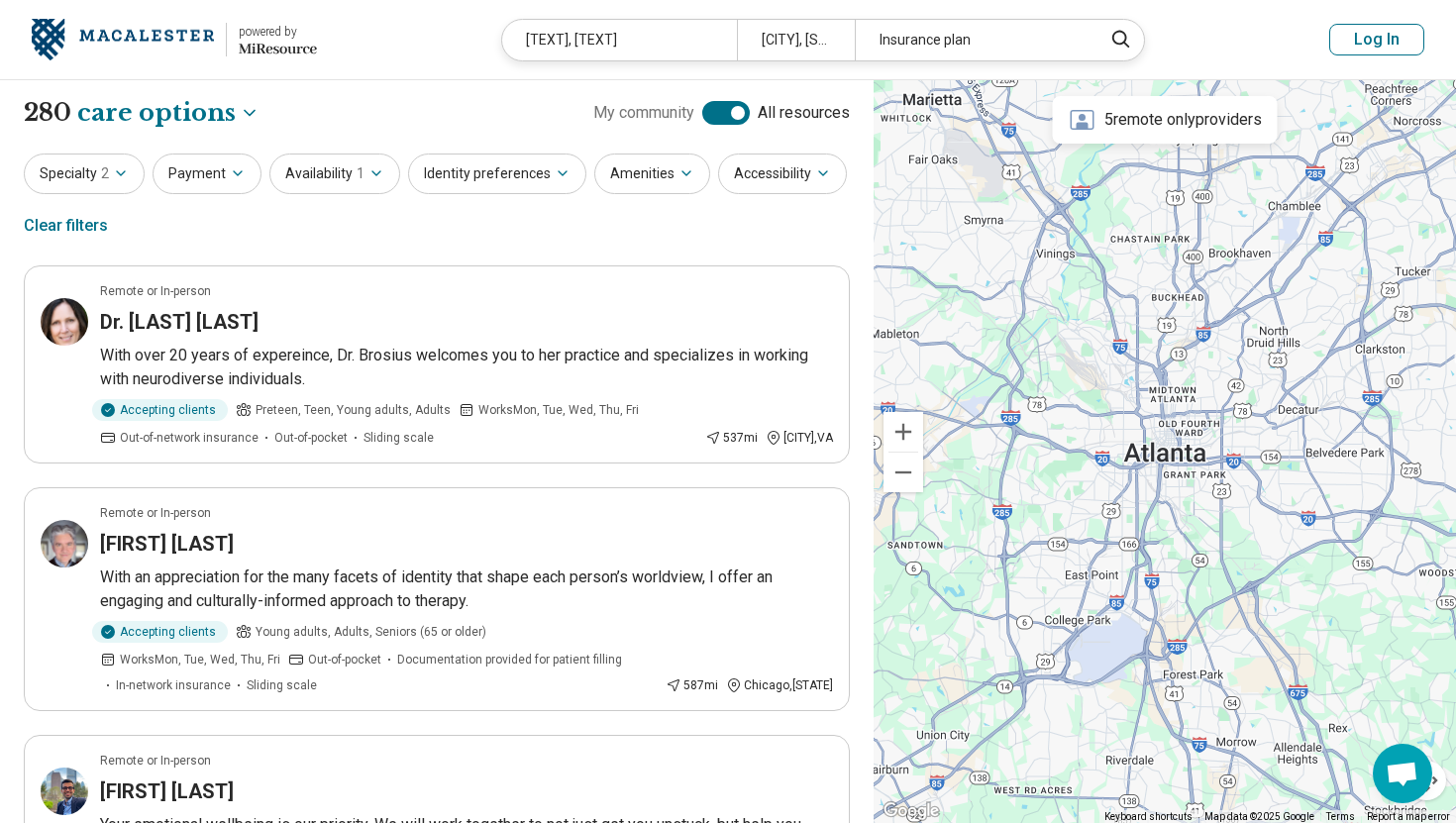 click at bounding box center [738, 113] 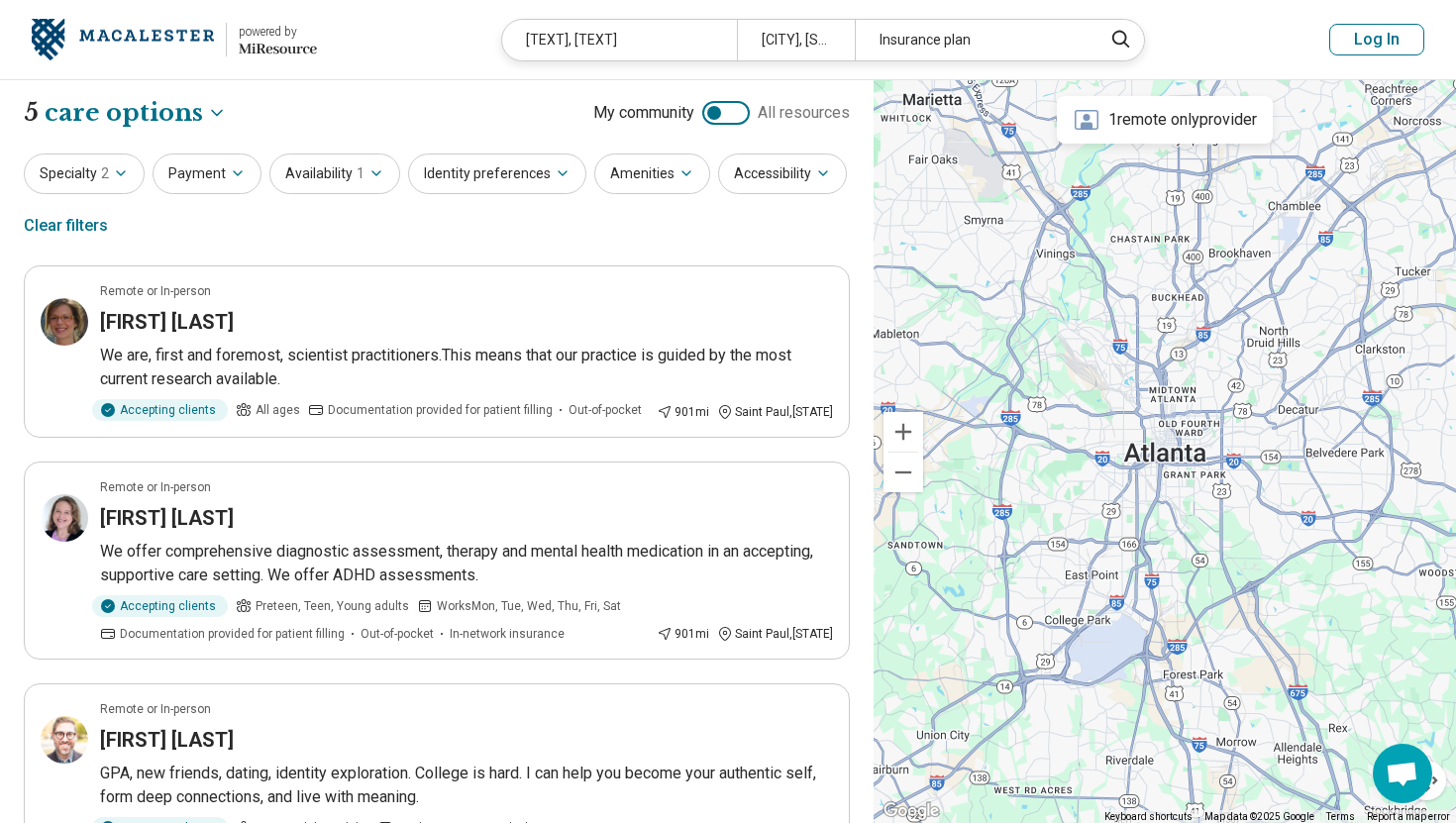 click at bounding box center [726, 113] 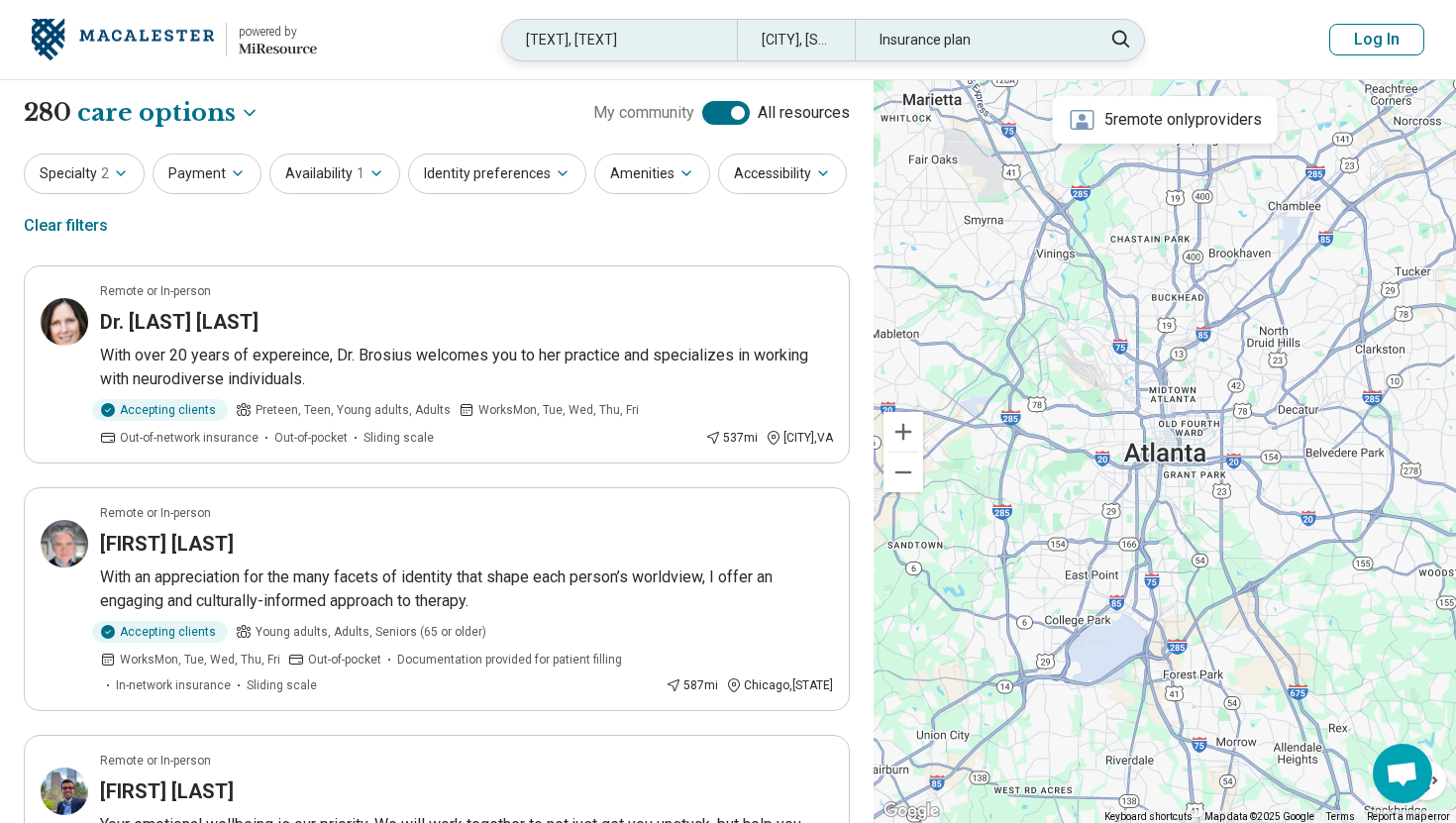 click on "[CITY], [STATE]" at bounding box center (795, 40) 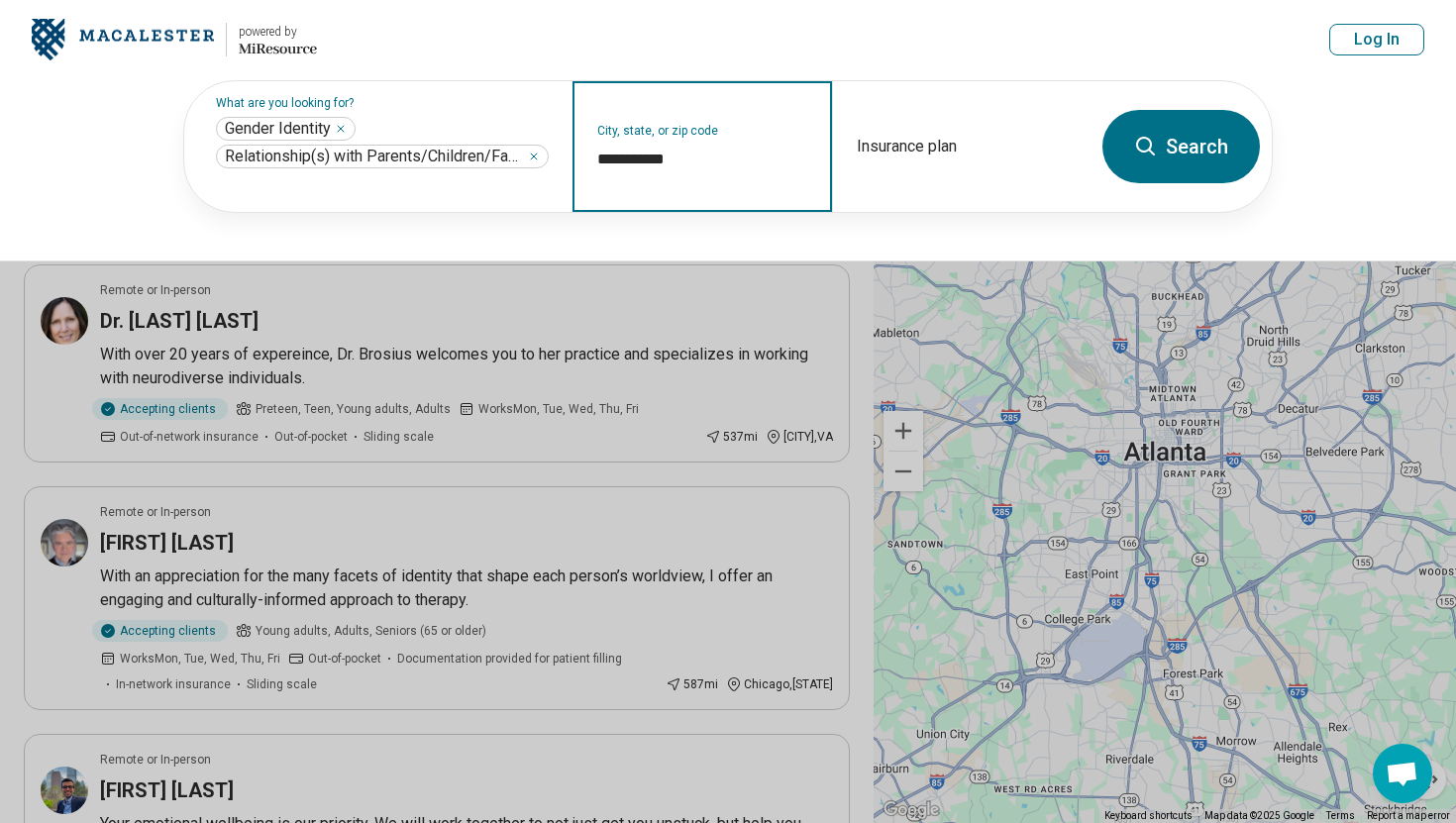 click on "**********" at bounding box center (702, 159) 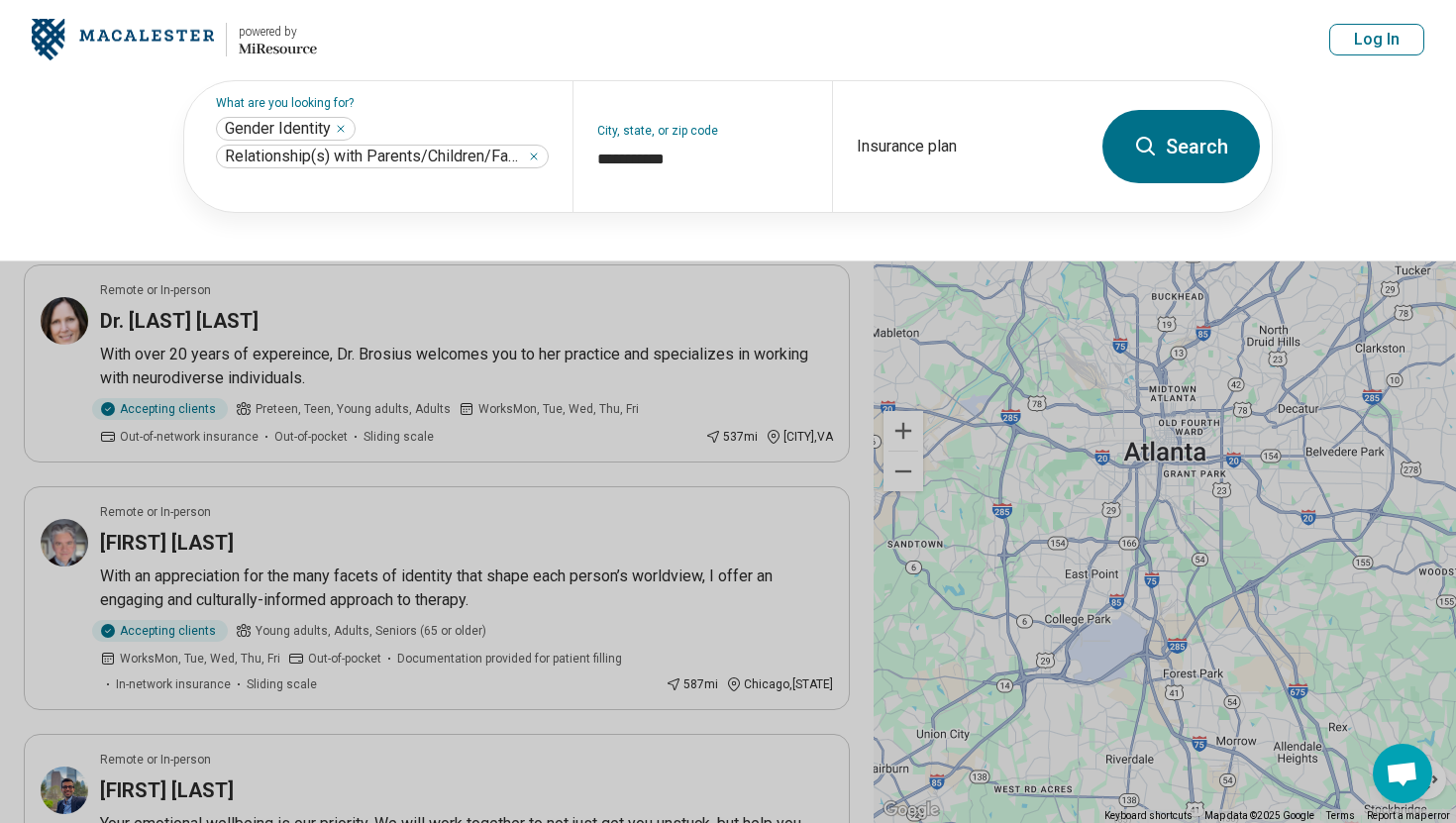 click on "Search" at bounding box center (1181, 147) 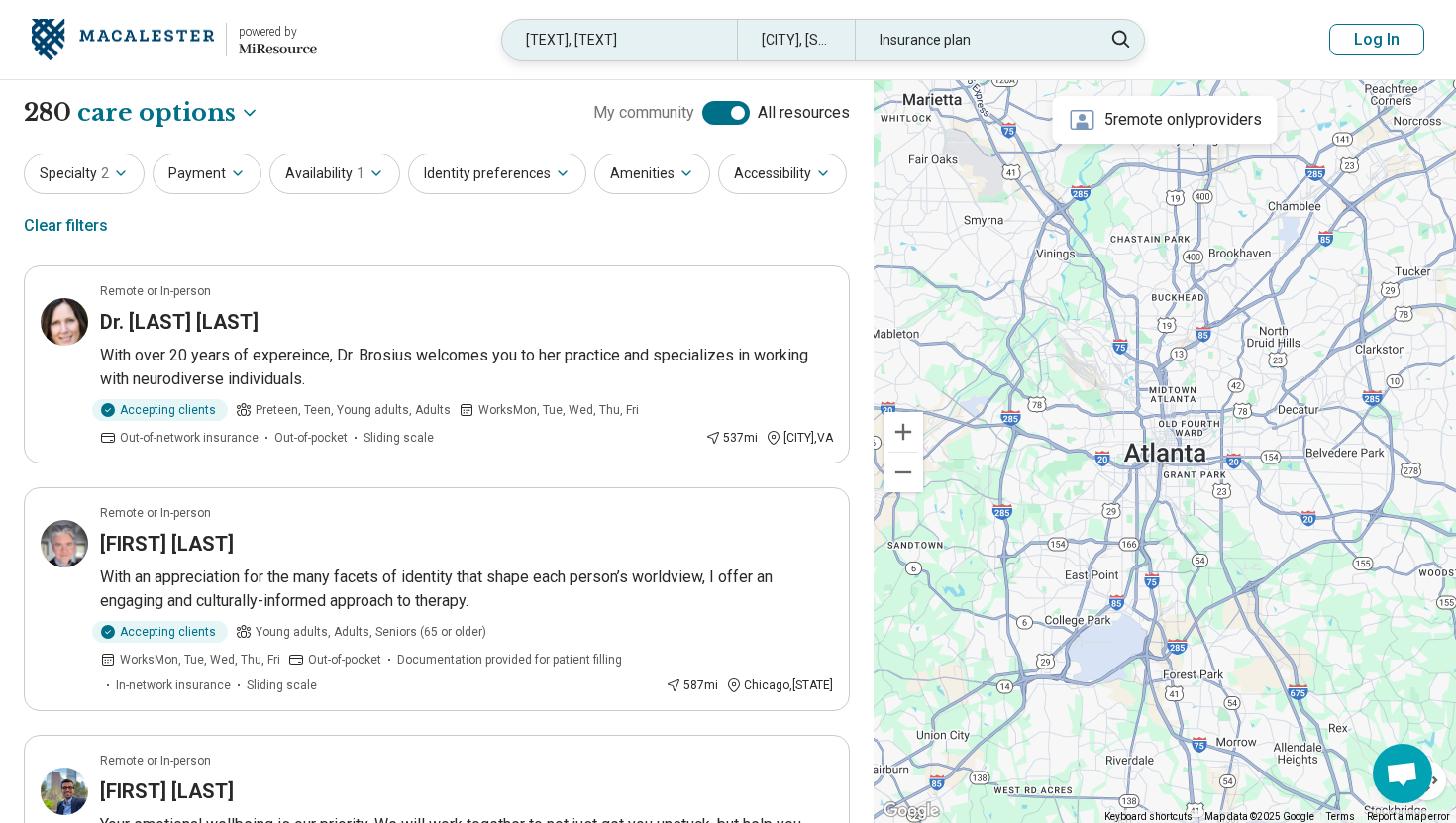 click on "Insurance plan" at bounding box center (972, 40) 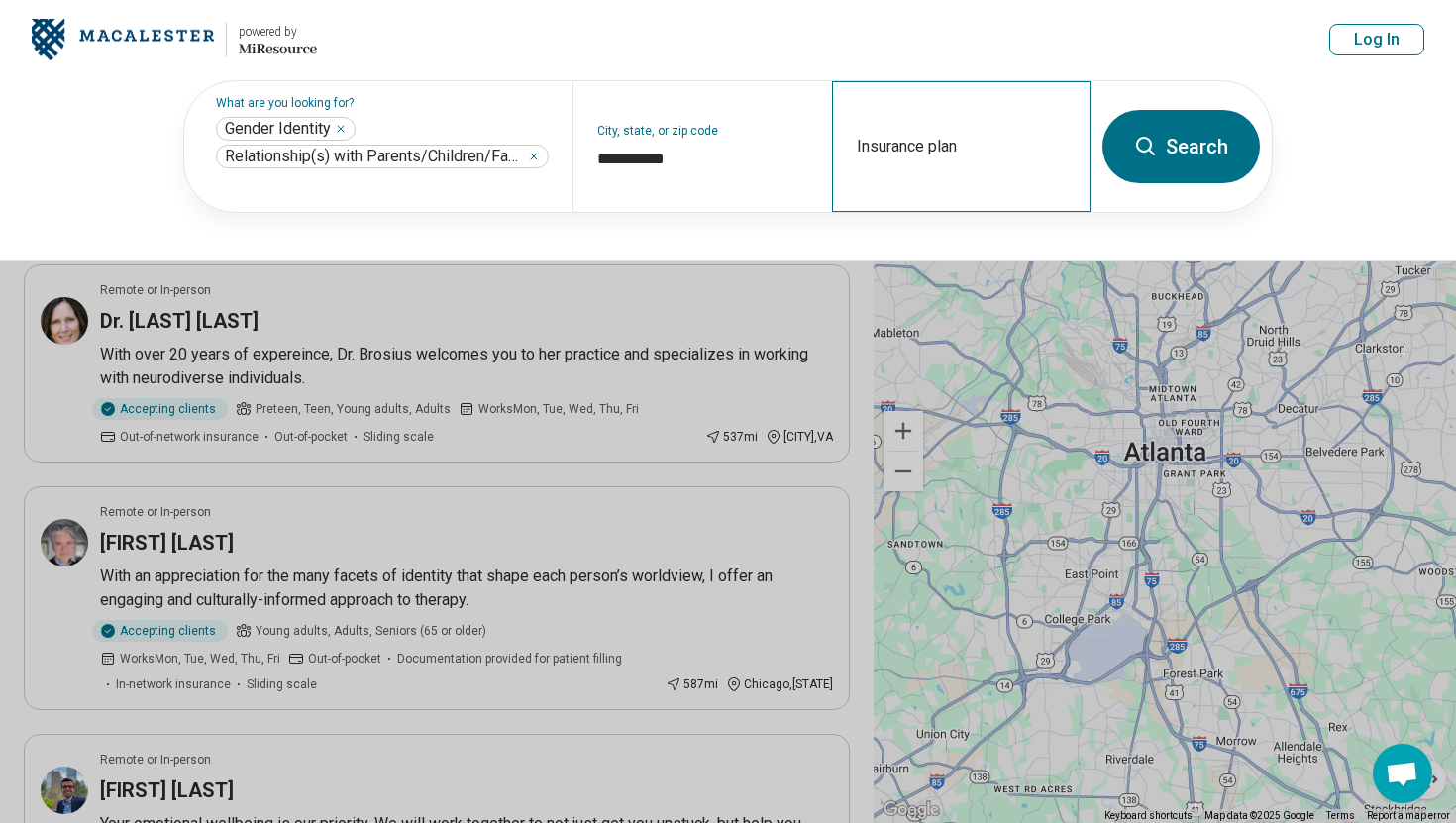 click on "Insurance plan" at bounding box center (961, 147) 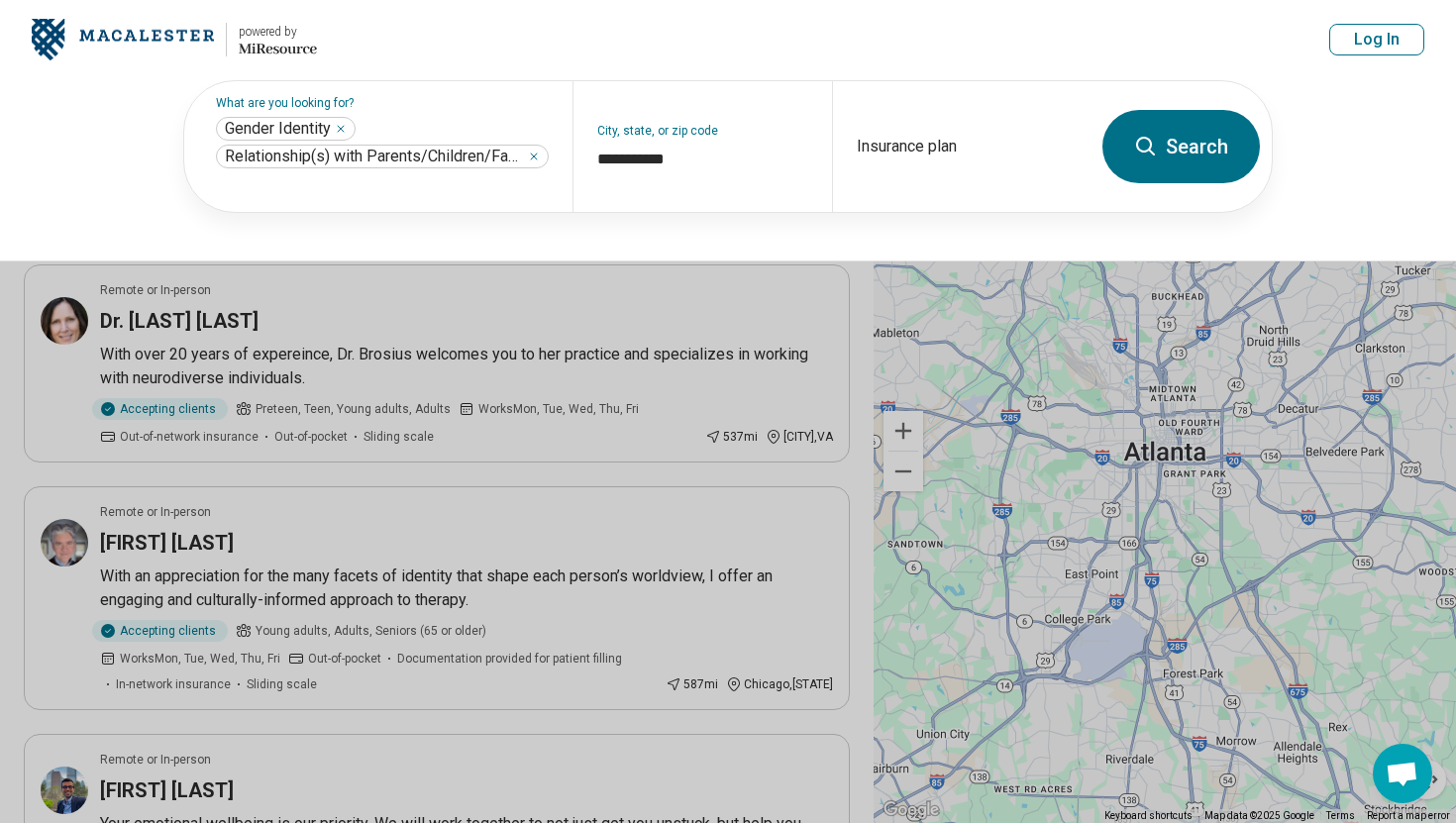 click on "Search" at bounding box center [1181, 147] 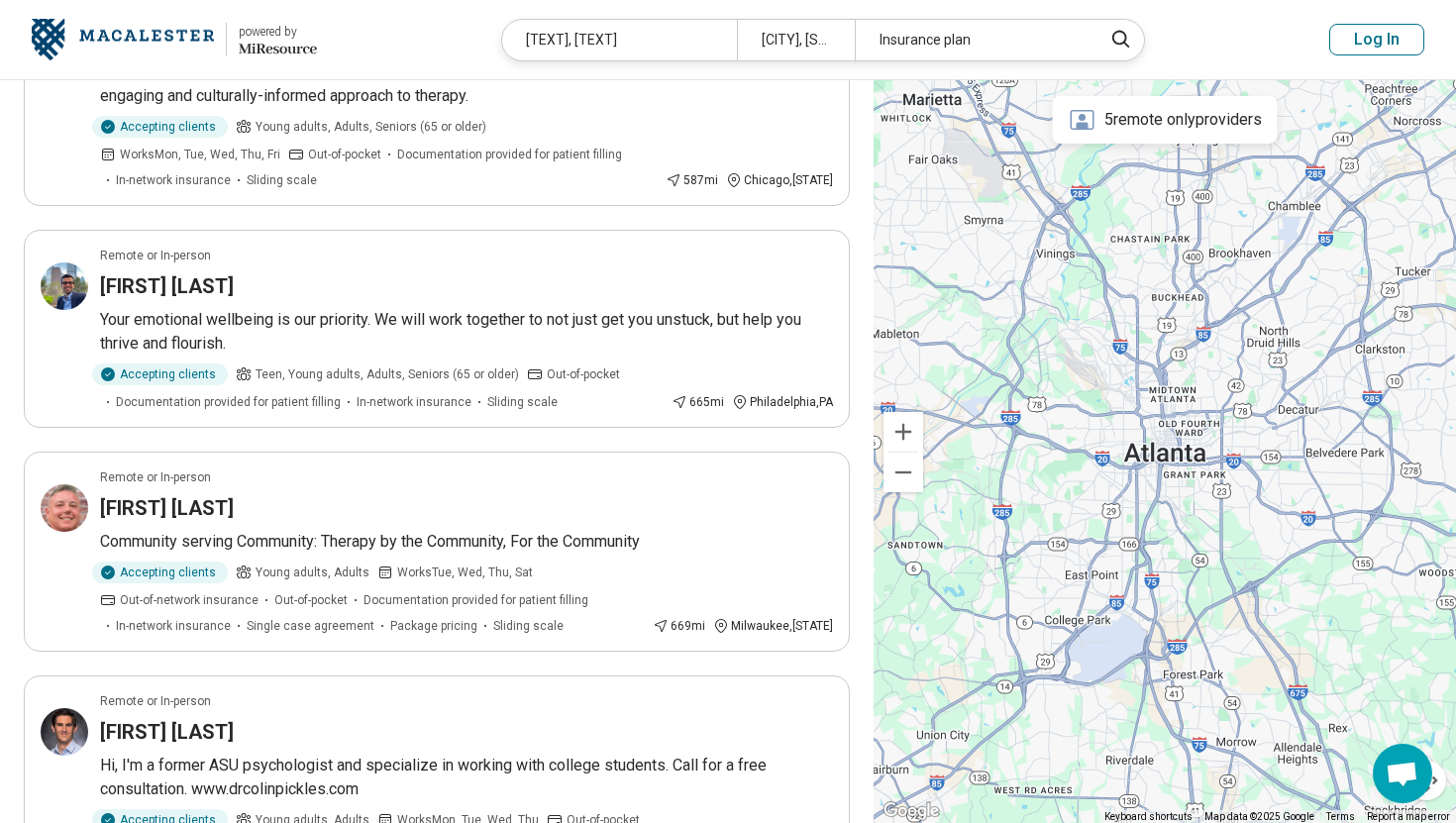 scroll, scrollTop: 0, scrollLeft: 0, axis: both 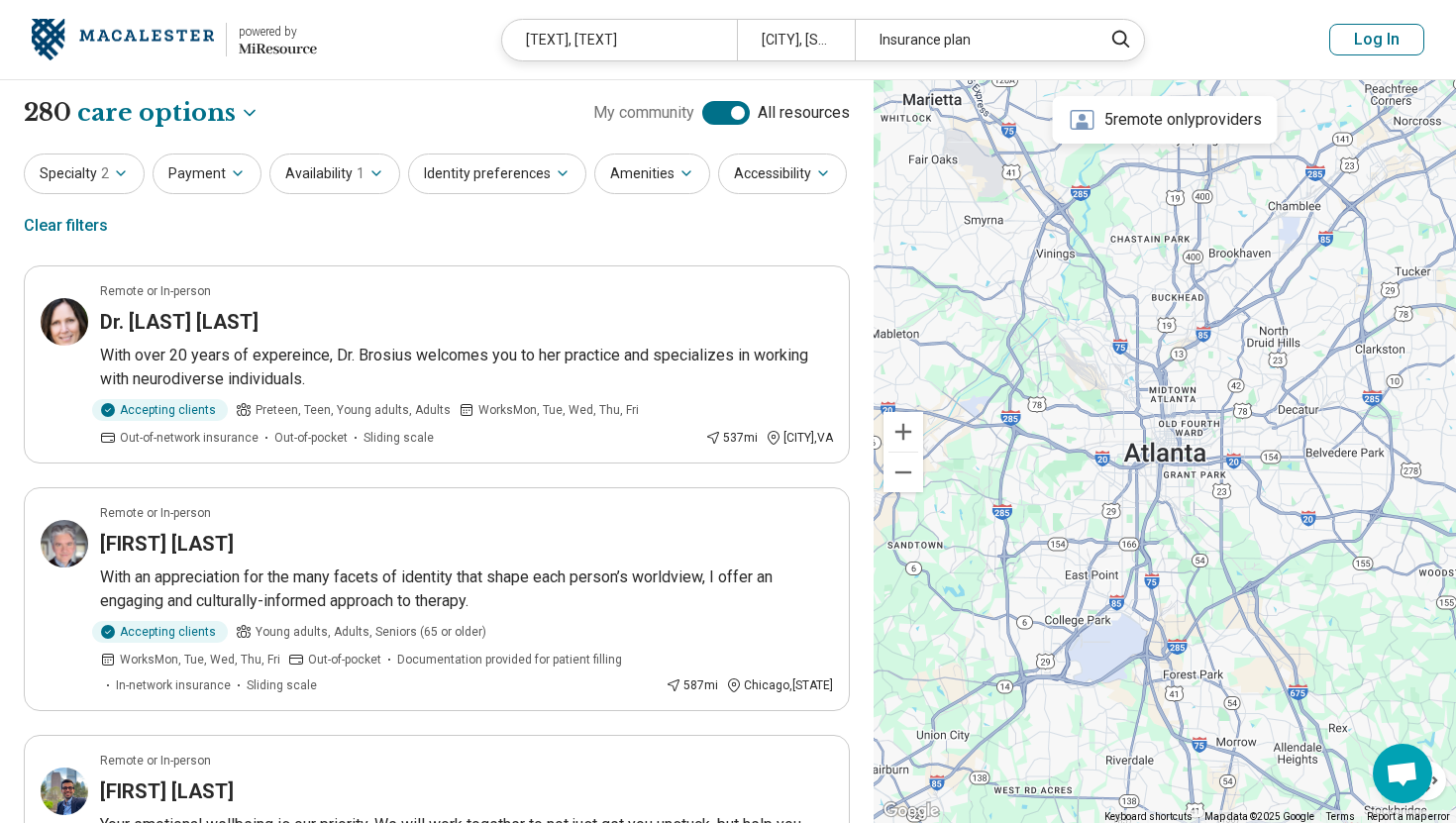 click on "powered by" at bounding box center [277, 32] 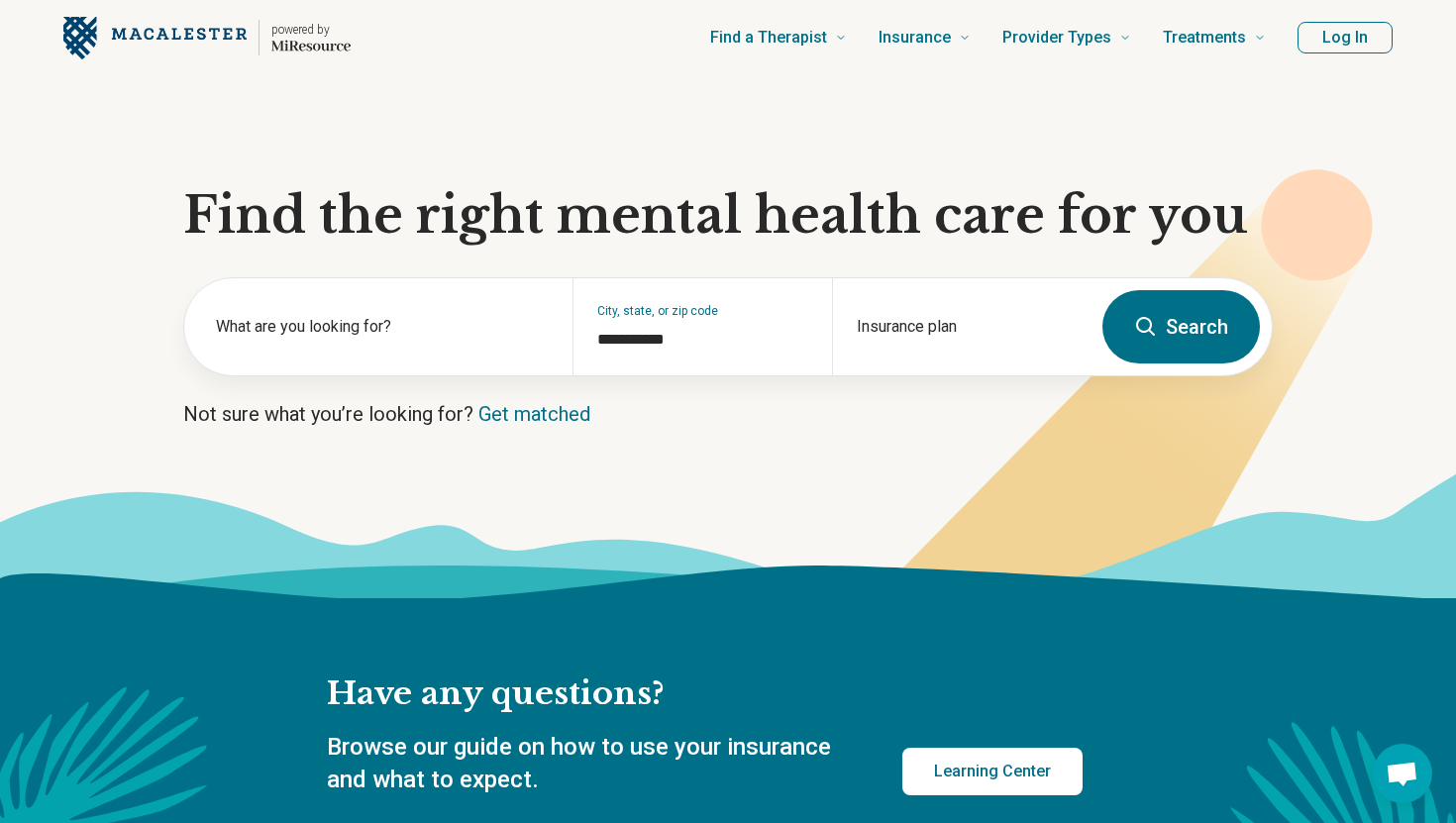 scroll, scrollTop: 65, scrollLeft: 0, axis: vertical 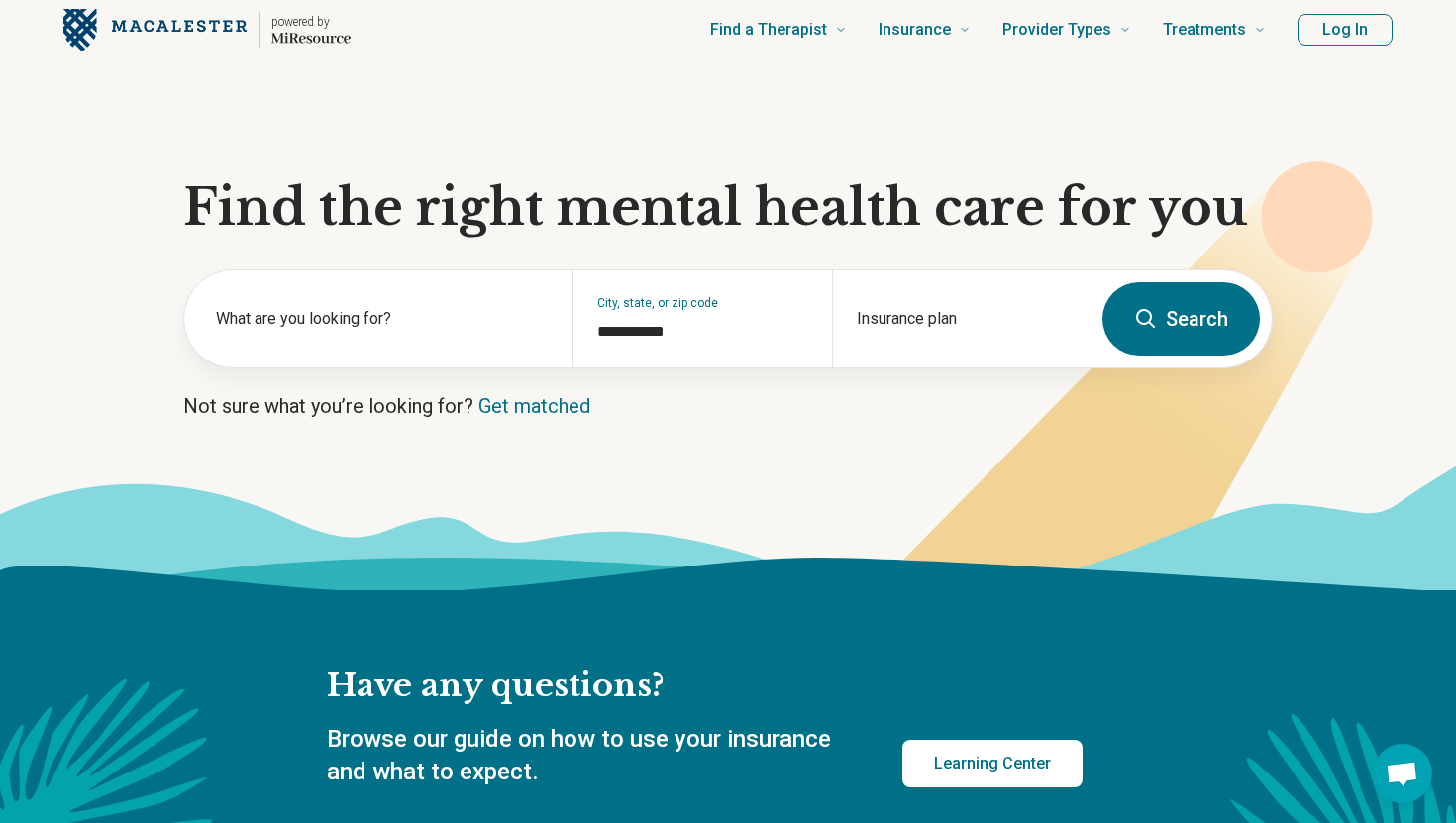 click on "Search" at bounding box center [1181, 319] 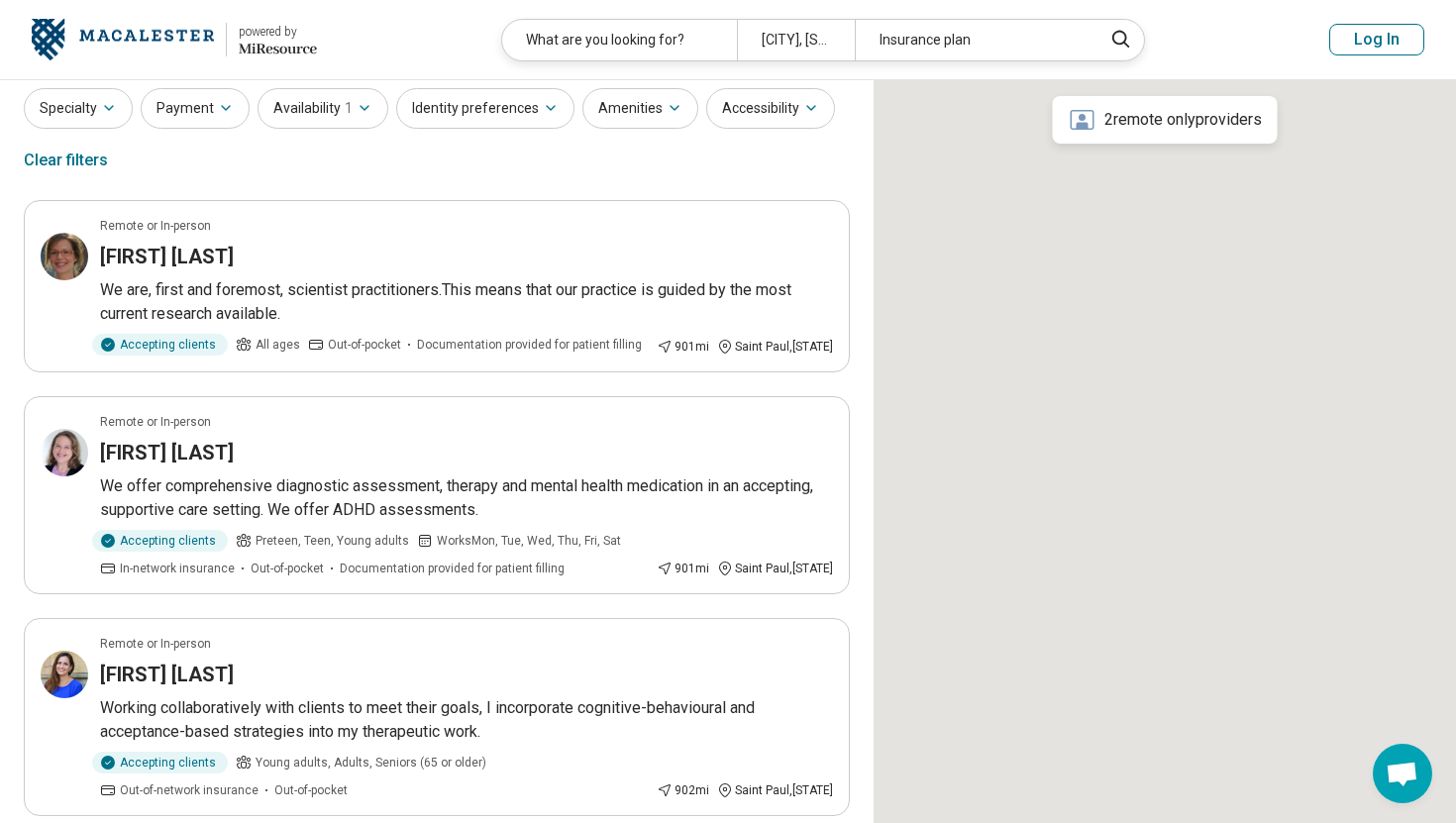 scroll, scrollTop: 0, scrollLeft: 0, axis: both 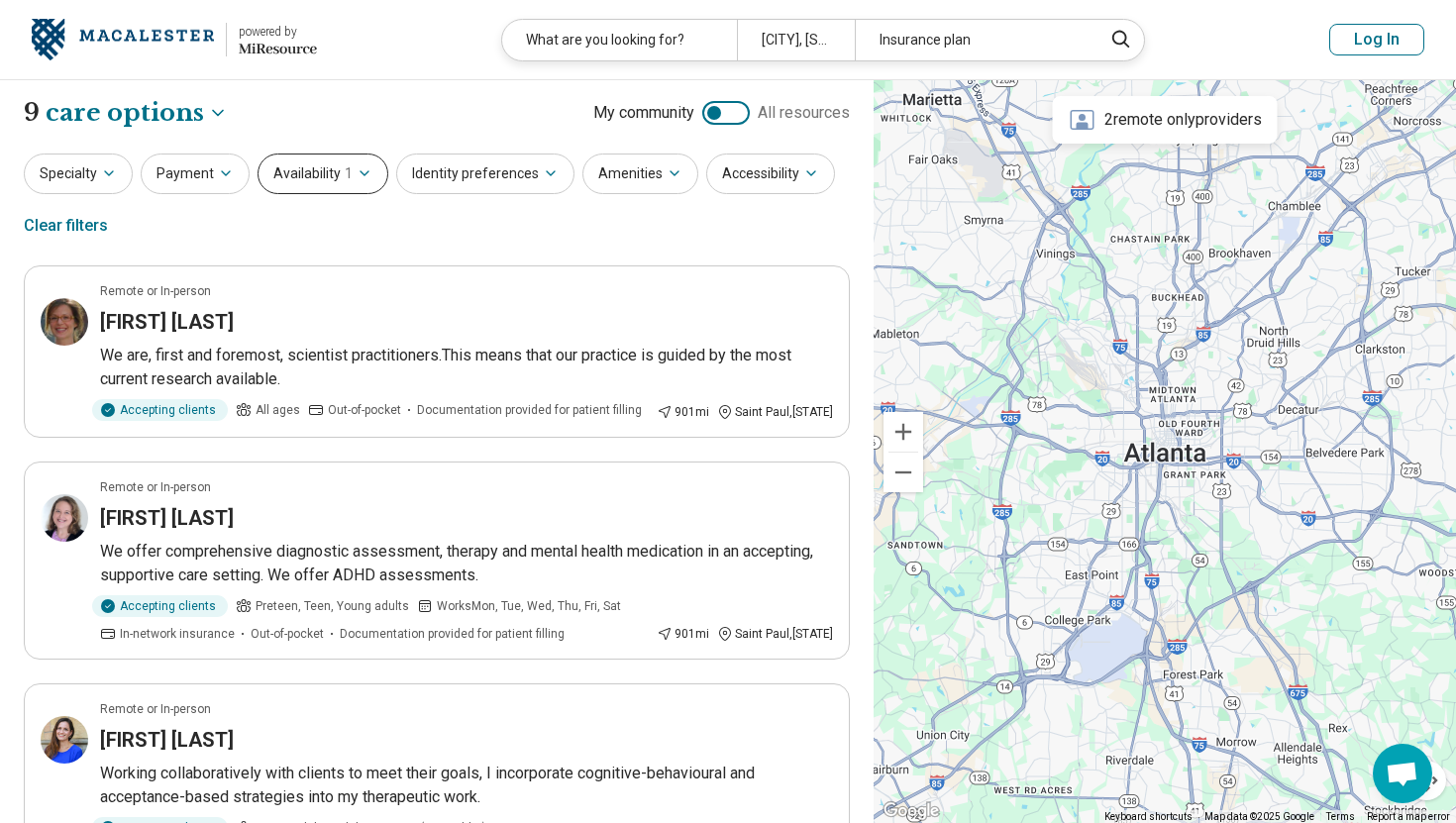 click 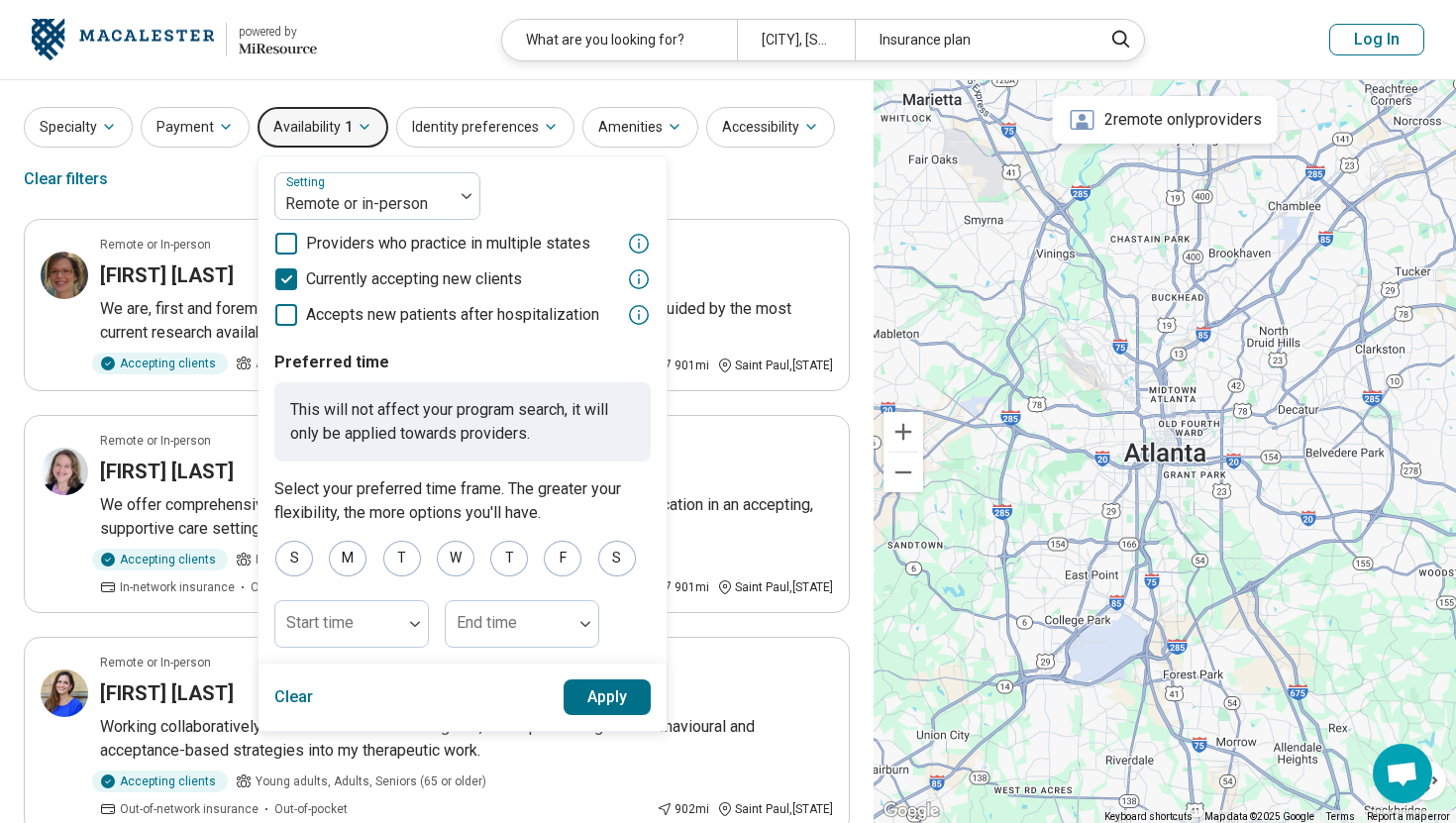 scroll, scrollTop: 48, scrollLeft: 0, axis: vertical 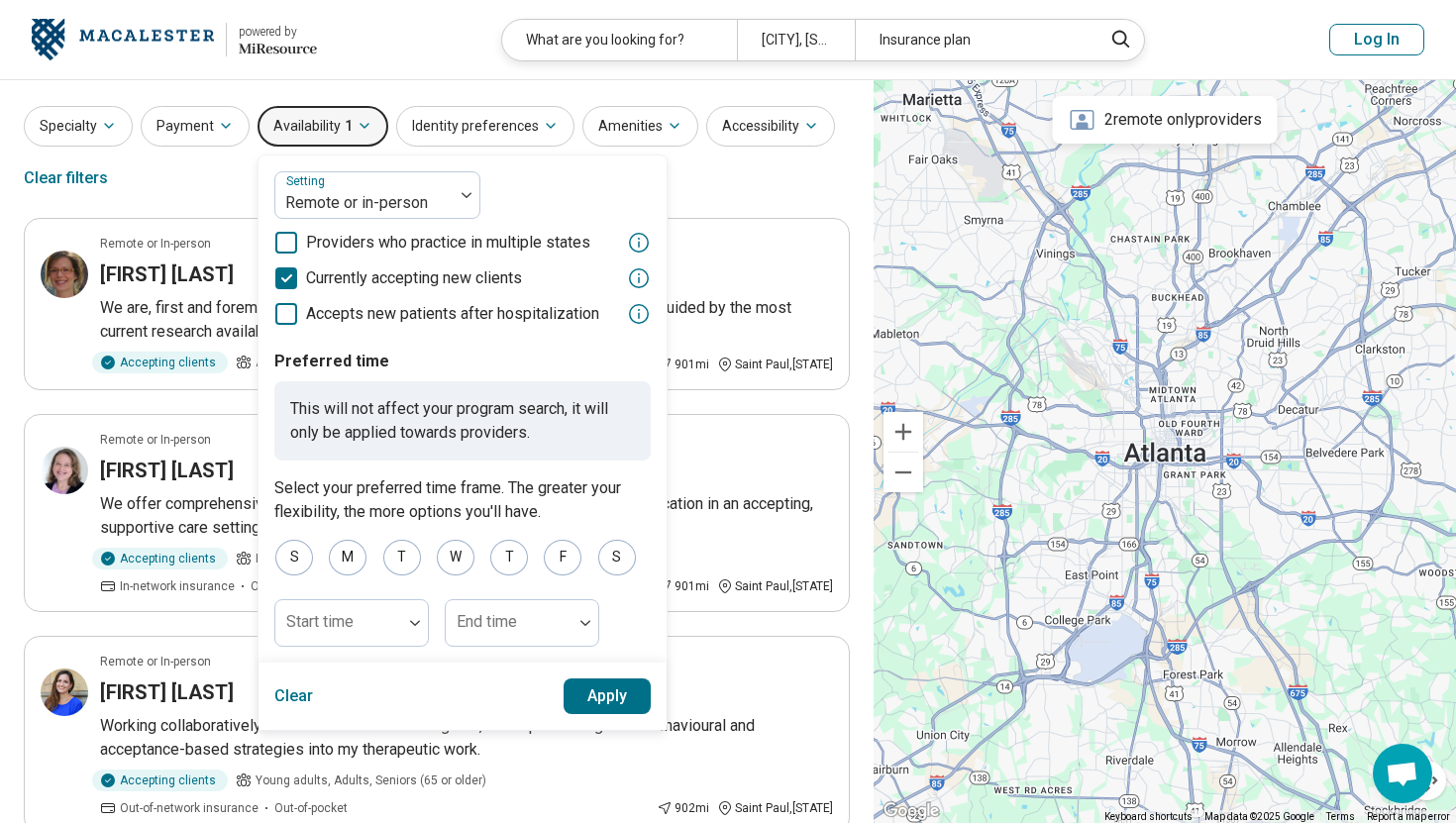 click on "Apply" at bounding box center [607, 696] 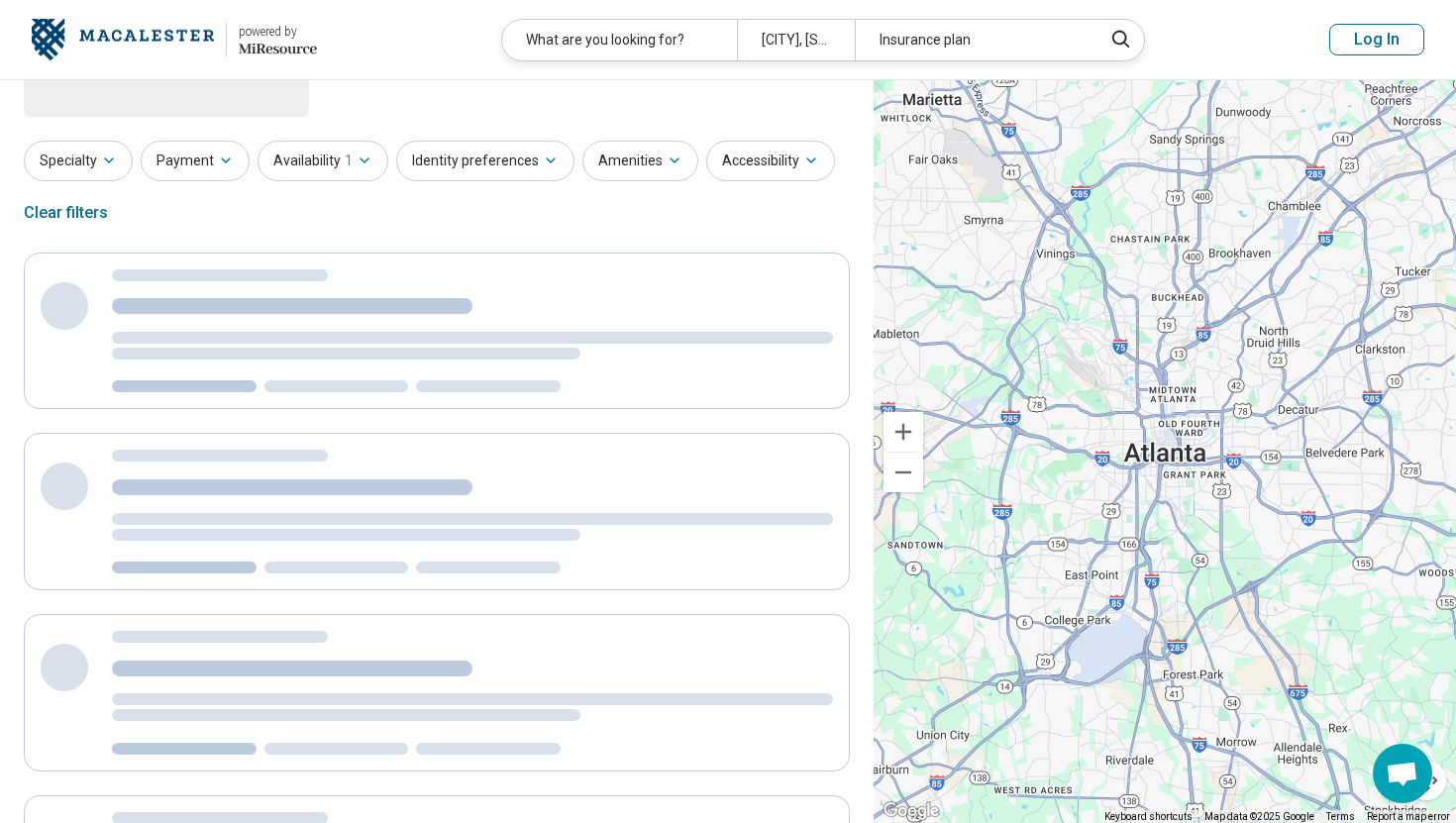 scroll, scrollTop: 0, scrollLeft: 0, axis: both 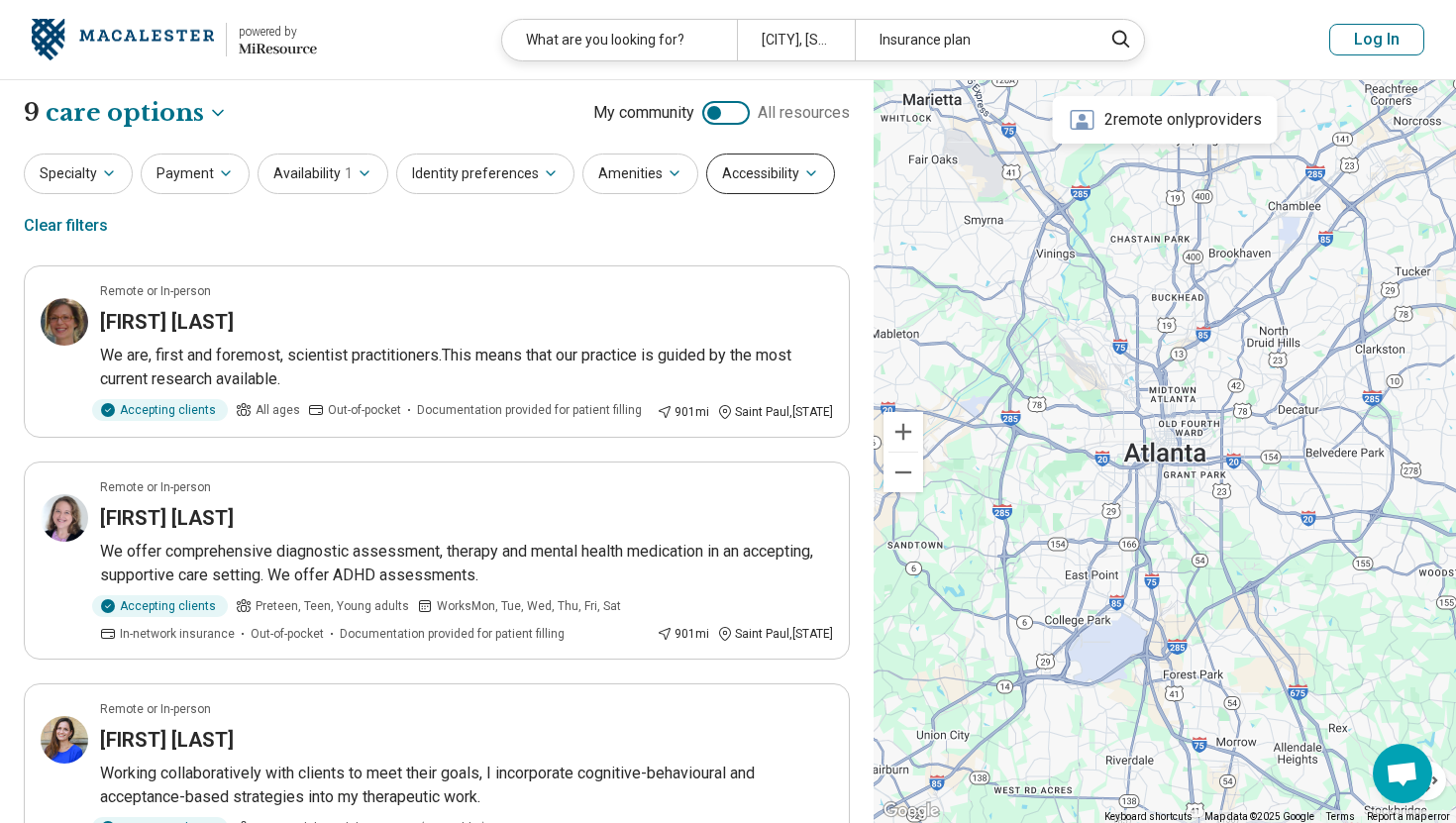click on "Accessibility" at bounding box center (771, 173) 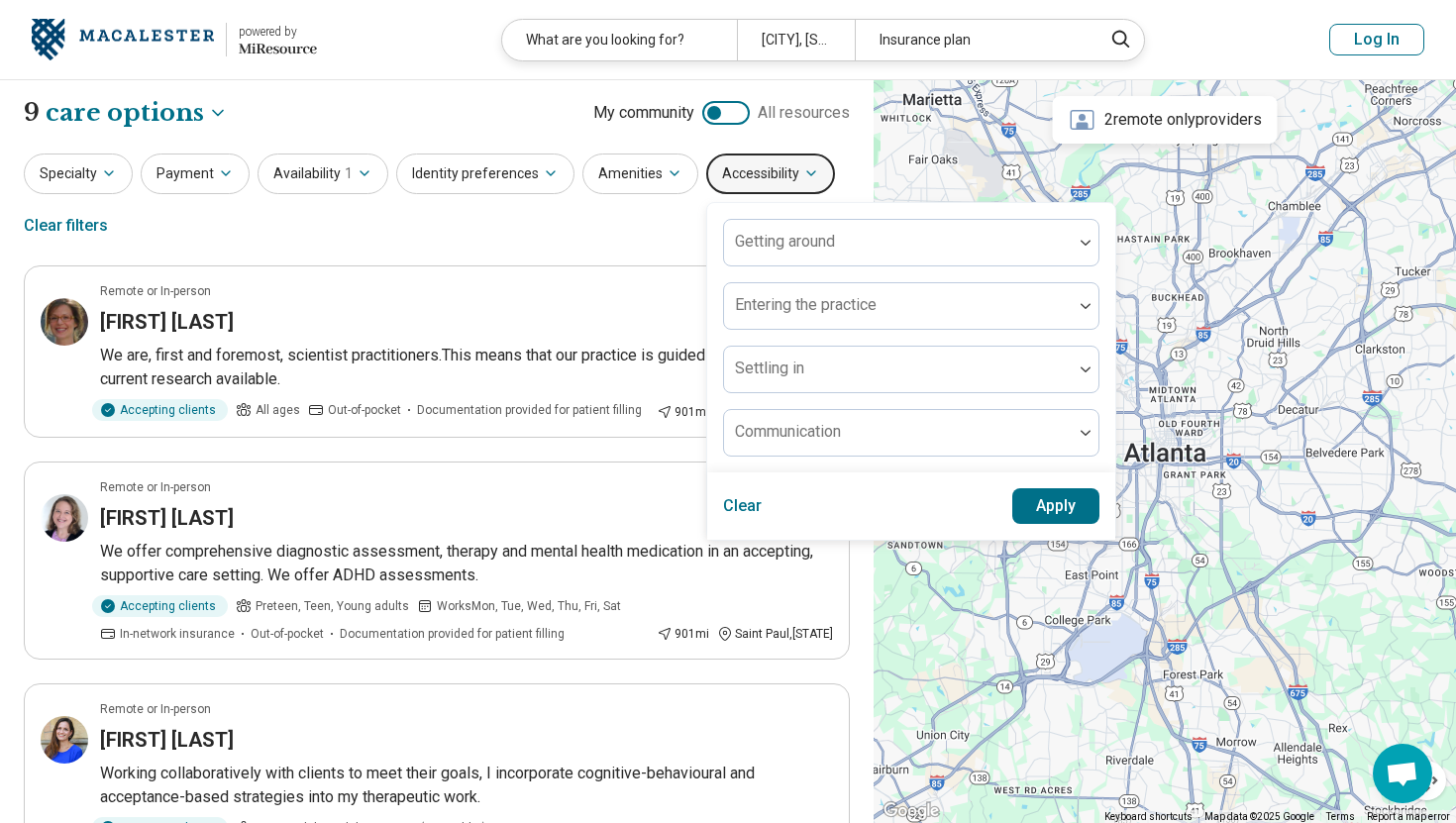 click on "Apply" at bounding box center (1056, 506) 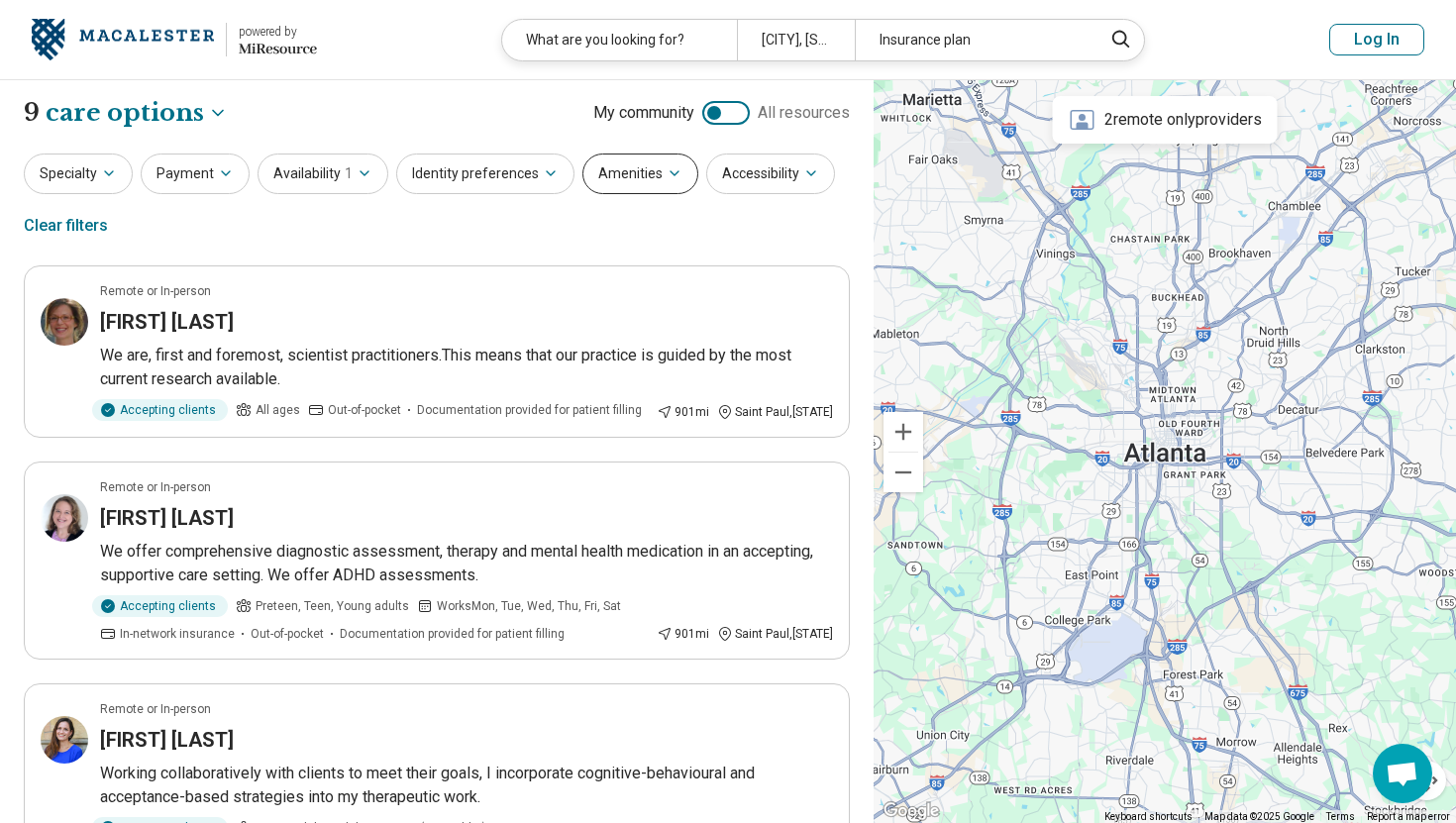 click 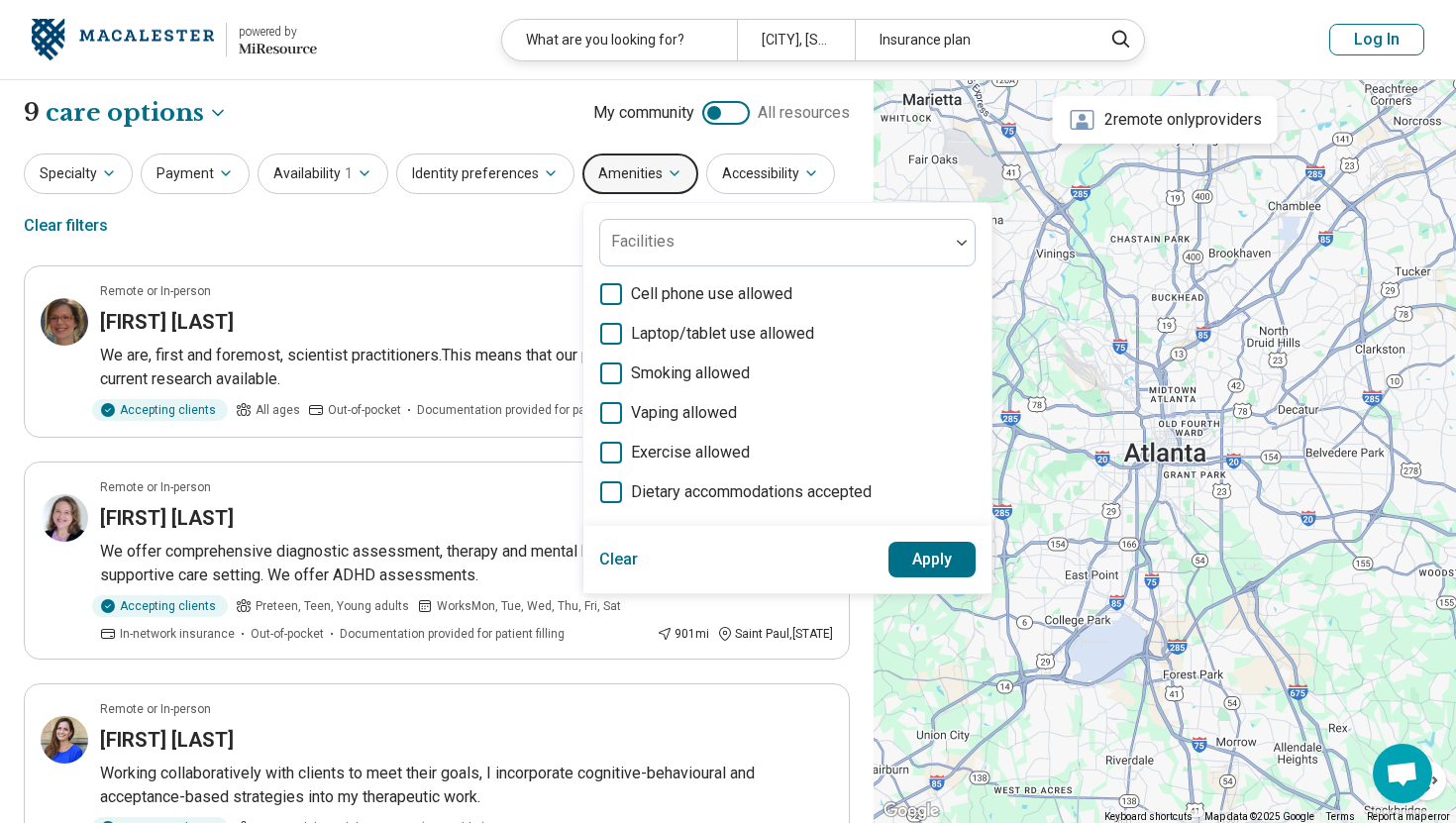 click on "Apply" at bounding box center (932, 560) 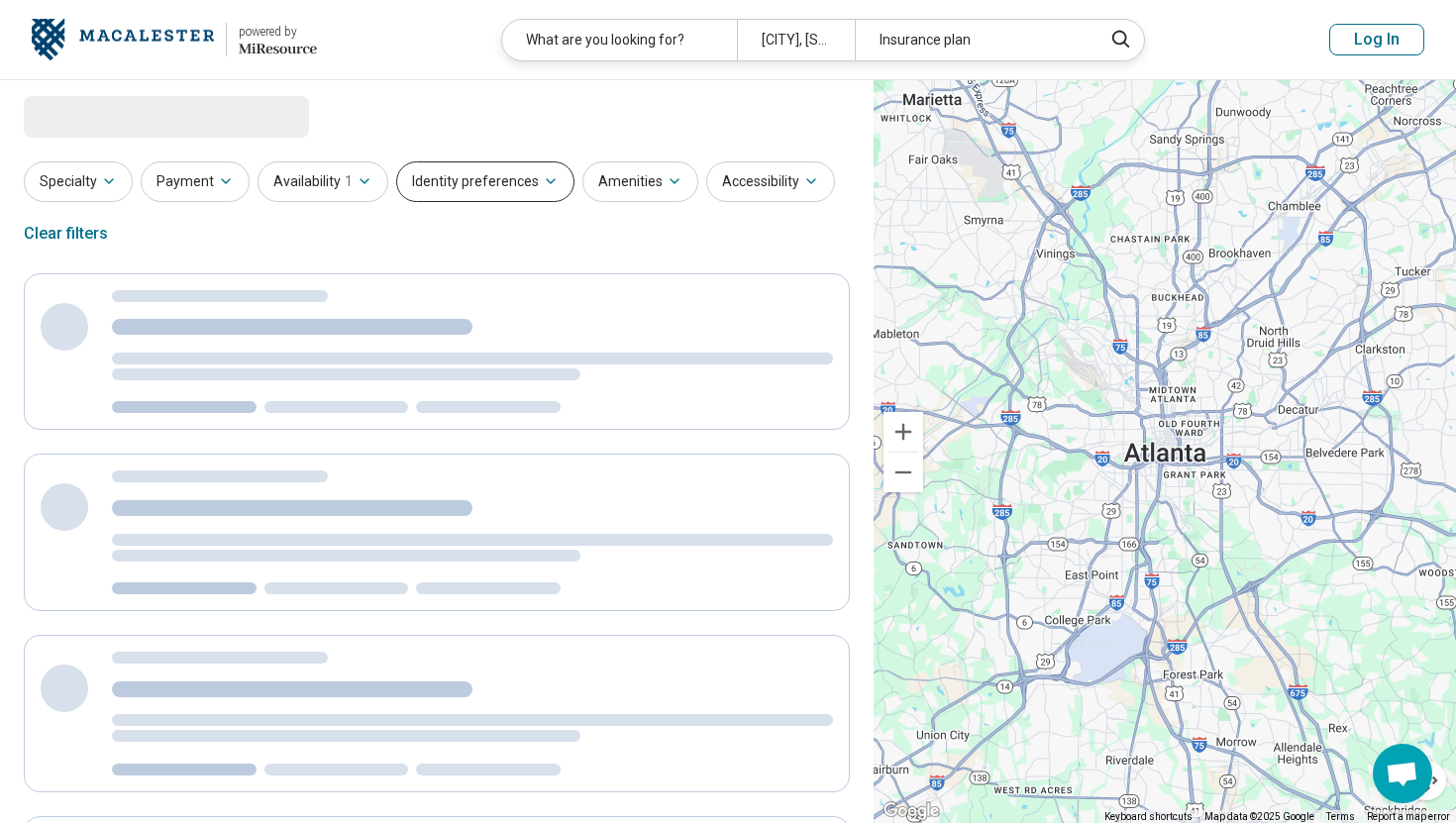 click on "Identity preferences" at bounding box center [485, 181] 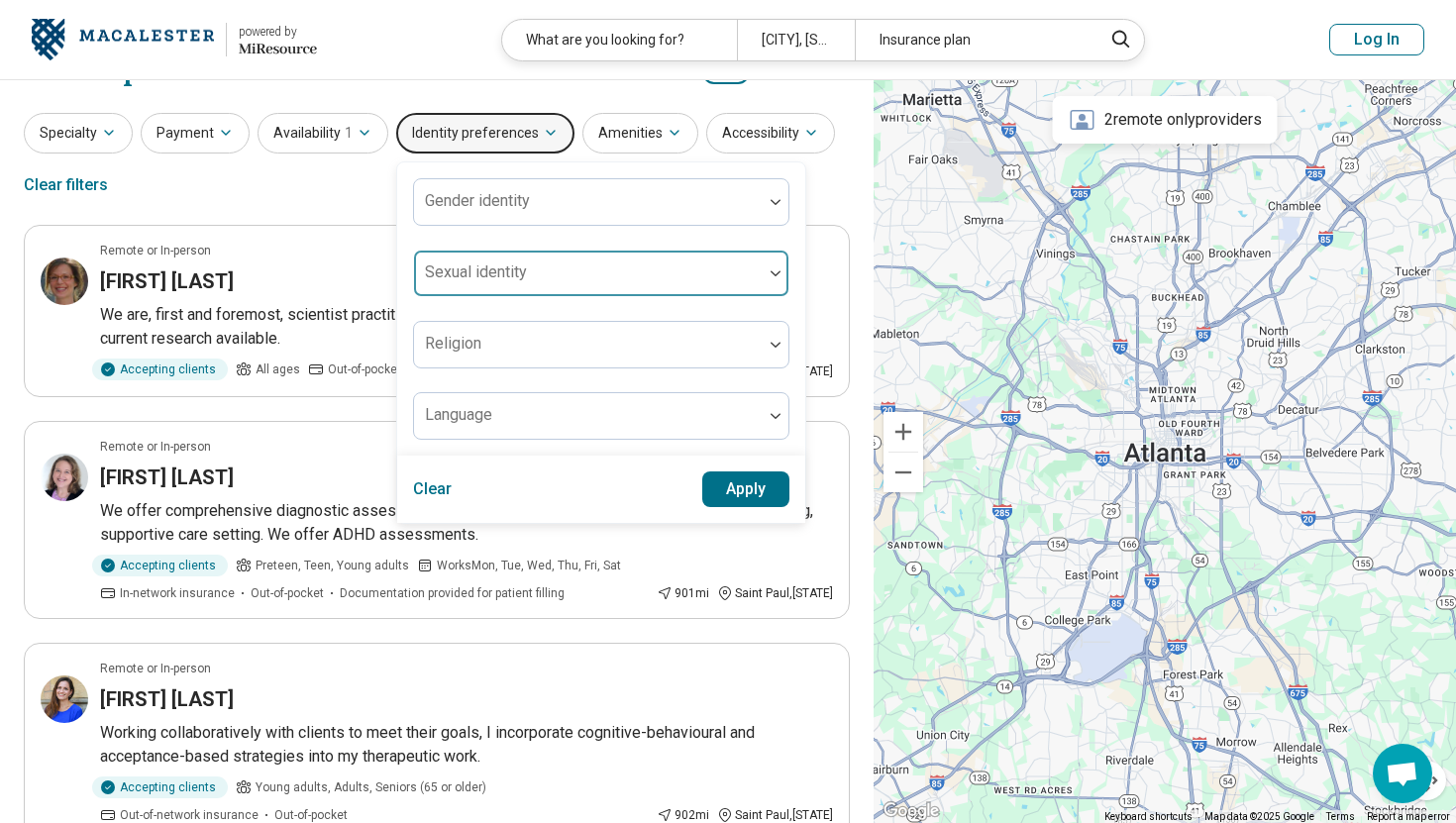 scroll, scrollTop: 48, scrollLeft: 0, axis: vertical 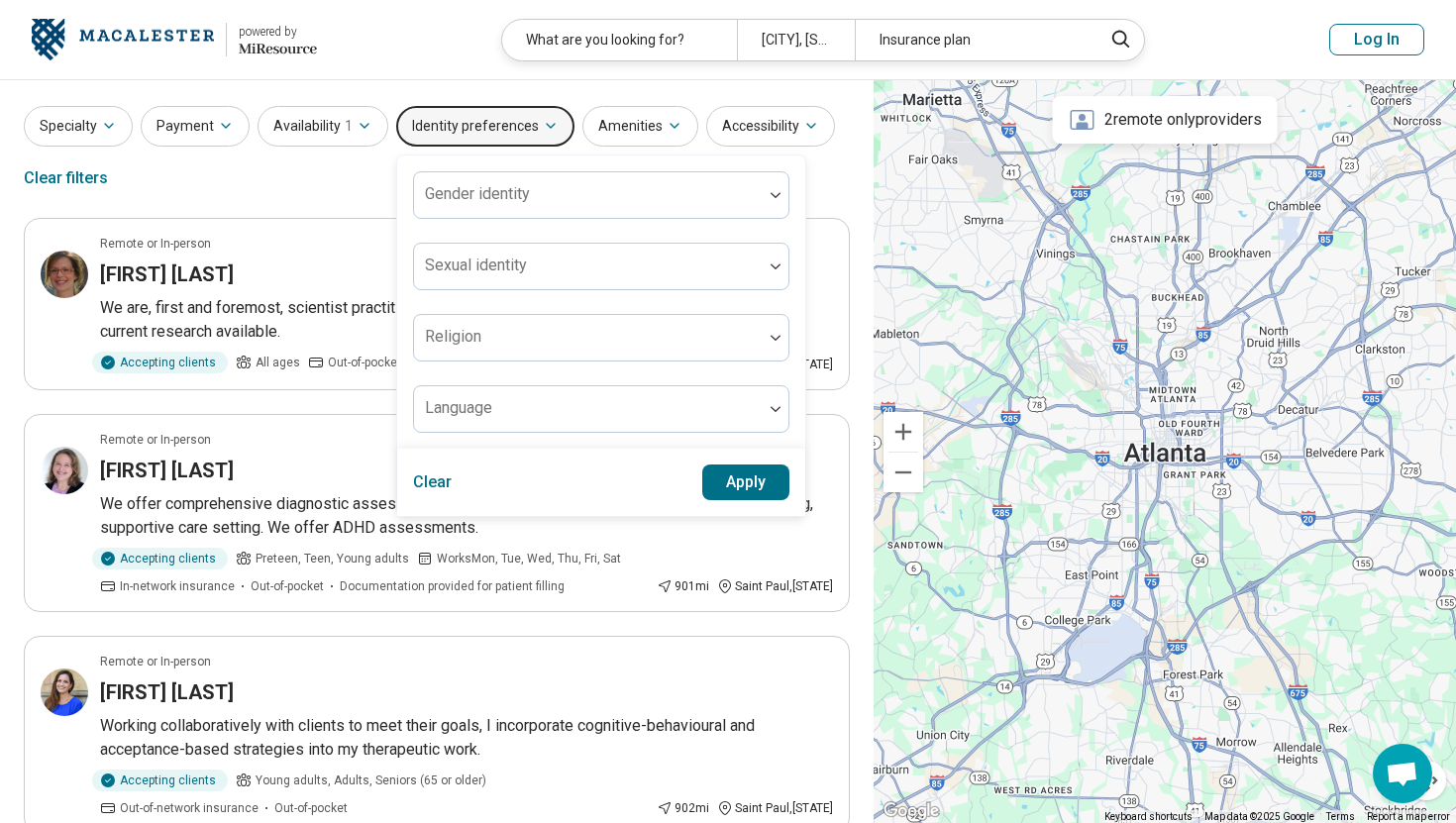 click on "Apply" at bounding box center [746, 482] 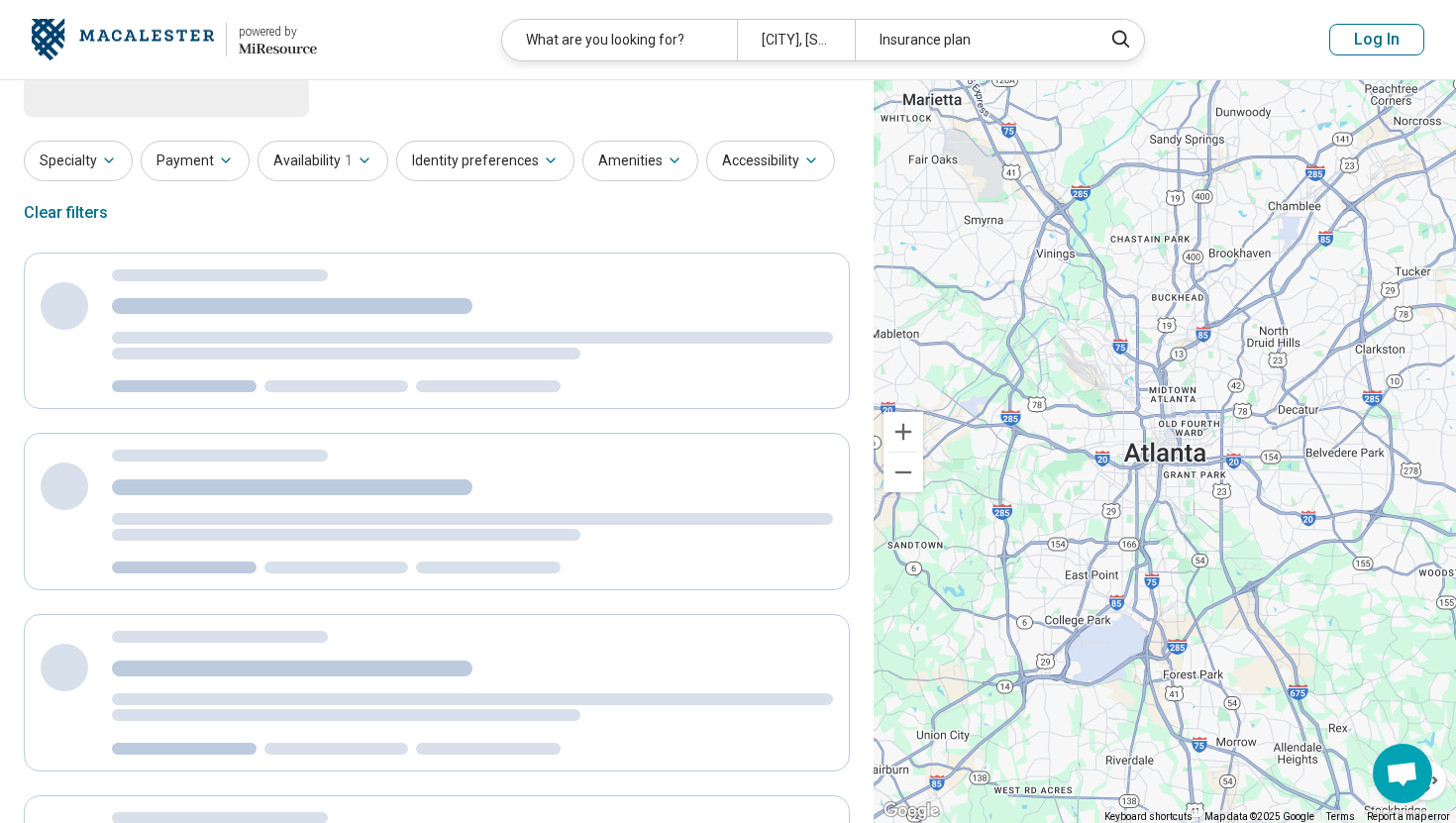 scroll, scrollTop: 0, scrollLeft: 0, axis: both 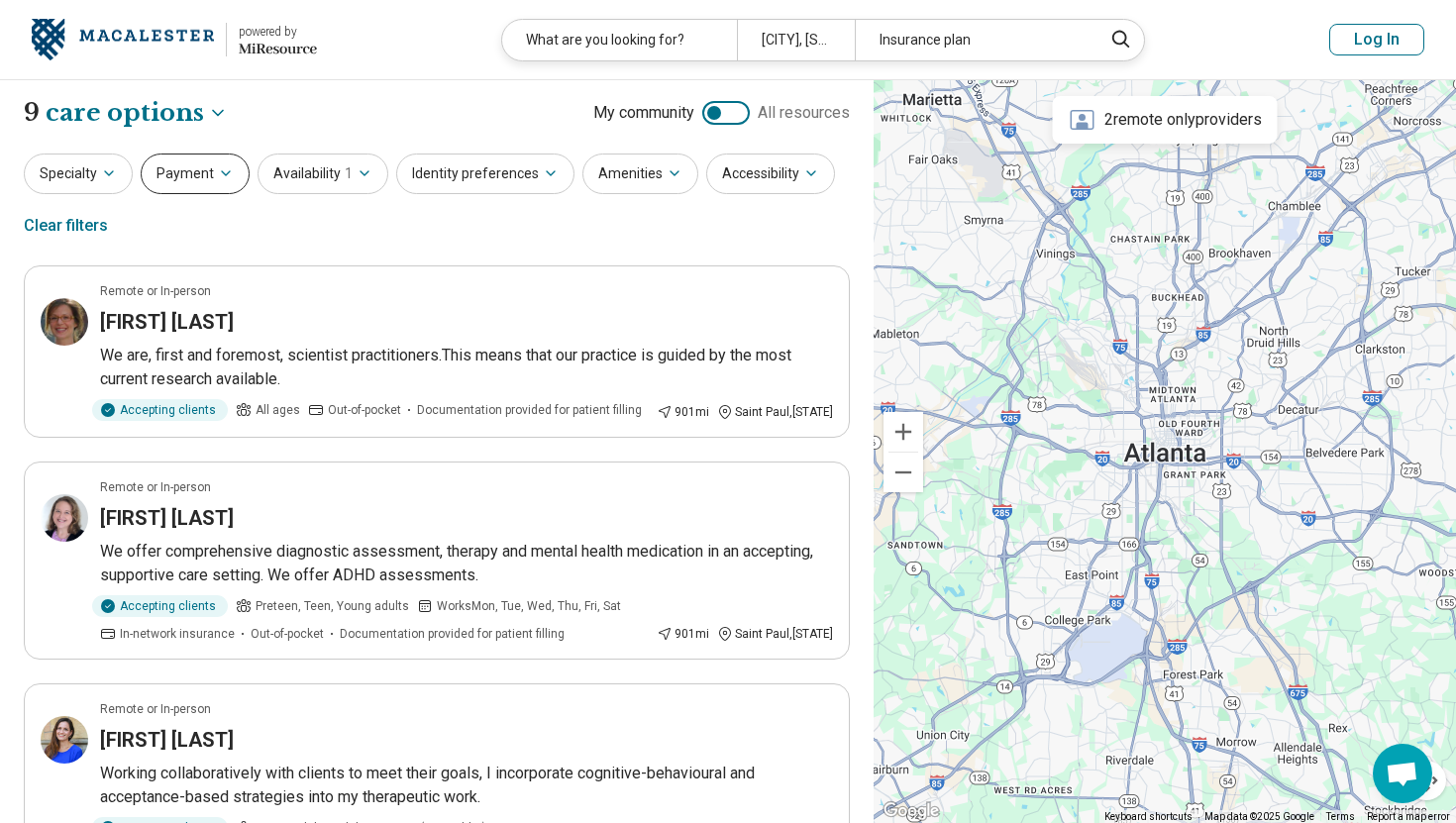 click on "Payment" at bounding box center [195, 173] 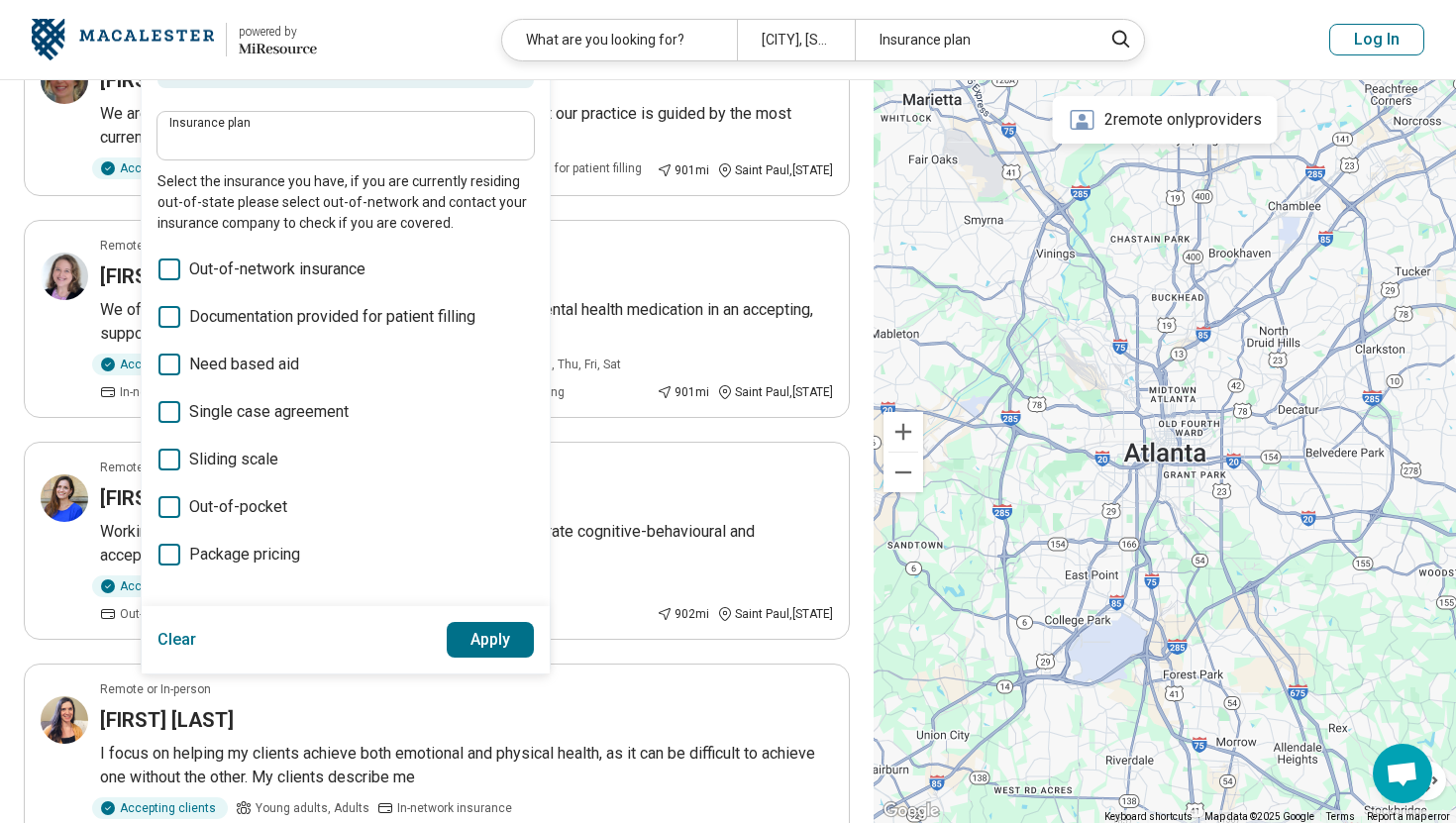 scroll, scrollTop: 245, scrollLeft: 0, axis: vertical 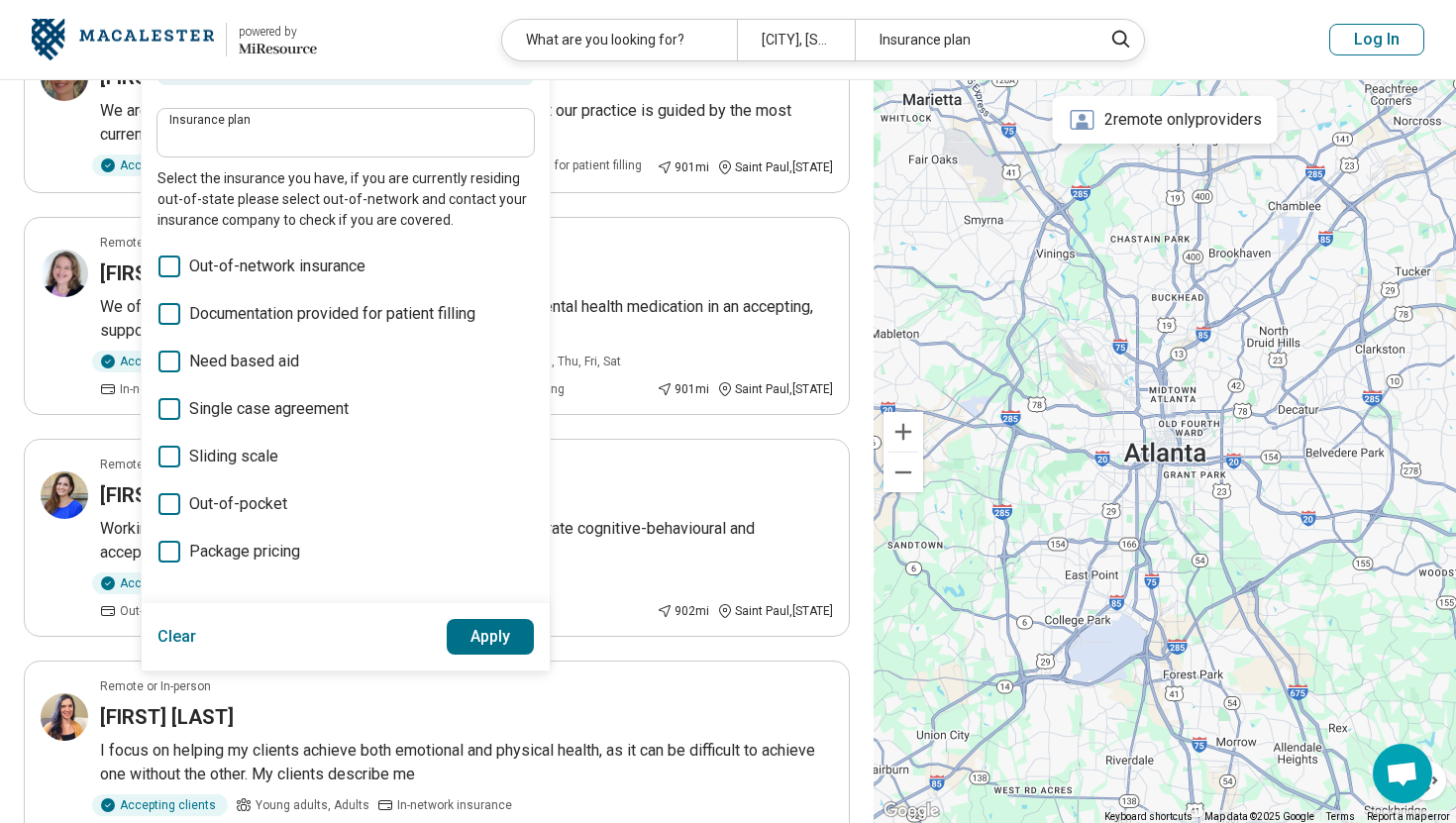 click on "Apply" at bounding box center [490, 637] 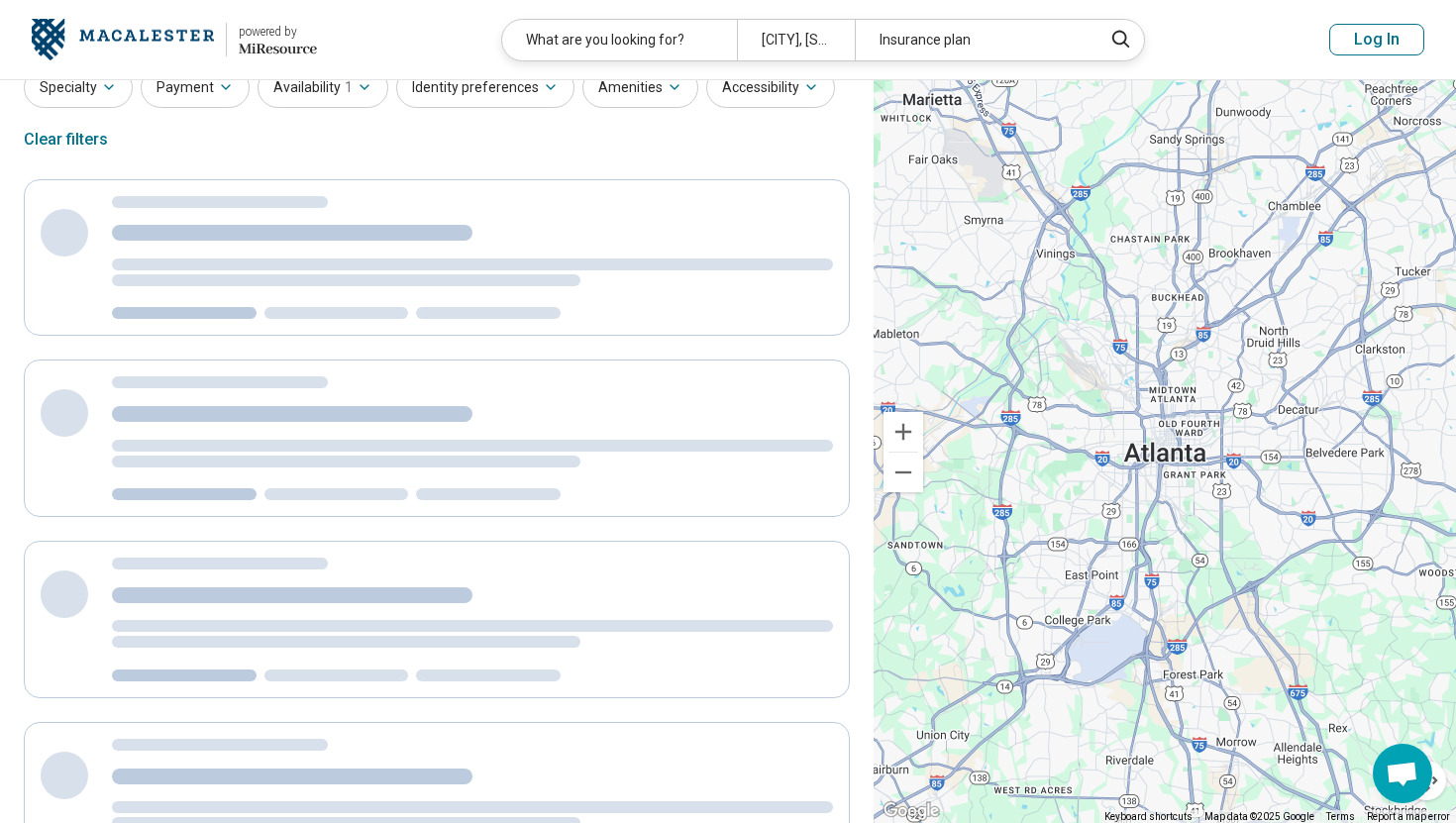 scroll, scrollTop: 0, scrollLeft: 0, axis: both 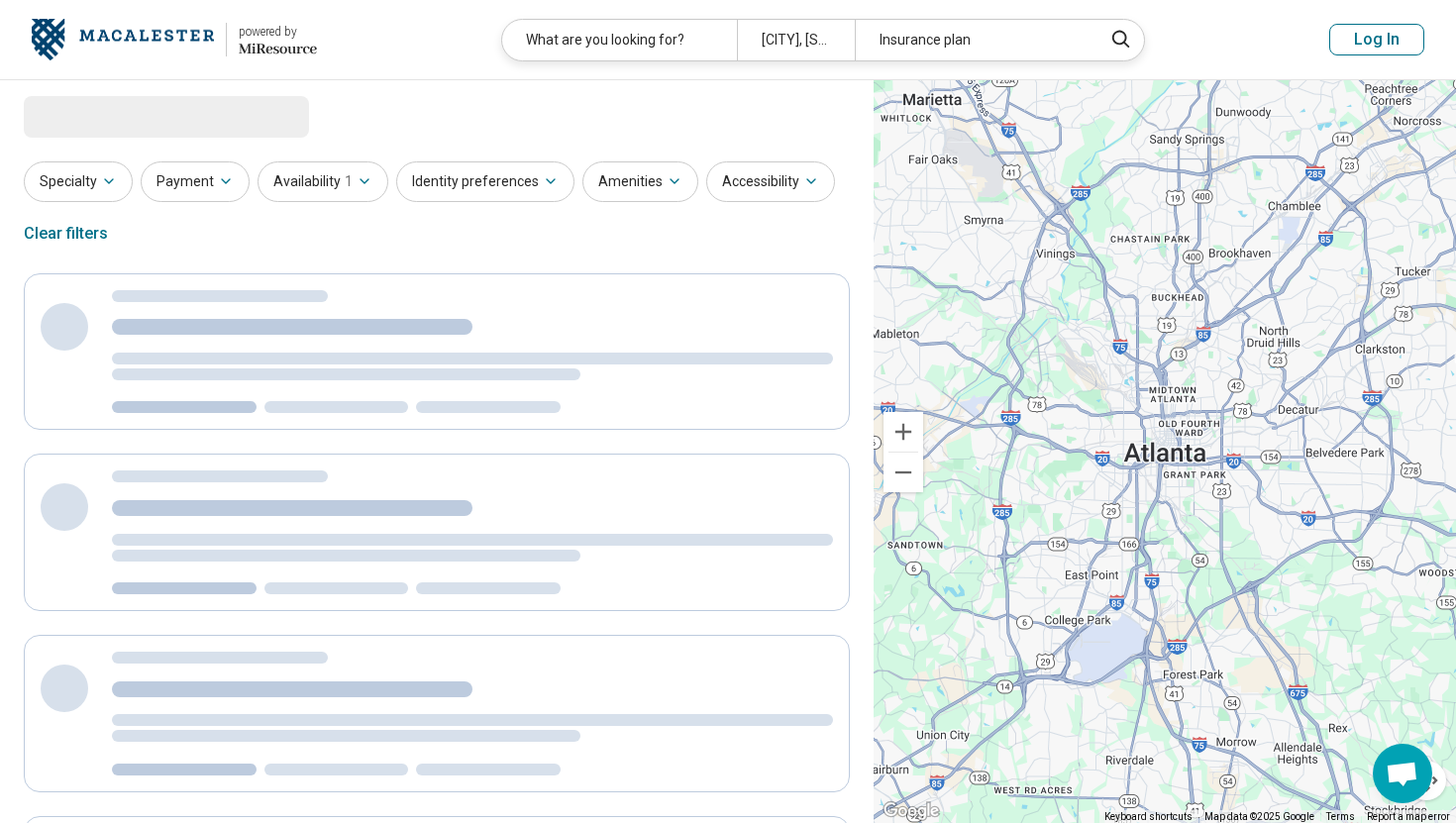 select on "***" 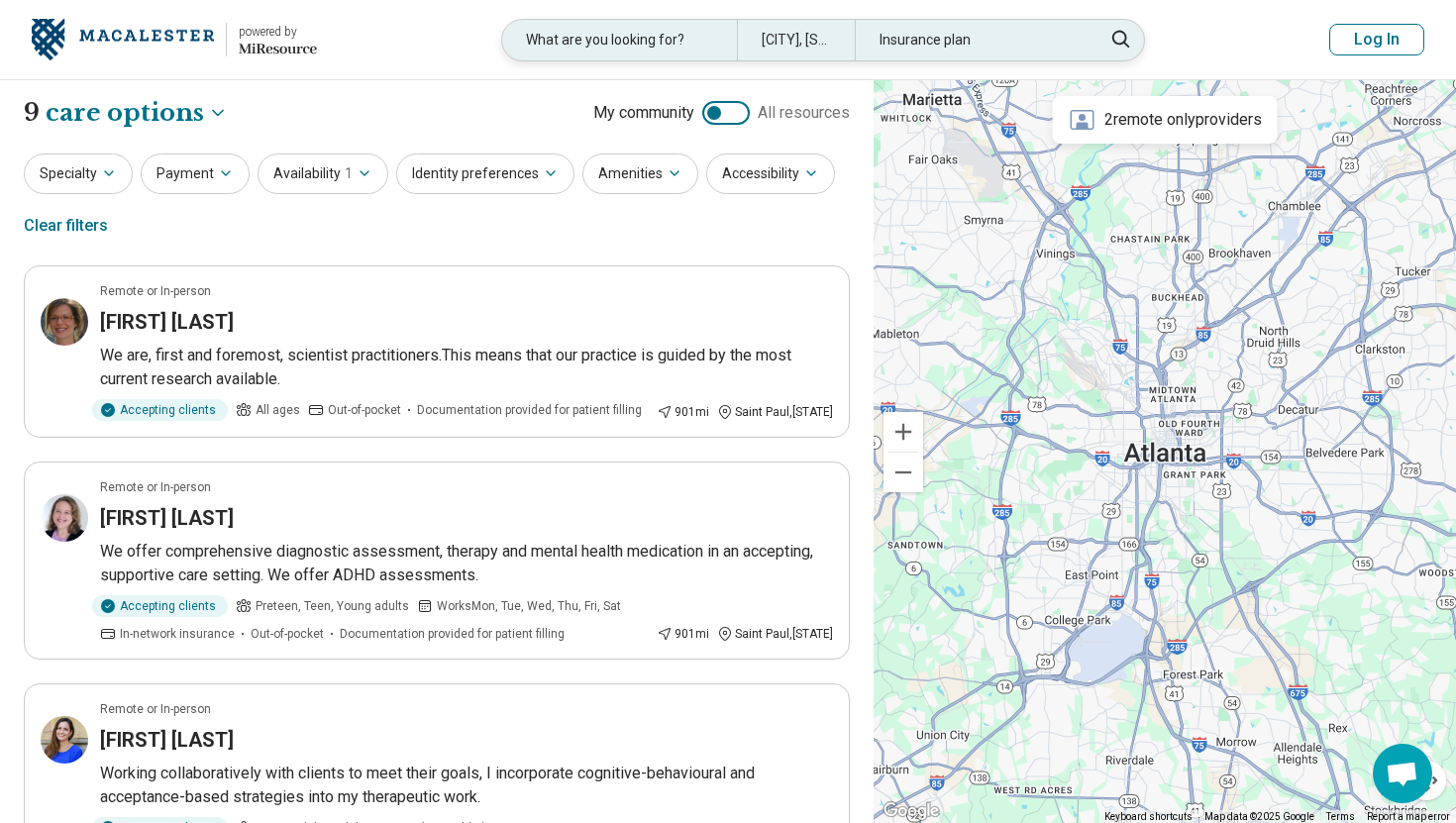 click on "Insurance plan" at bounding box center (972, 40) 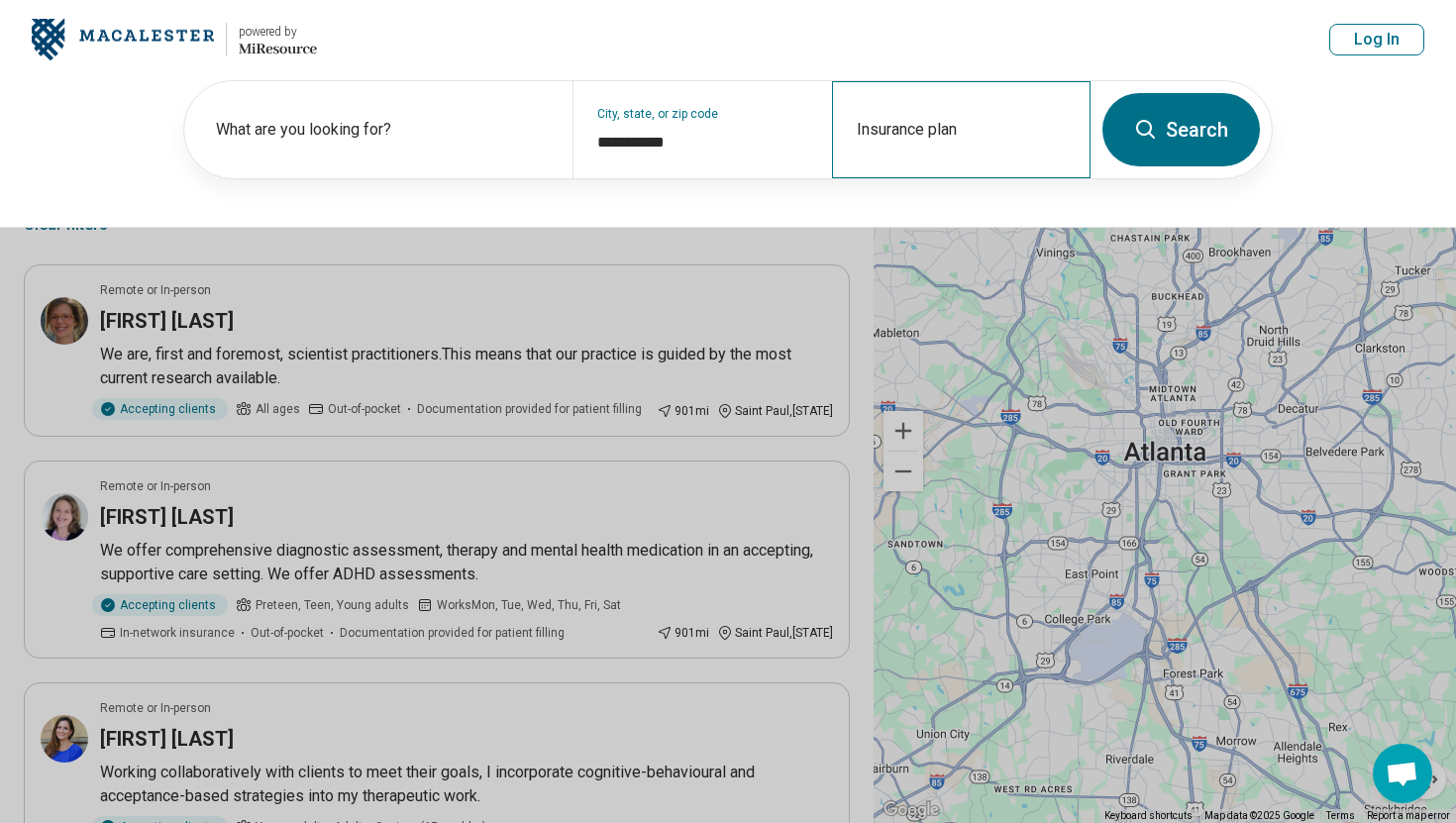 click on "Insurance plan" at bounding box center [961, 130] 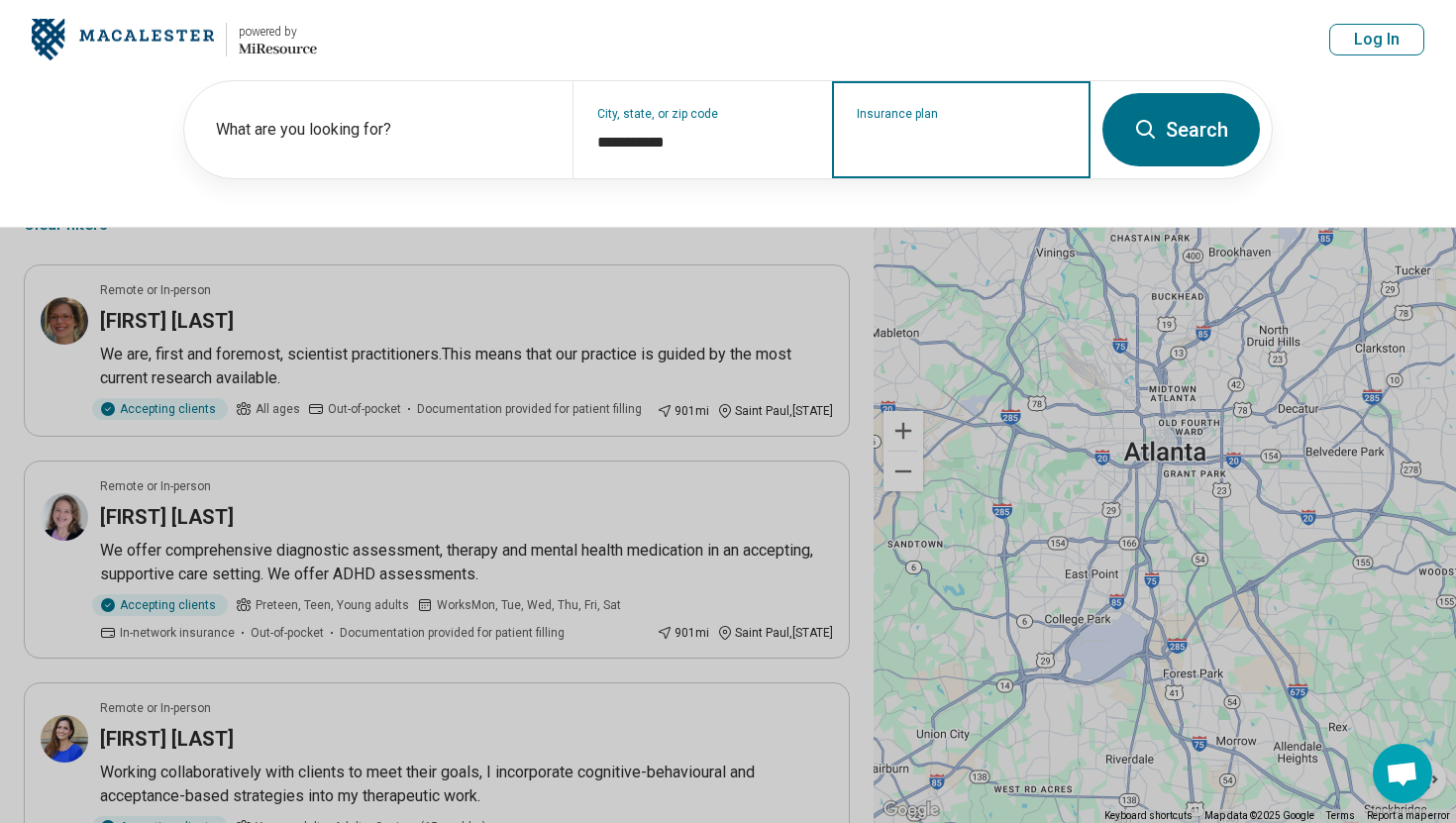 type on "*" 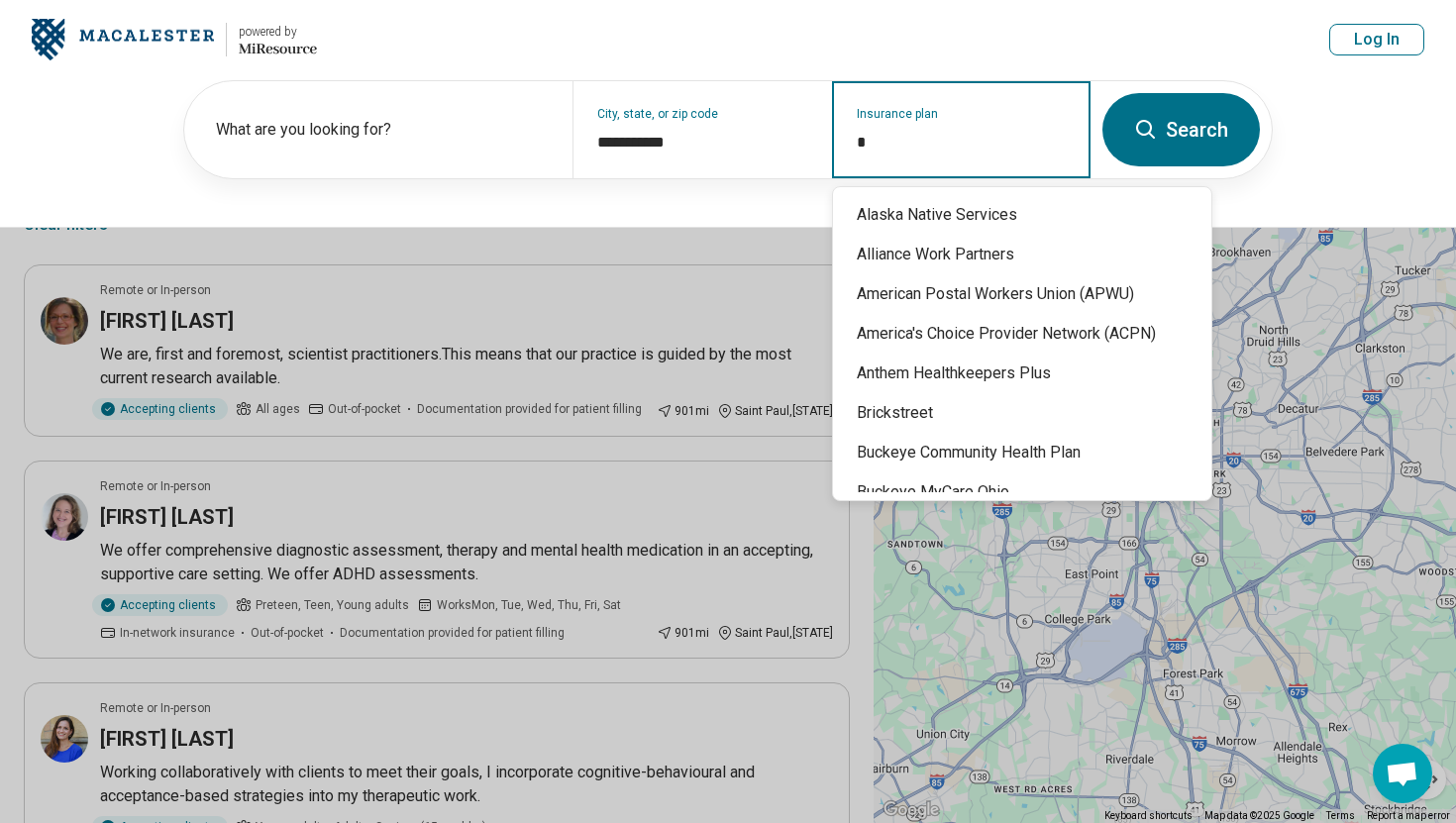 type 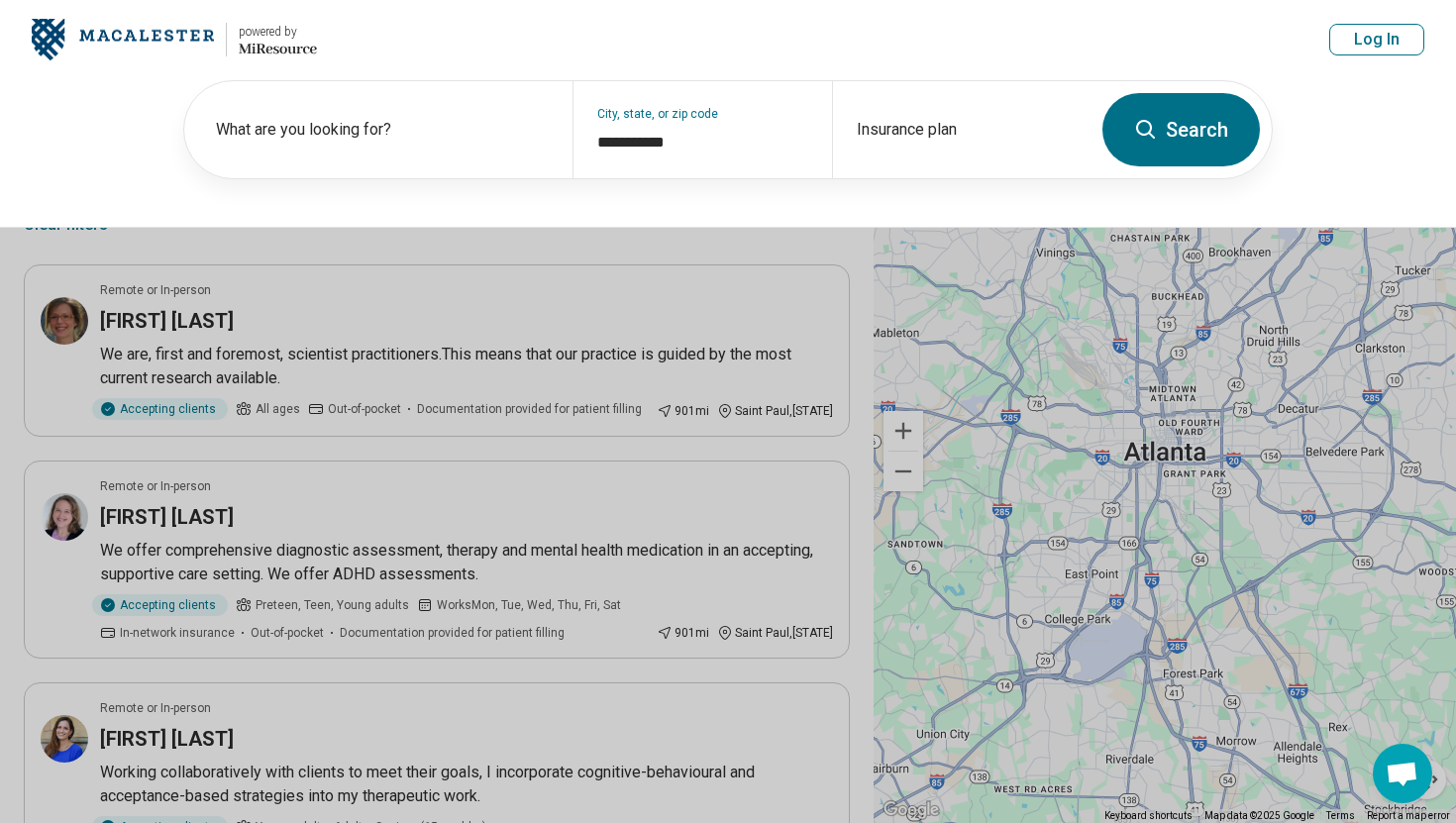 click at bounding box center [728, 411] 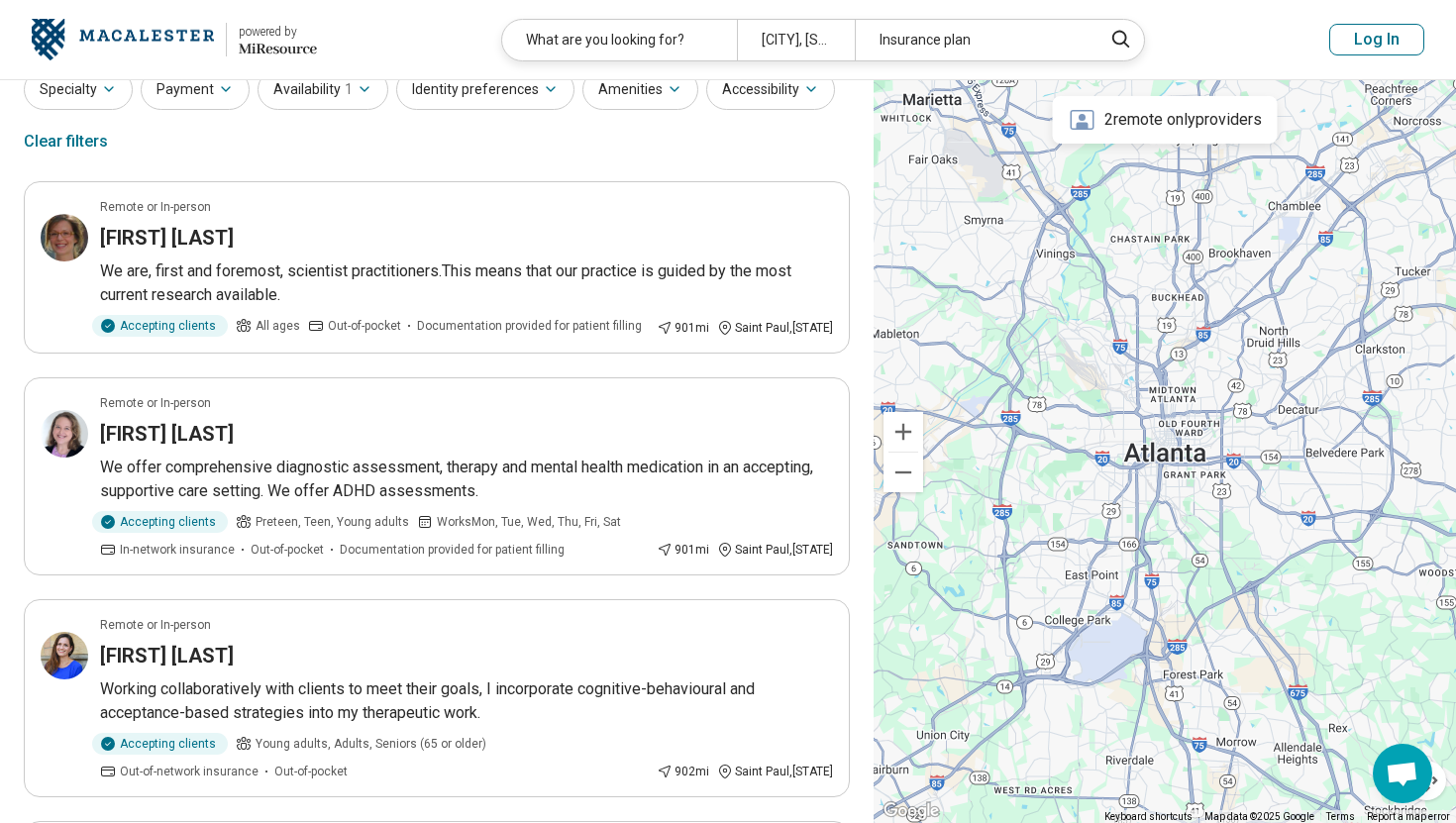 scroll, scrollTop: 0, scrollLeft: 0, axis: both 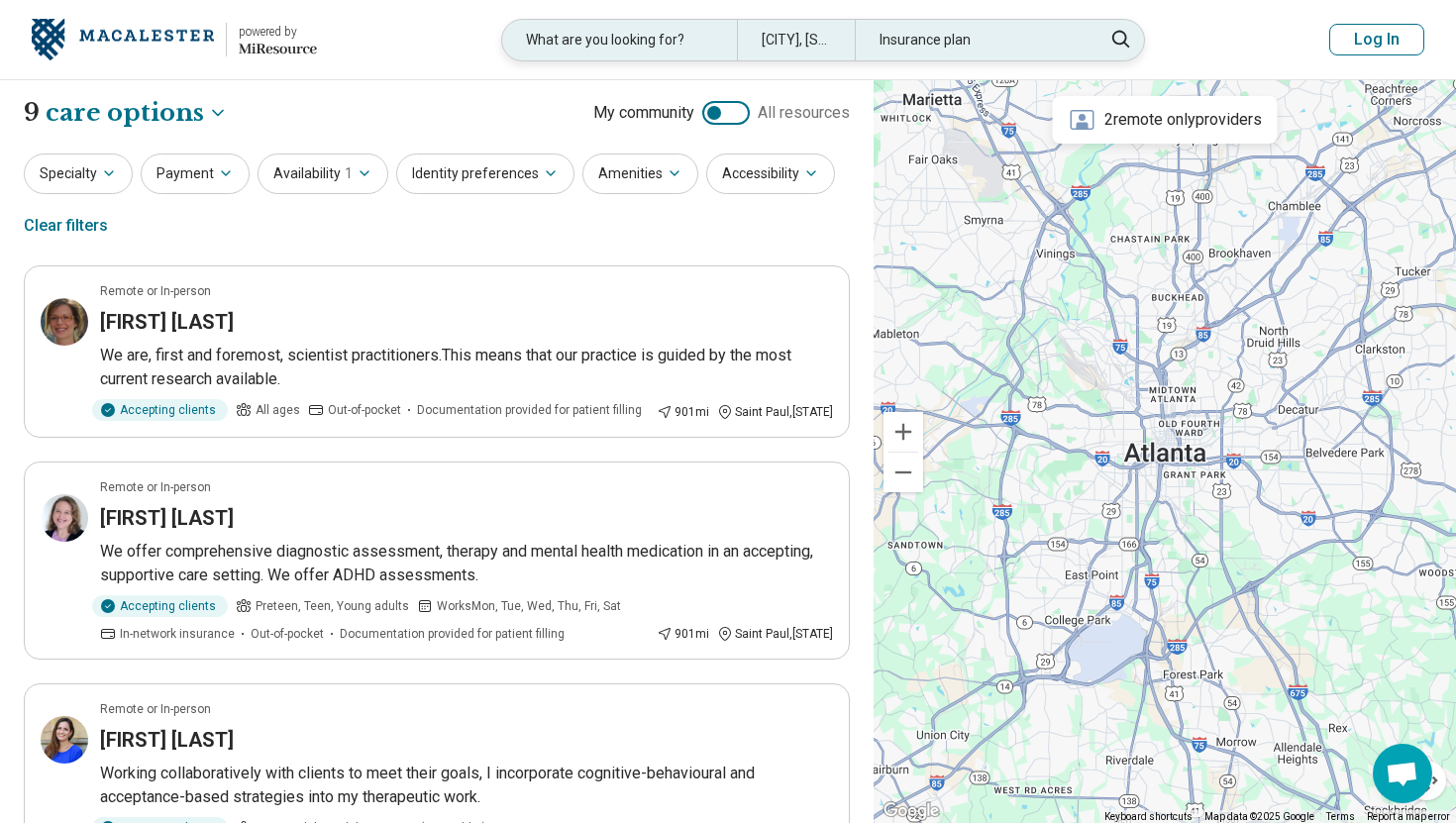 click on "[CITY], [STATE]" at bounding box center [795, 40] 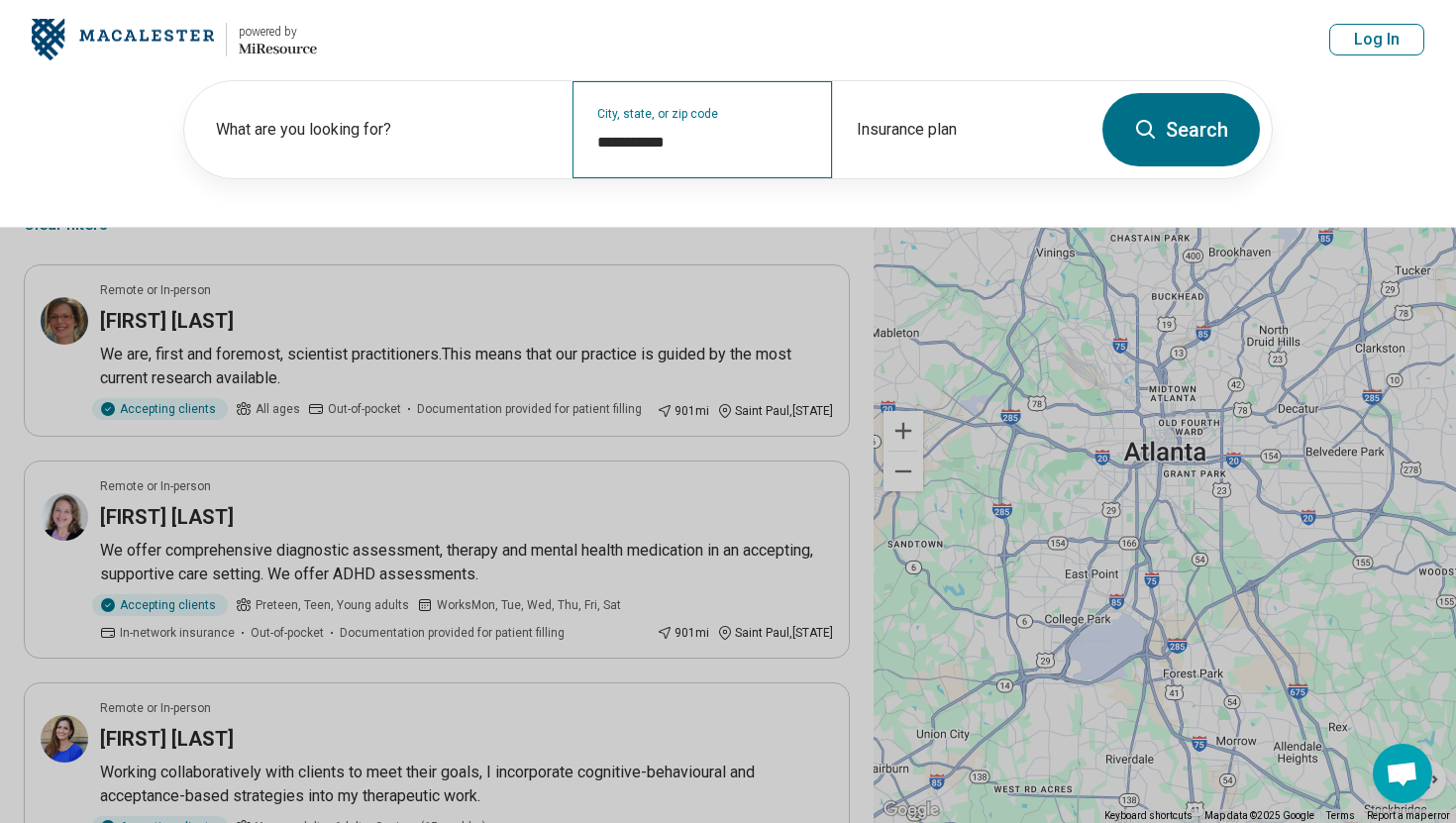 click on "**********" at bounding box center (701, 130) 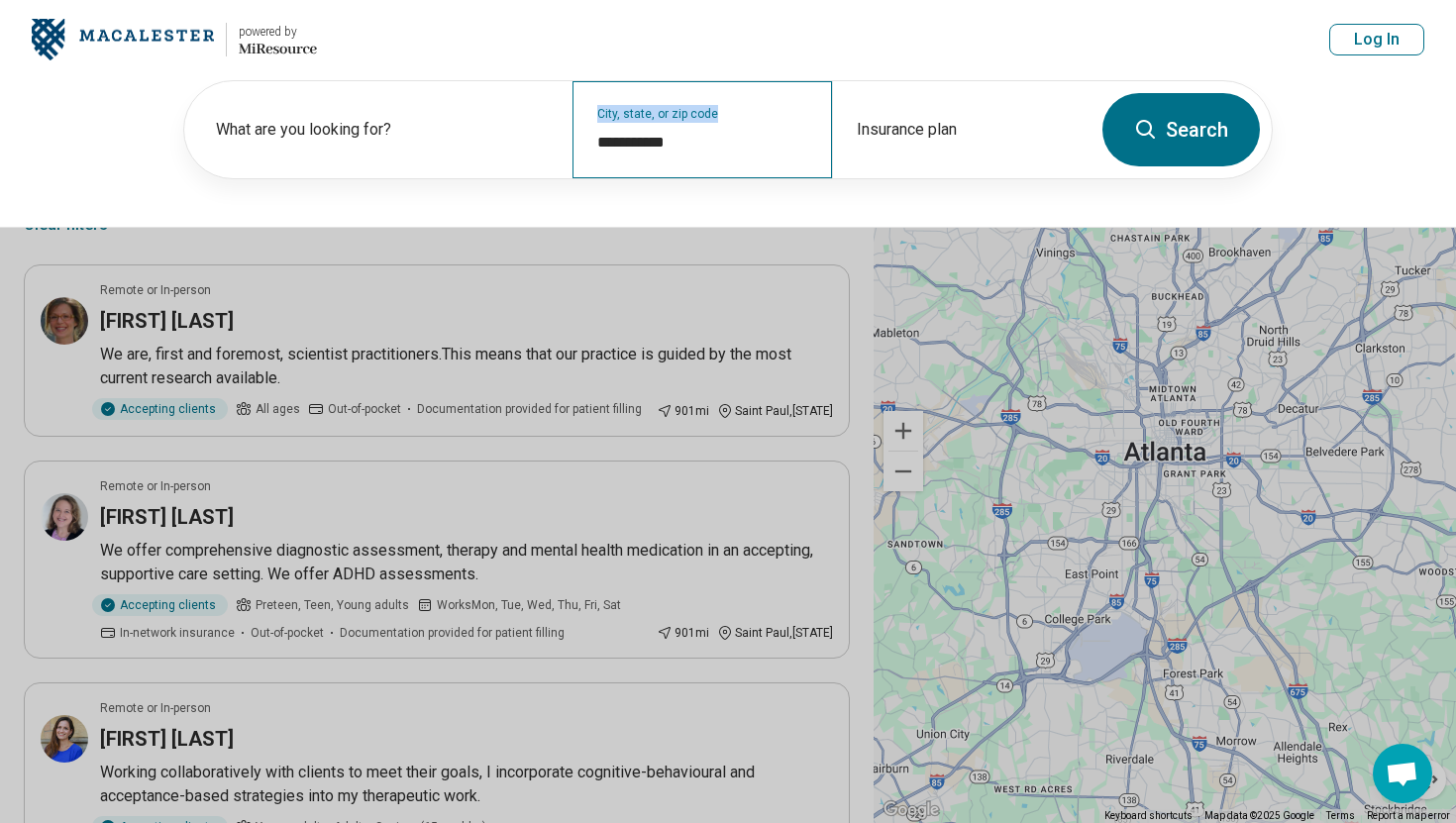 drag, startPoint x: 707, startPoint y: 129, endPoint x: 581, endPoint y: 138, distance: 126.321 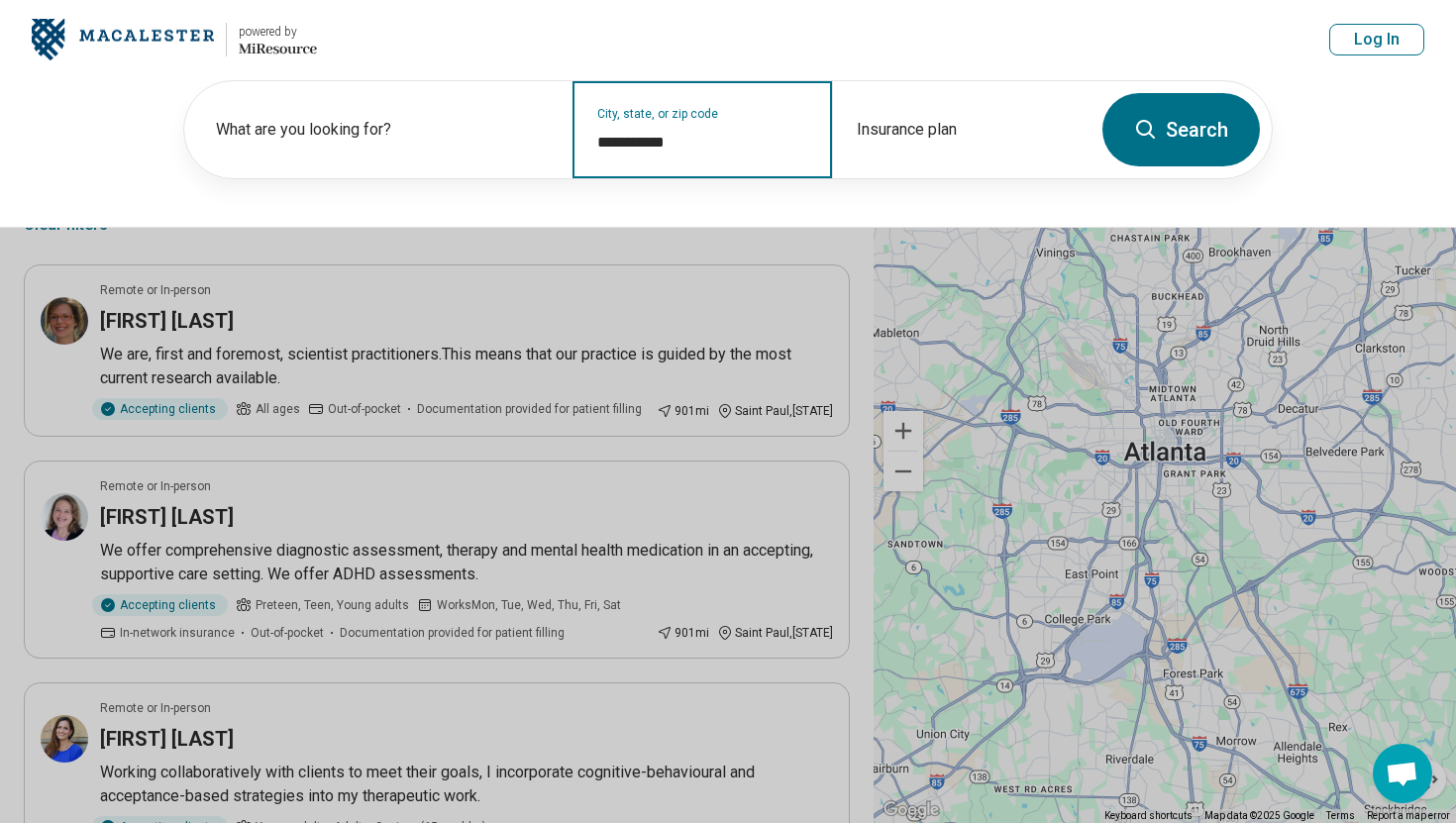 drag, startPoint x: 718, startPoint y: 145, endPoint x: 586, endPoint y: 141, distance: 132.06059 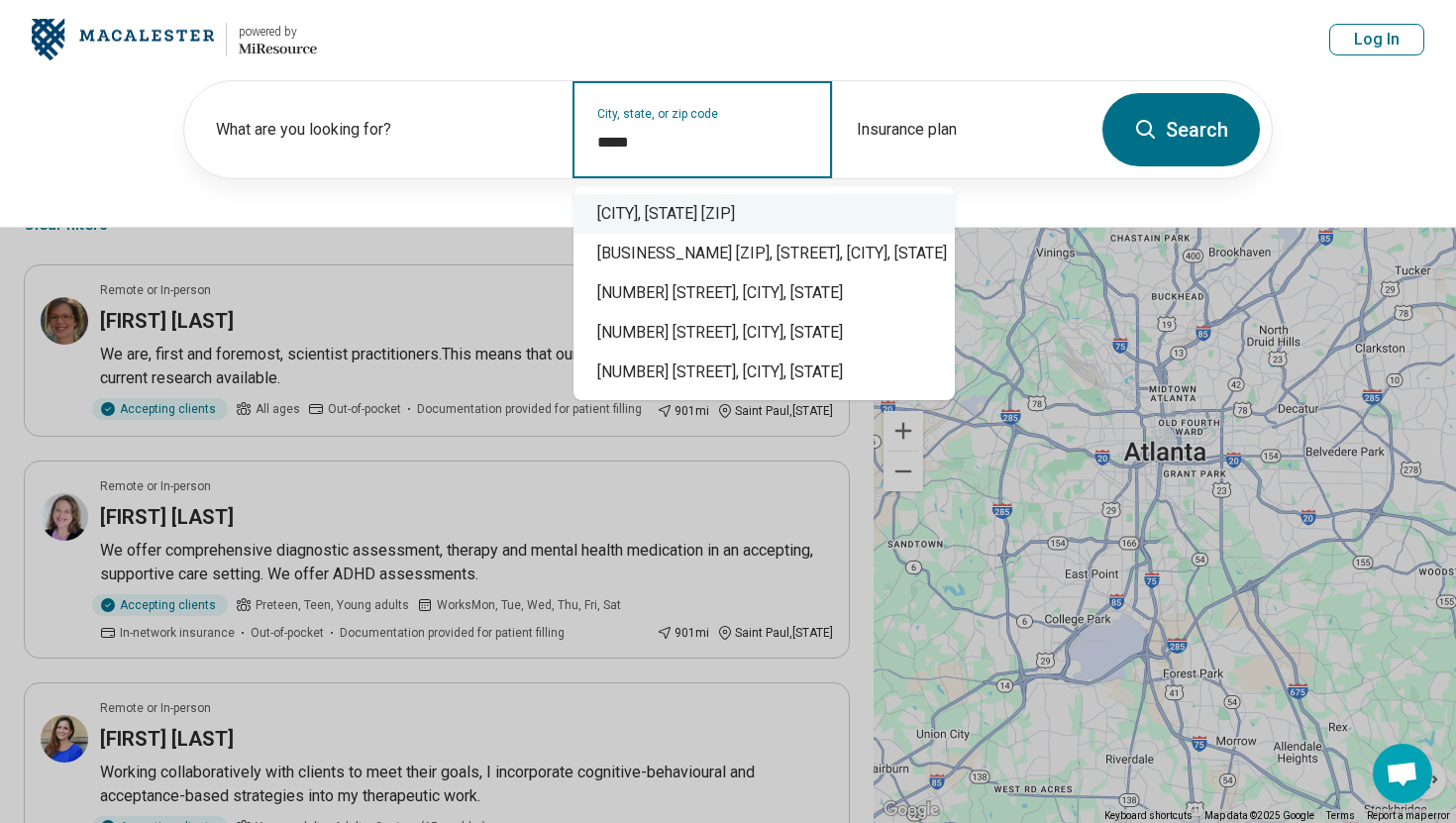 click on "[CITY], [STATE] [ZIP]" at bounding box center [764, 214] 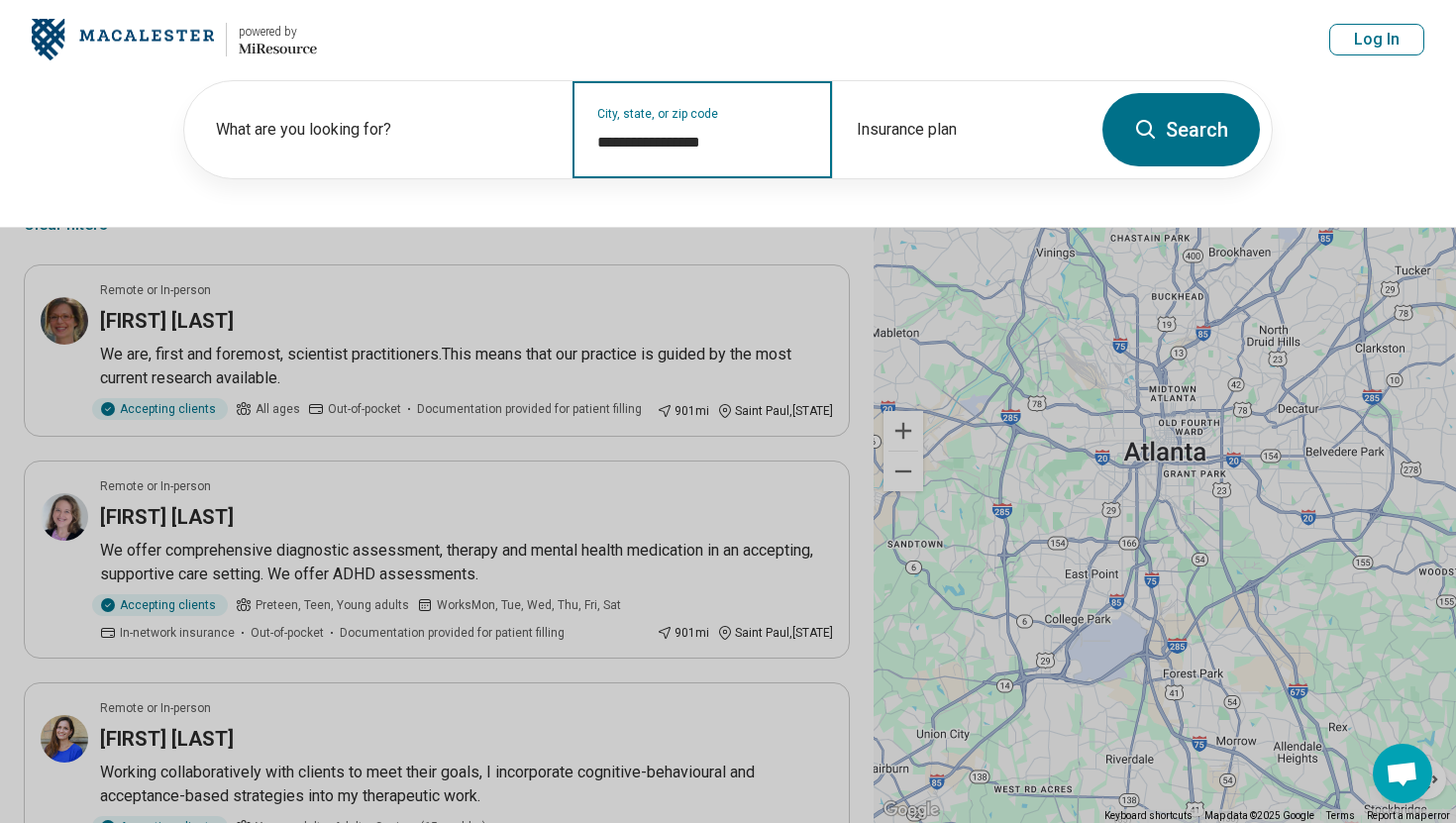 type on "**********" 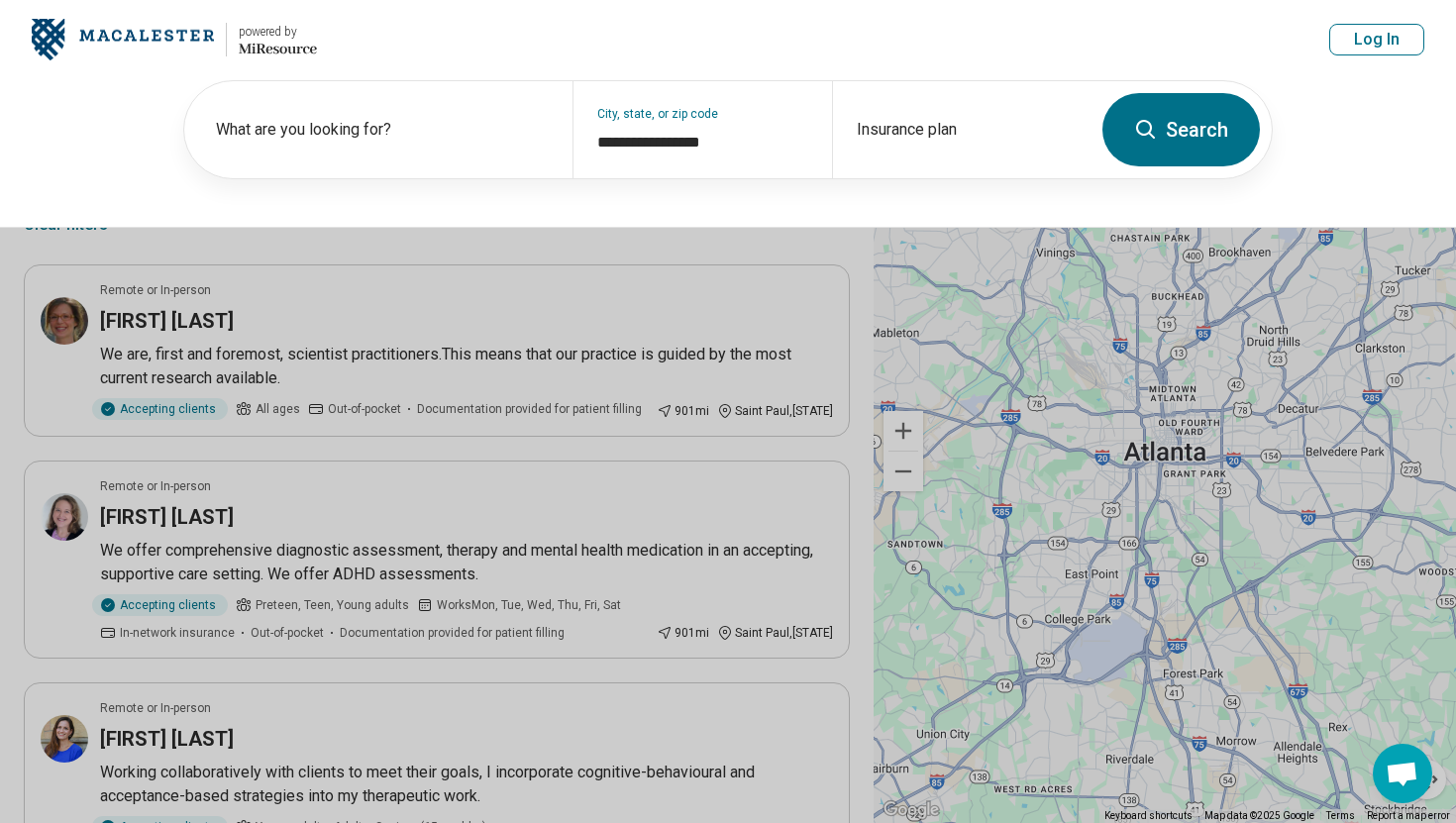 click on "Search" at bounding box center (1181, 130) 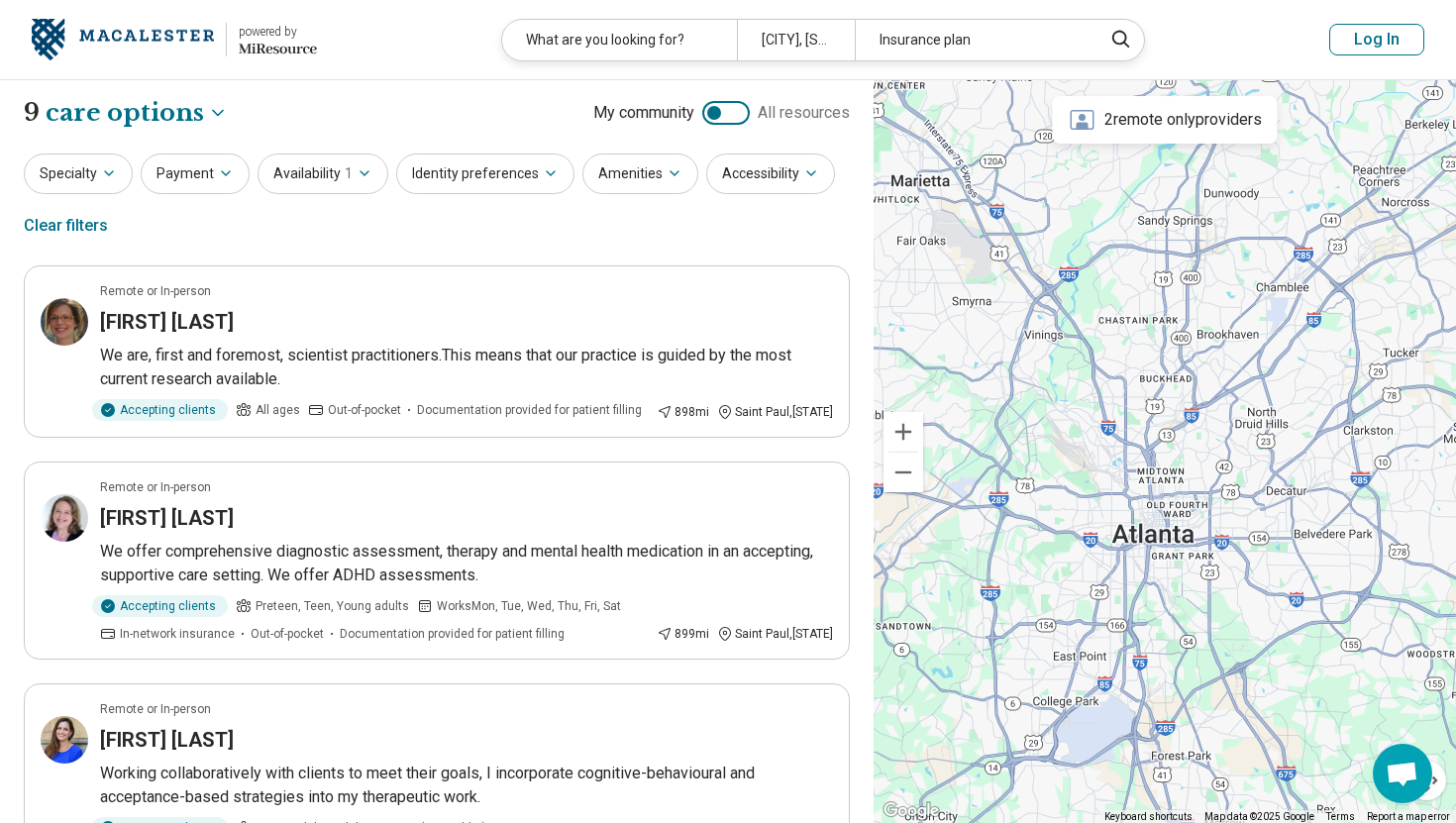 click at bounding box center [714, 113] 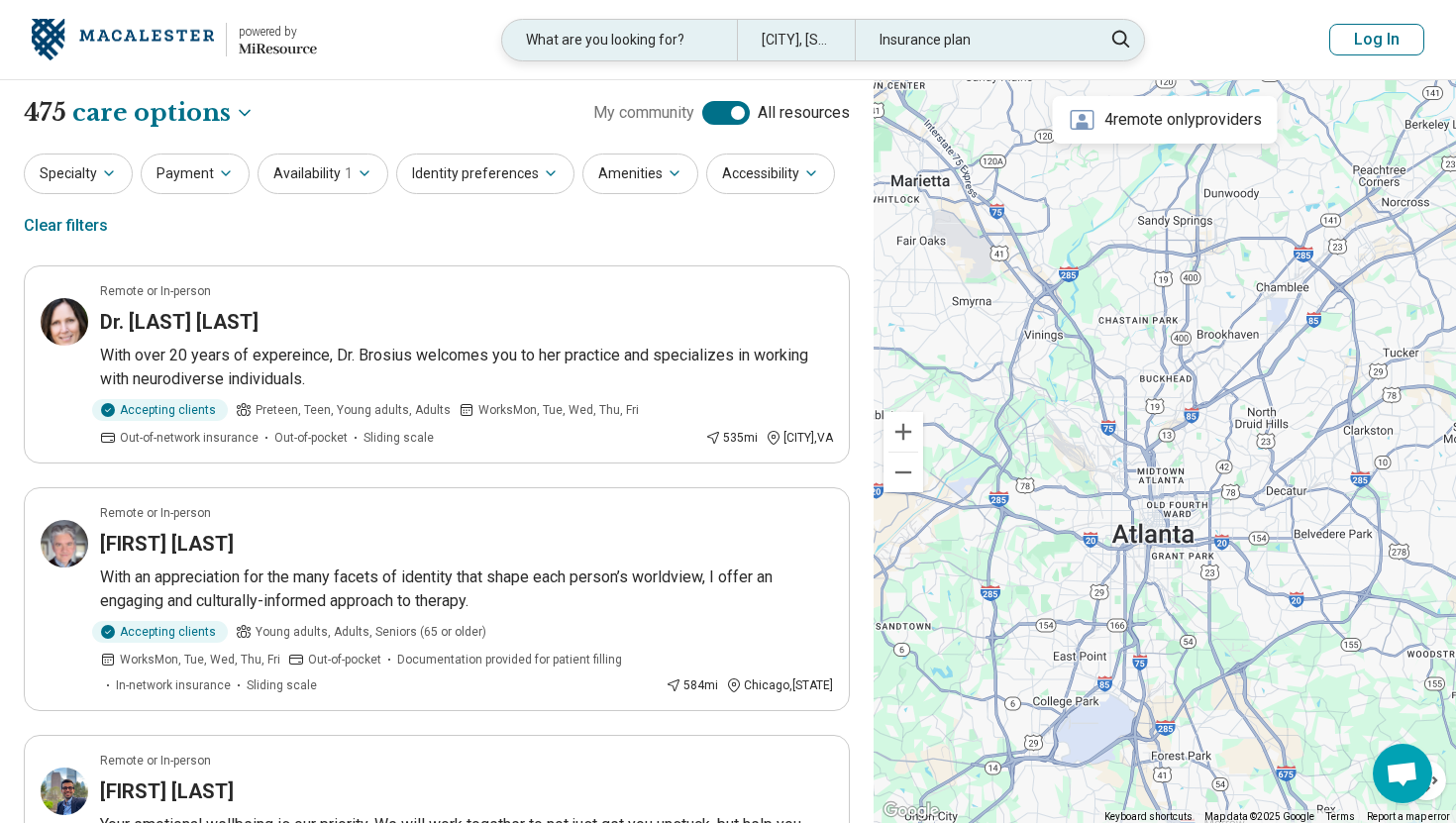 click on "[CITY], [STATE] [ZIP]" at bounding box center (795, 40) 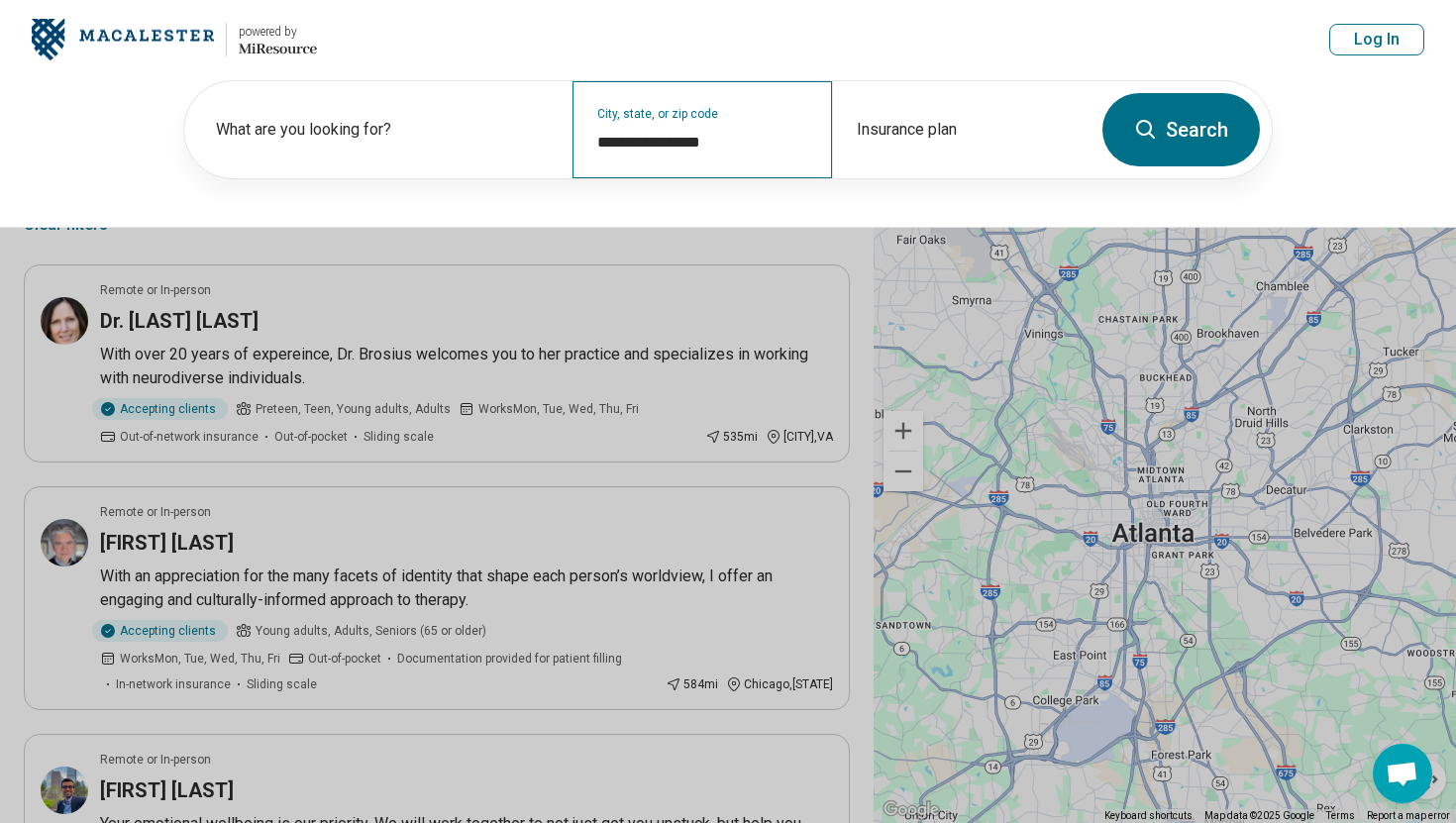 click on "**********" at bounding box center [701, 130] 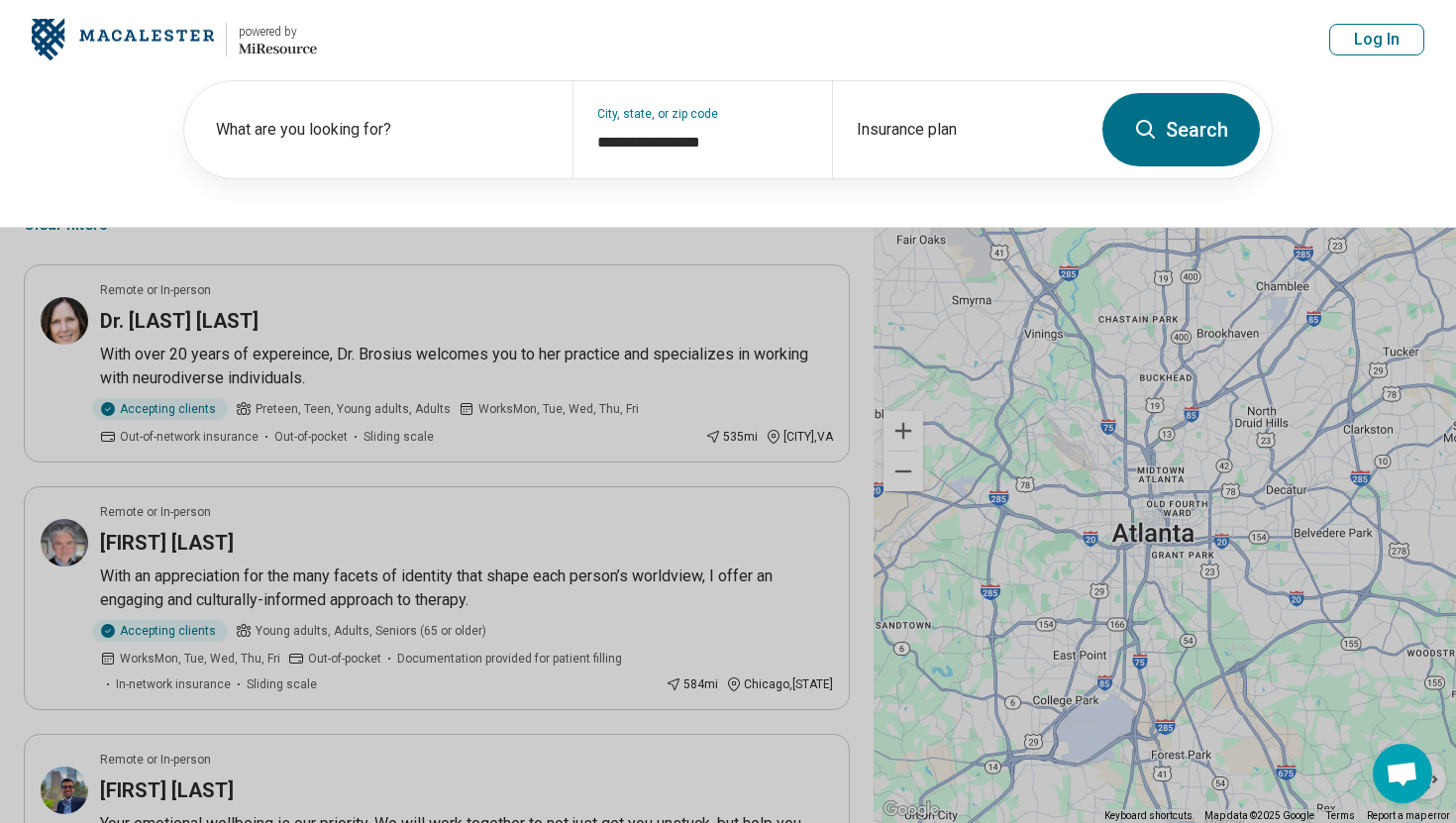 click on "Search" at bounding box center [1181, 130] 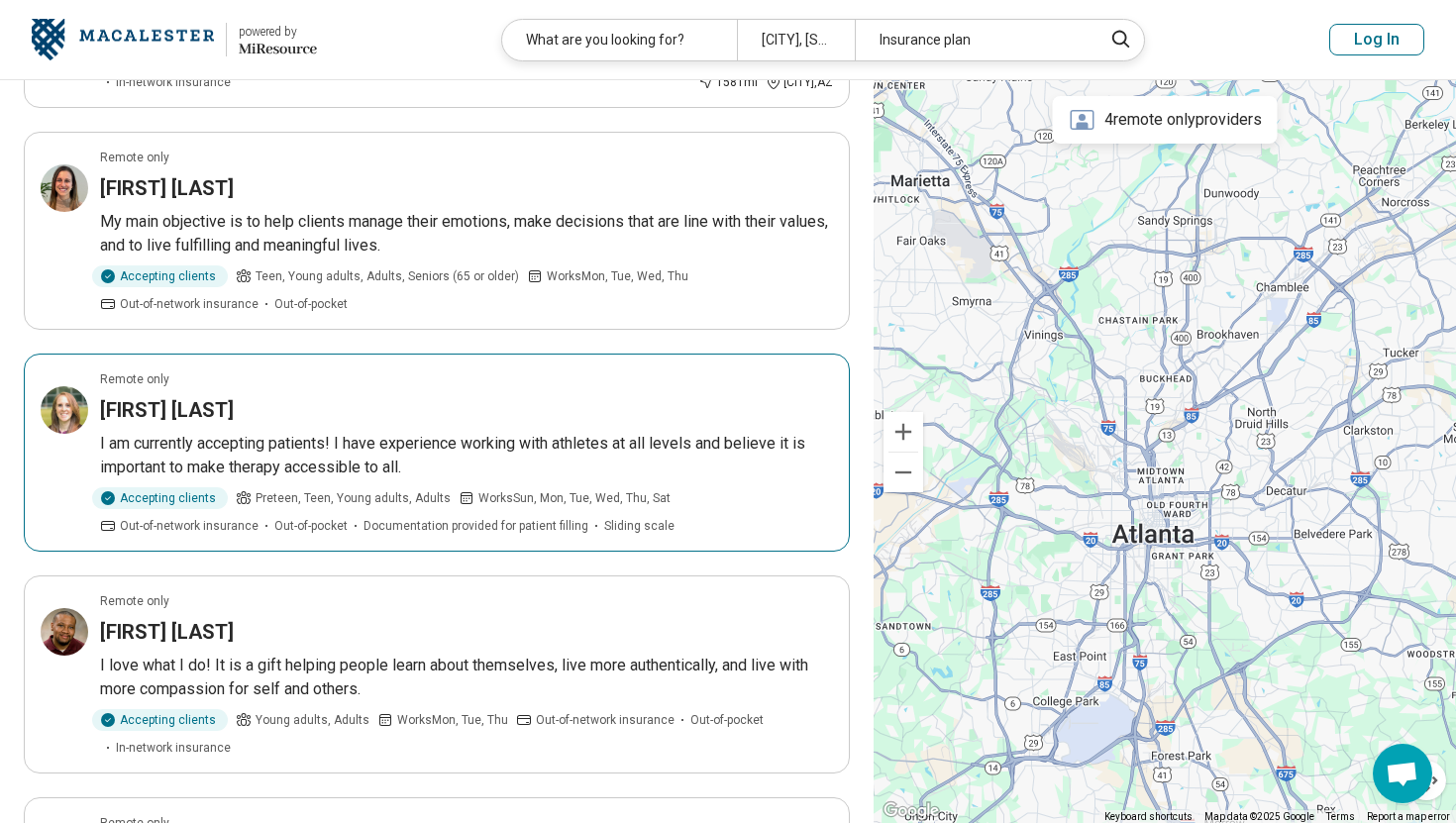 scroll, scrollTop: 1873, scrollLeft: 0, axis: vertical 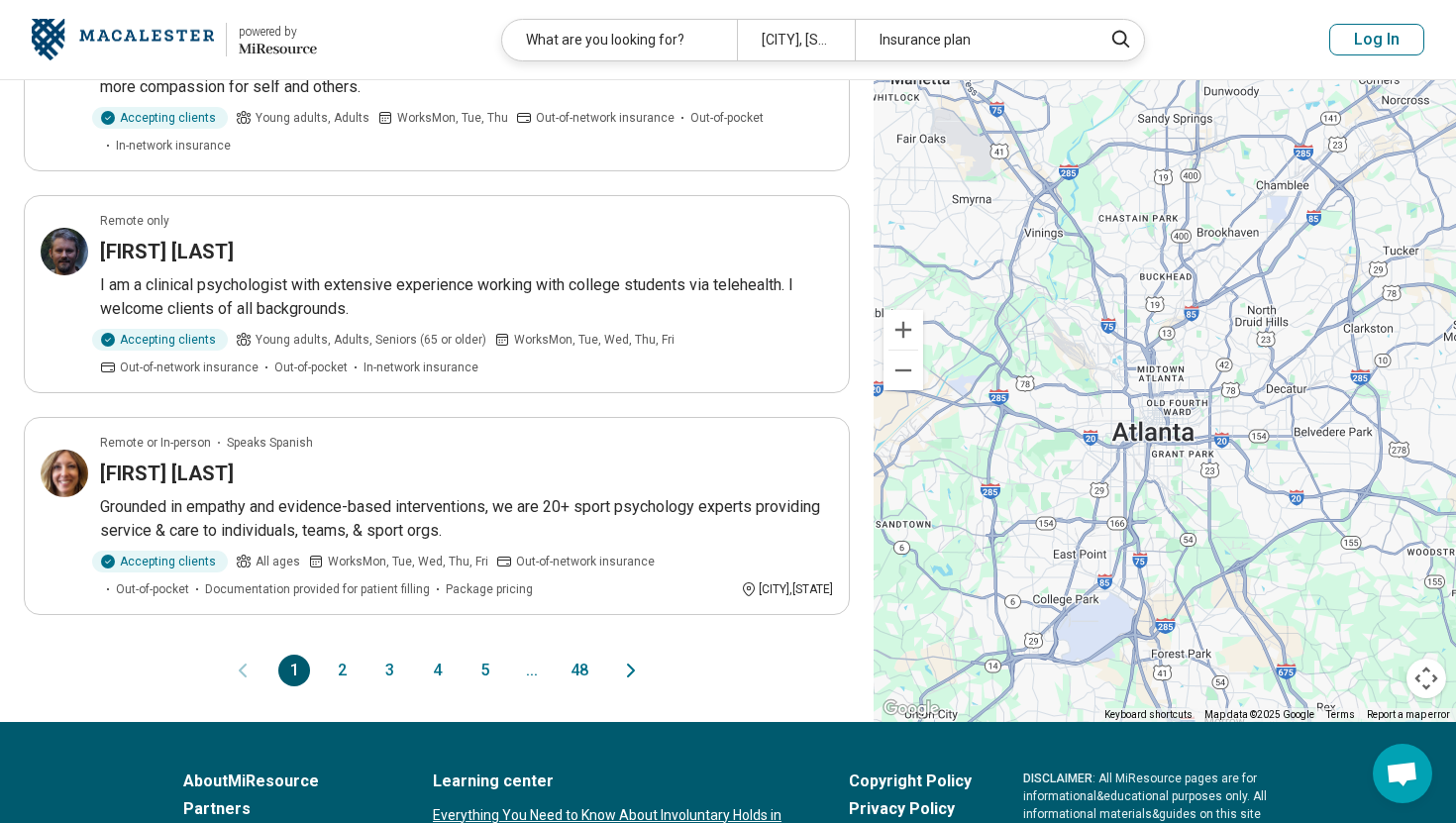 click on "2" at bounding box center (342, 670) 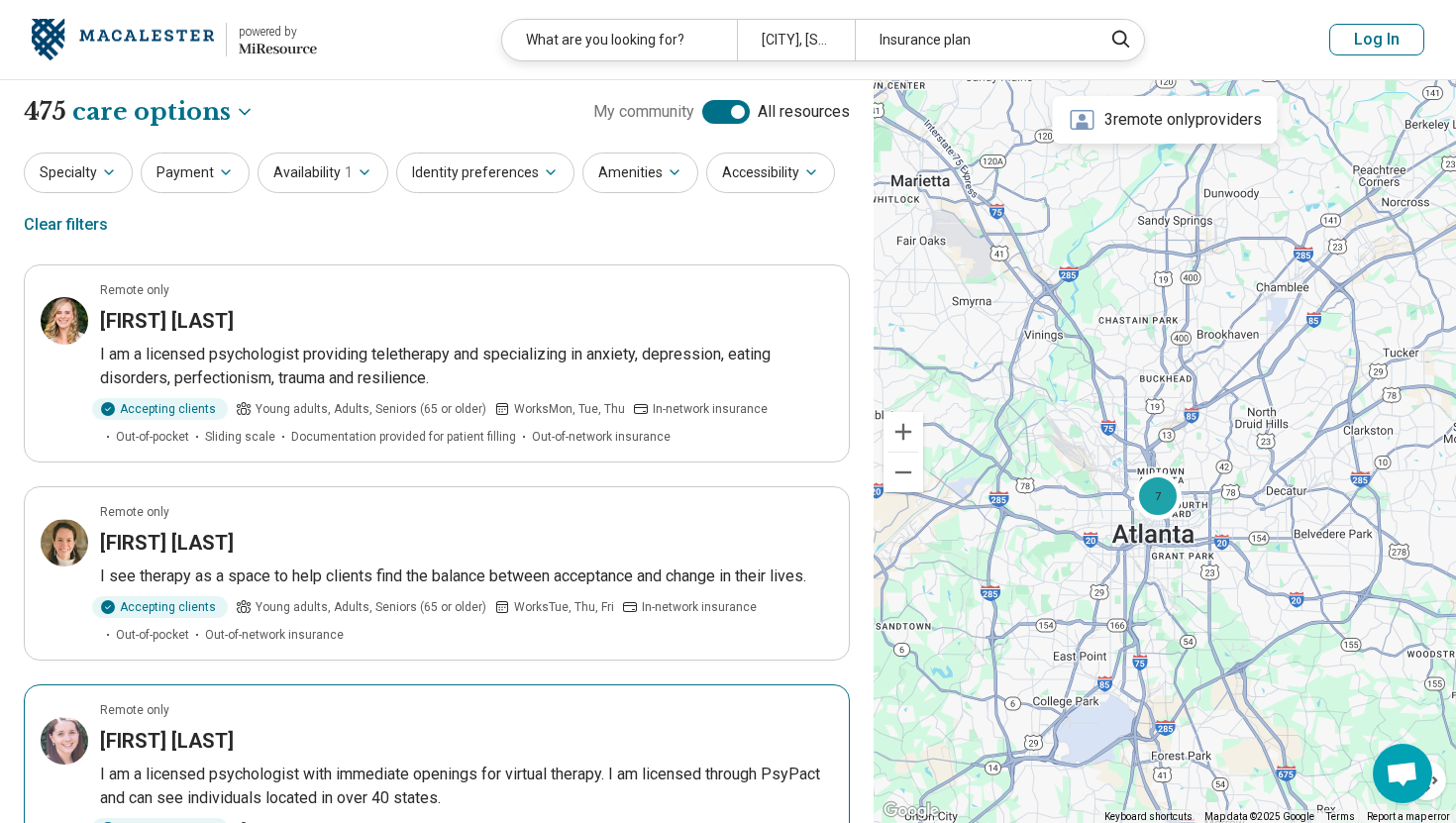 scroll, scrollTop: 0, scrollLeft: 0, axis: both 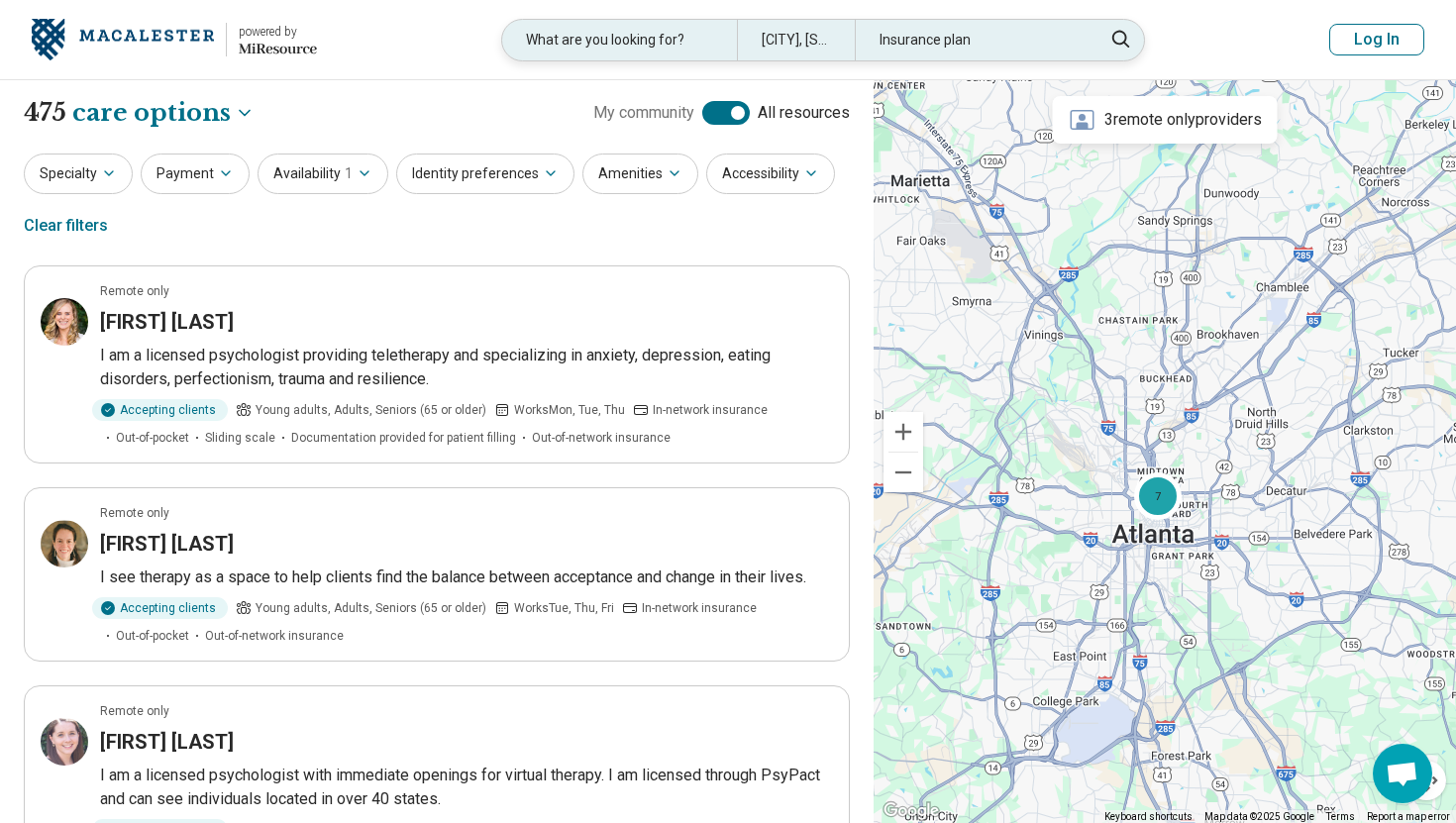 click on "[CITY], [STATE] [ZIP]" at bounding box center (795, 40) 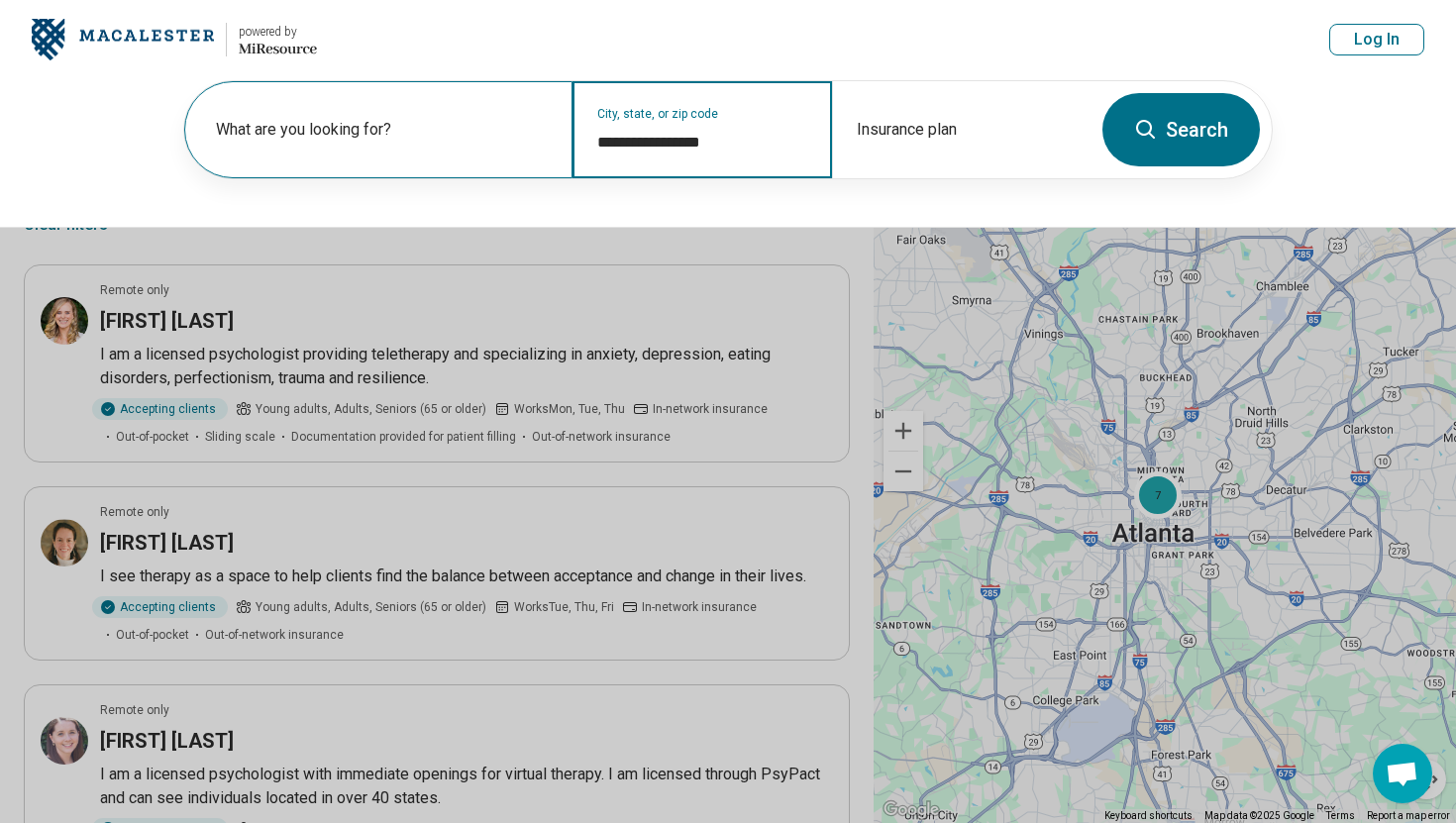 drag, startPoint x: 748, startPoint y: 134, endPoint x: 536, endPoint y: 130, distance: 212.03773 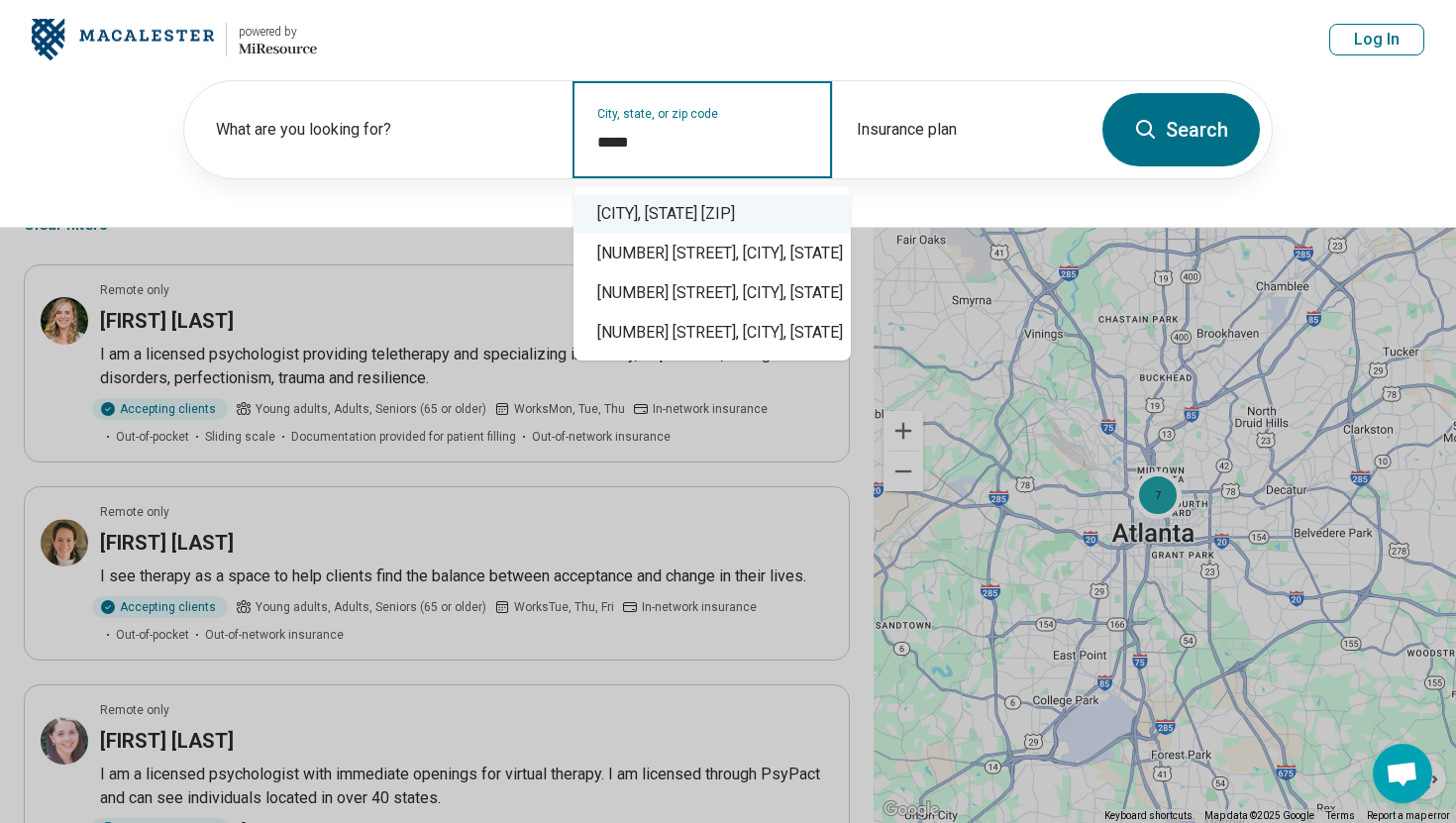 click on "[CITY], [STATE] [ZIP]" at bounding box center (712, 214) 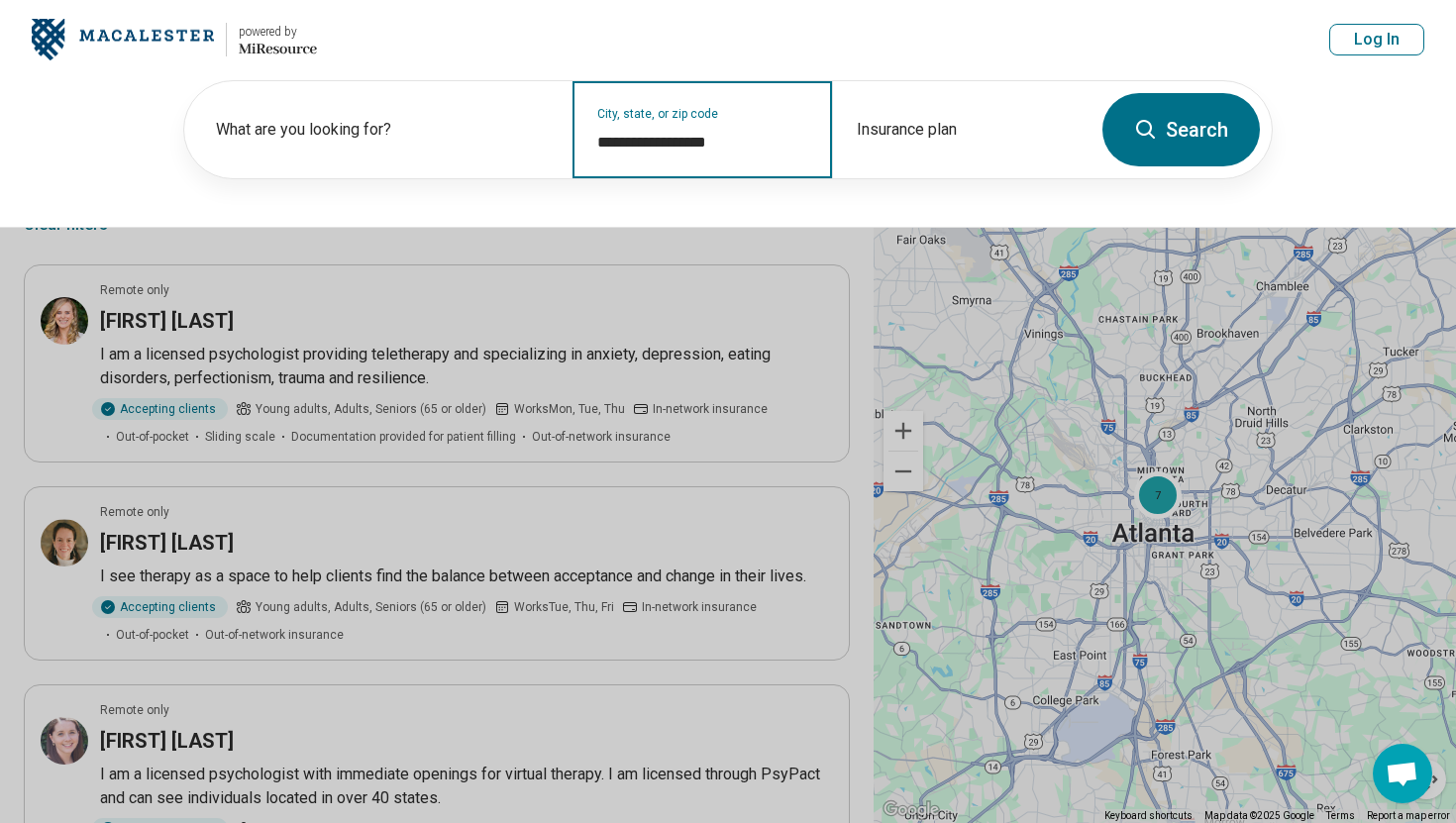 type on "**********" 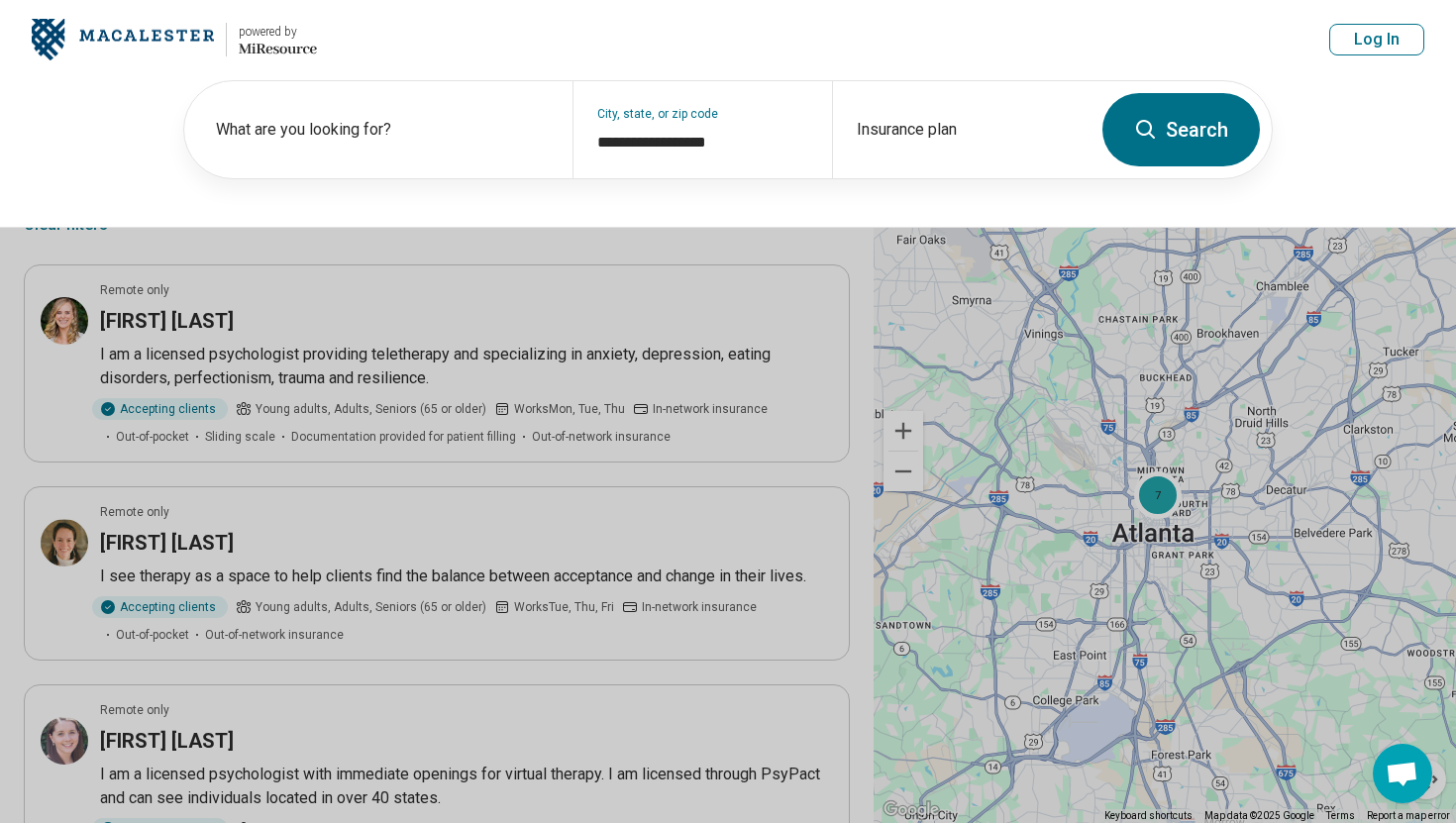 click on "Search" at bounding box center (1181, 130) 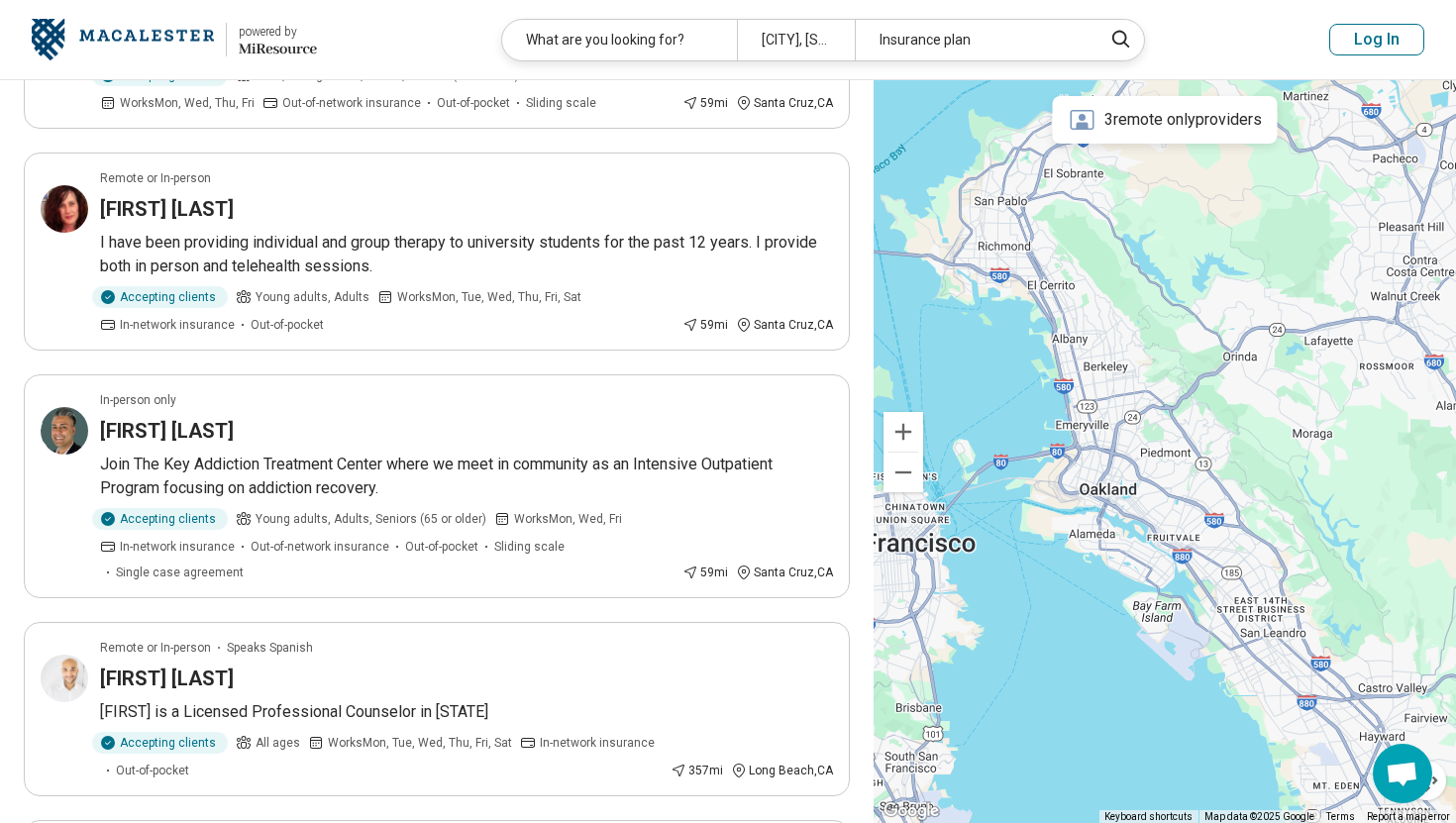 scroll, scrollTop: 0, scrollLeft: 0, axis: both 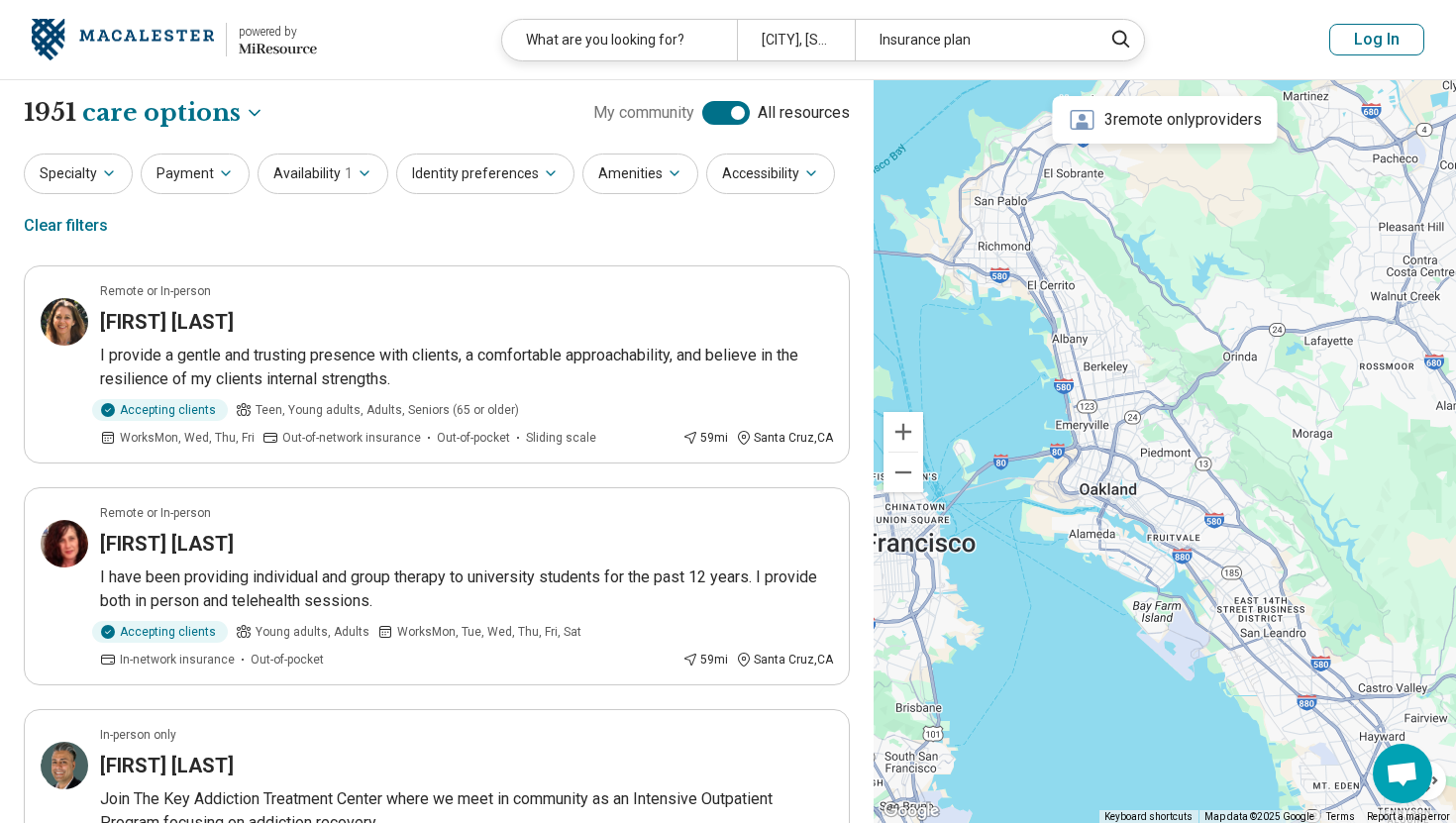 click at bounding box center [123, 40] 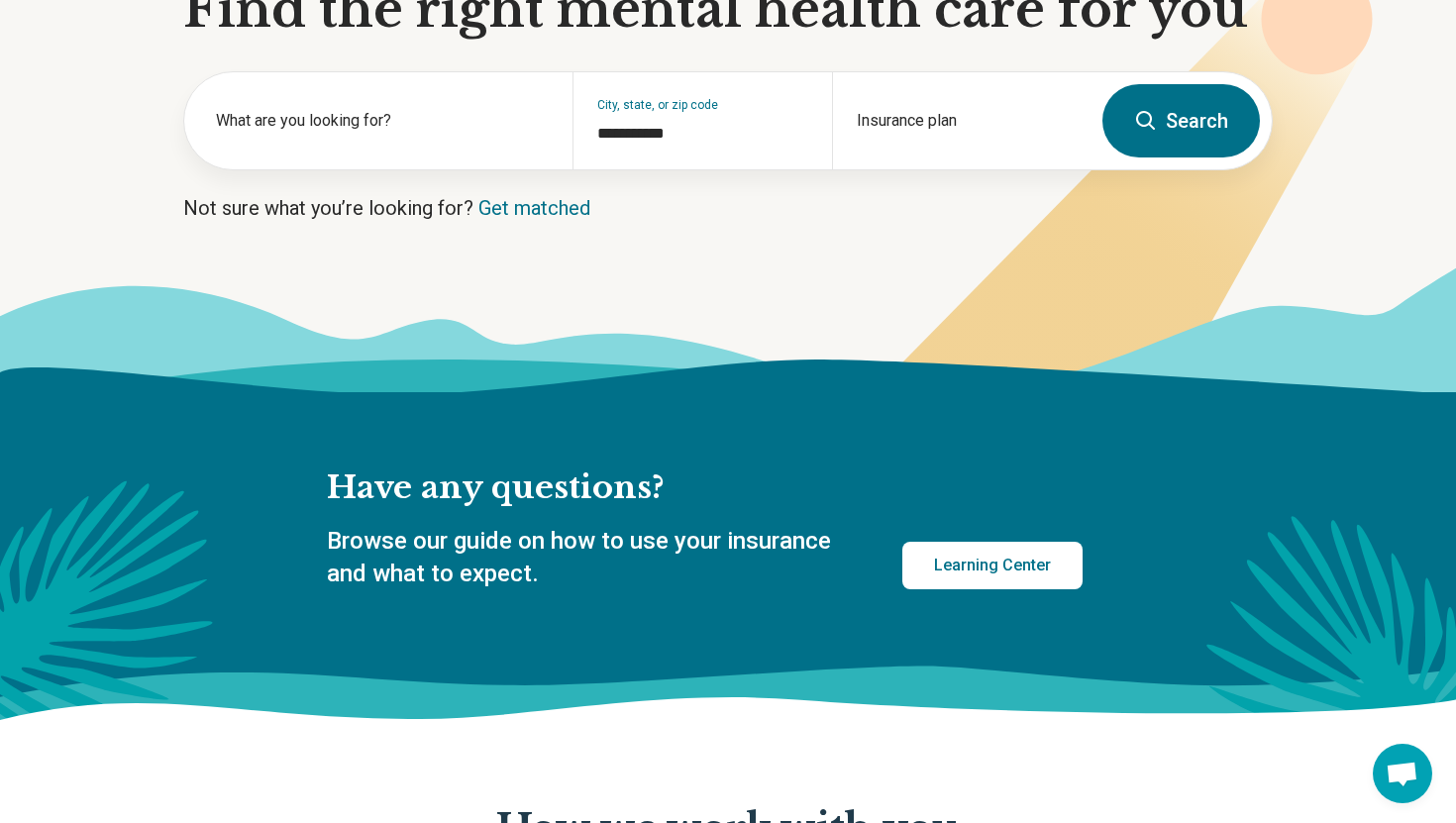scroll, scrollTop: 261, scrollLeft: 0, axis: vertical 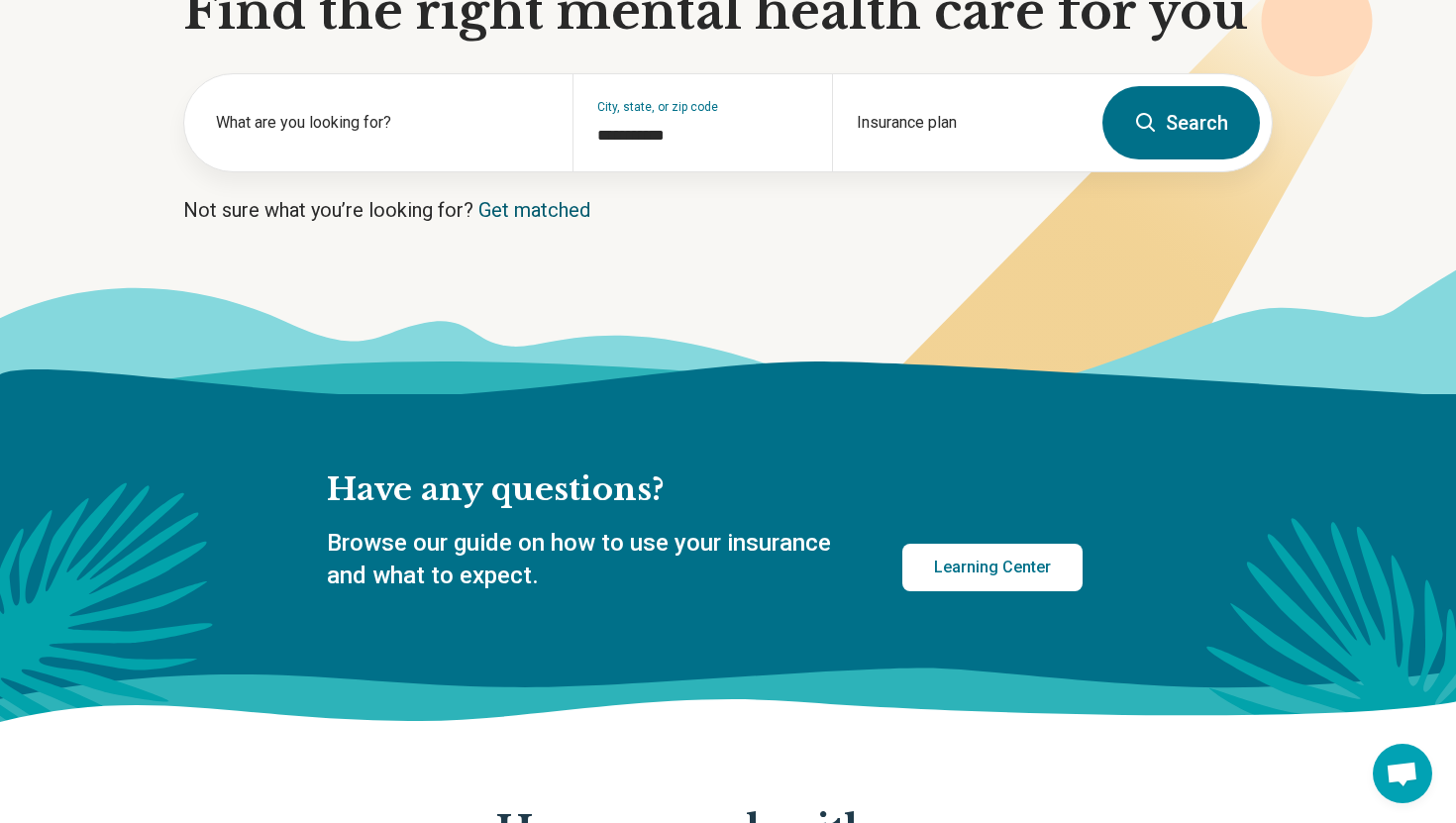 click on "Get matched" at bounding box center (534, 210) 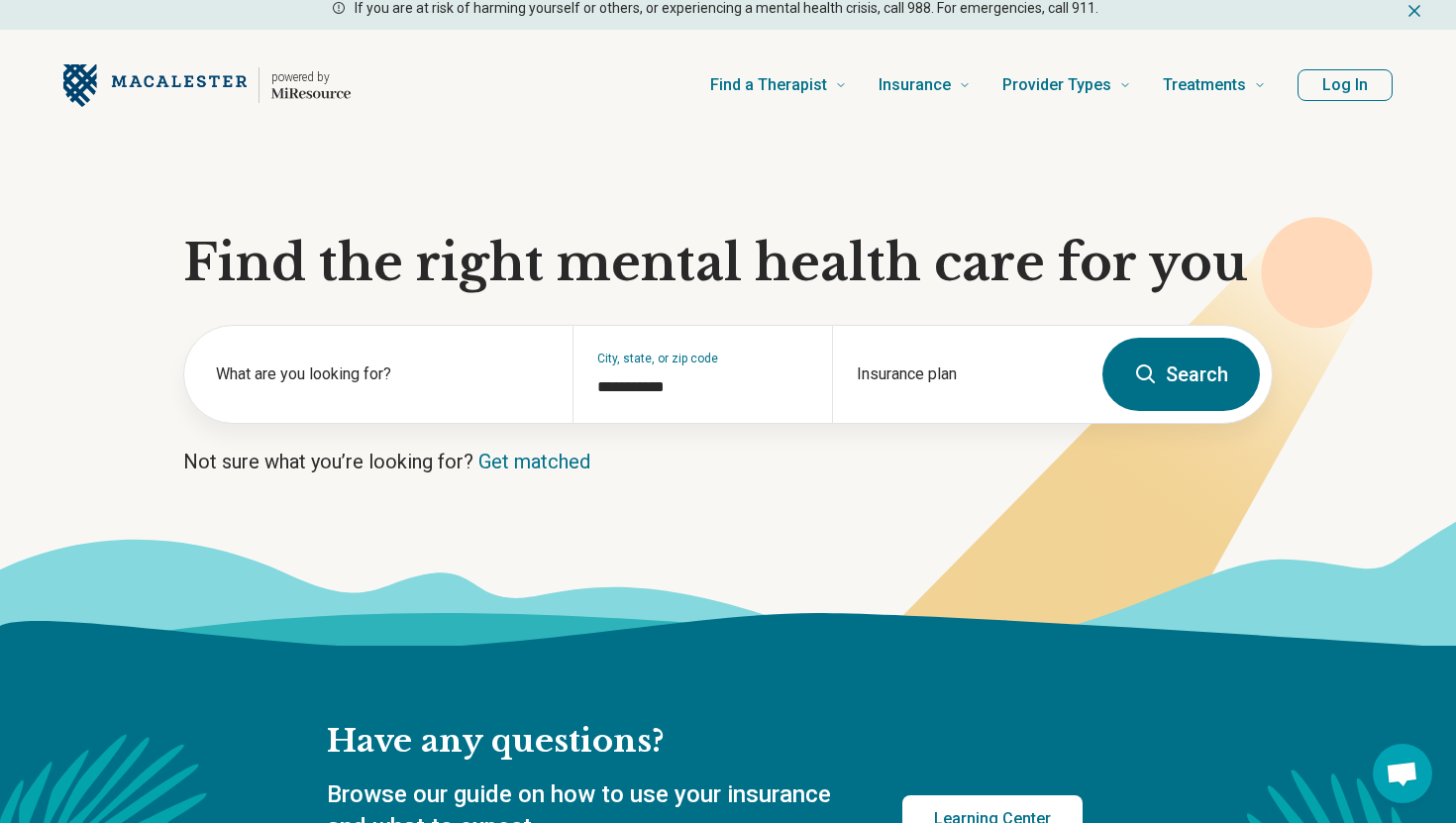 scroll, scrollTop: 0, scrollLeft: 0, axis: both 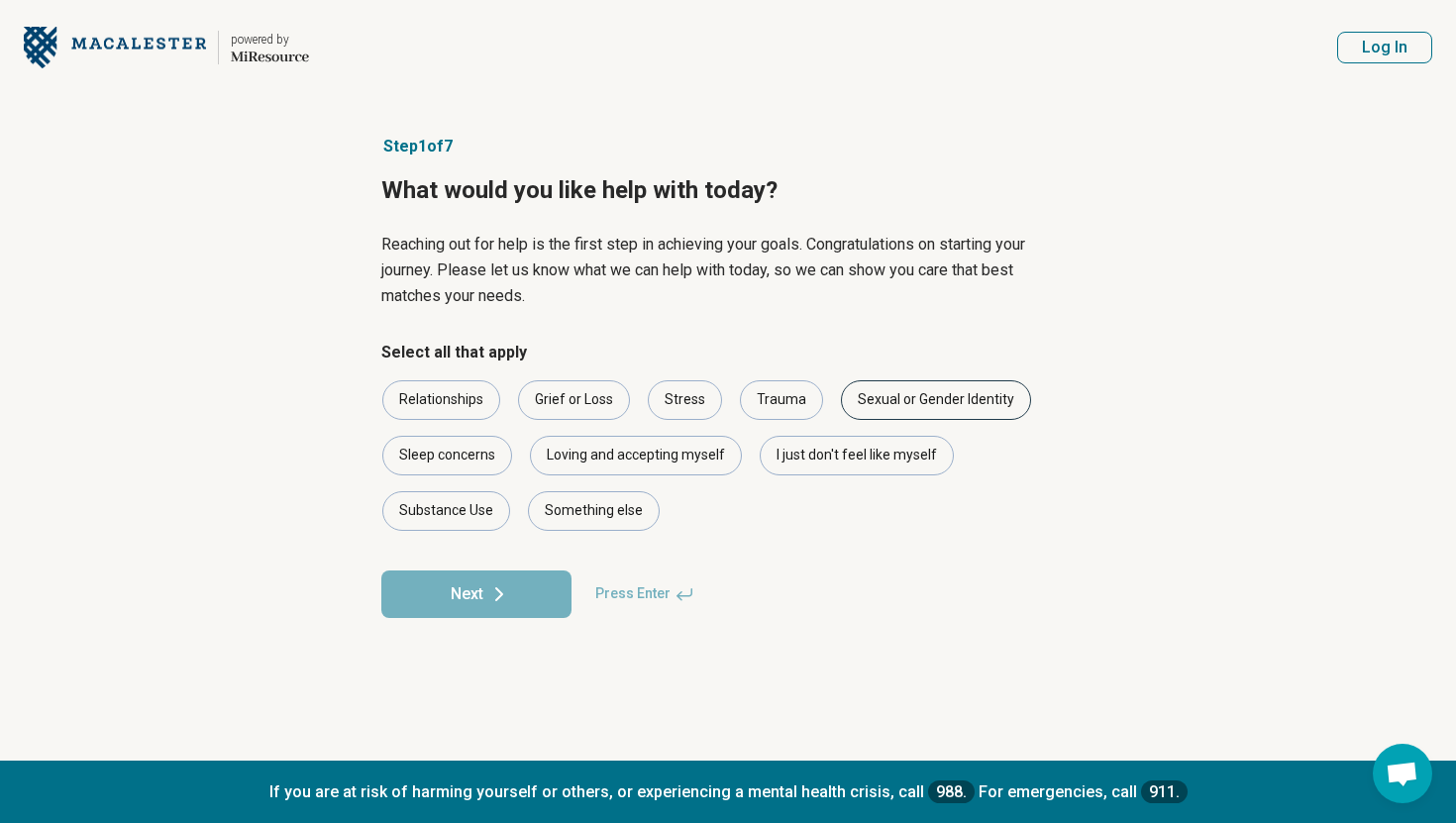 click on "Sexual or Gender Identity" at bounding box center (936, 400) 